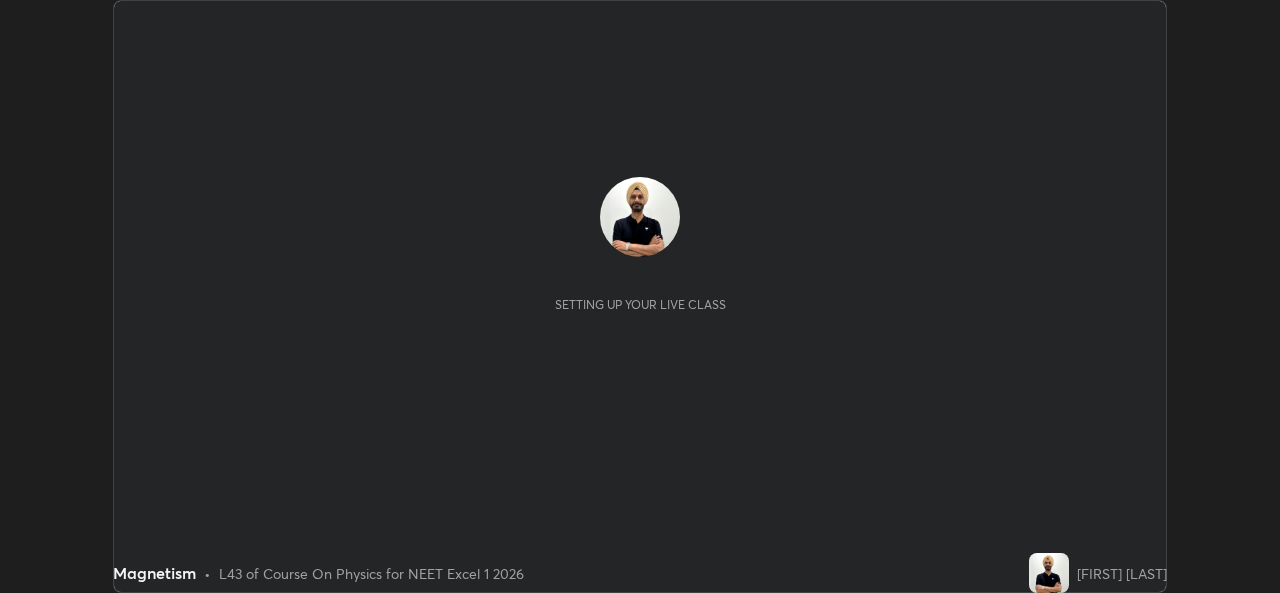 scroll, scrollTop: 0, scrollLeft: 0, axis: both 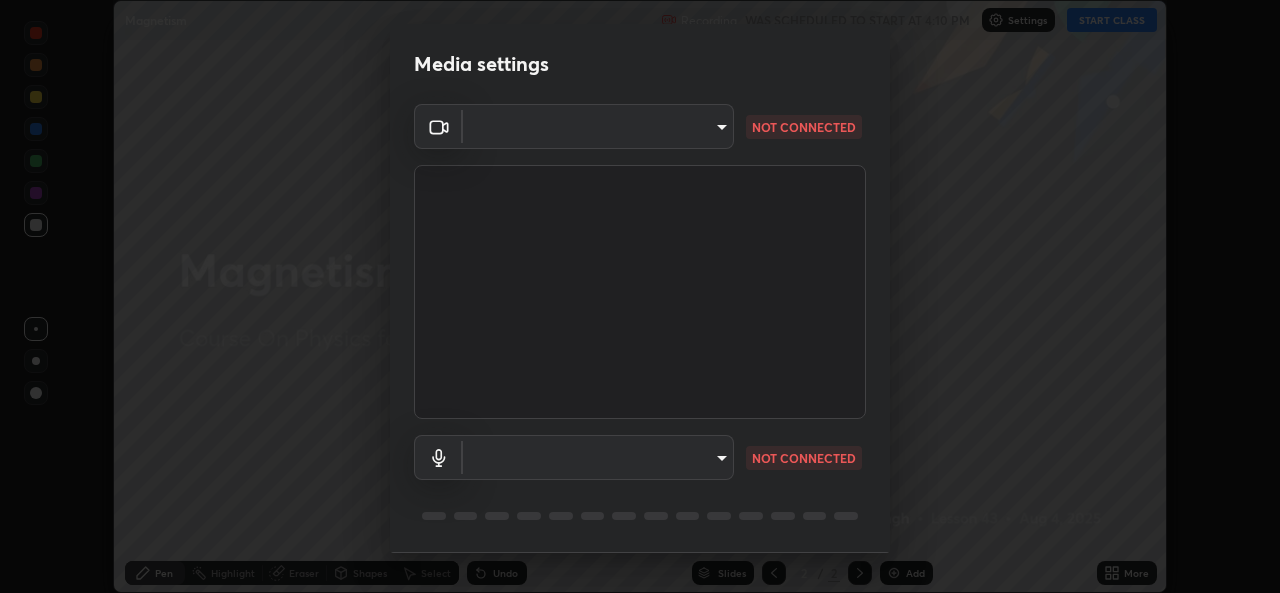 type on "a434b0bb675b4afe23526f72caf62f20b8336972c3250352fa126fe46eaa8015" 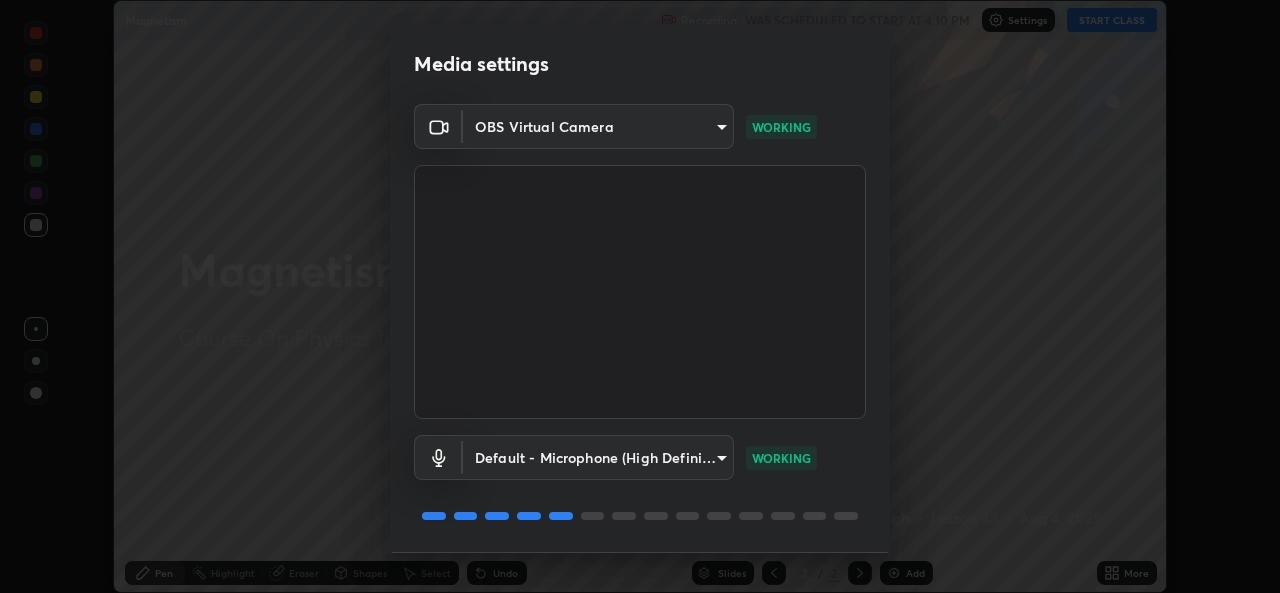 scroll, scrollTop: 63, scrollLeft: 0, axis: vertical 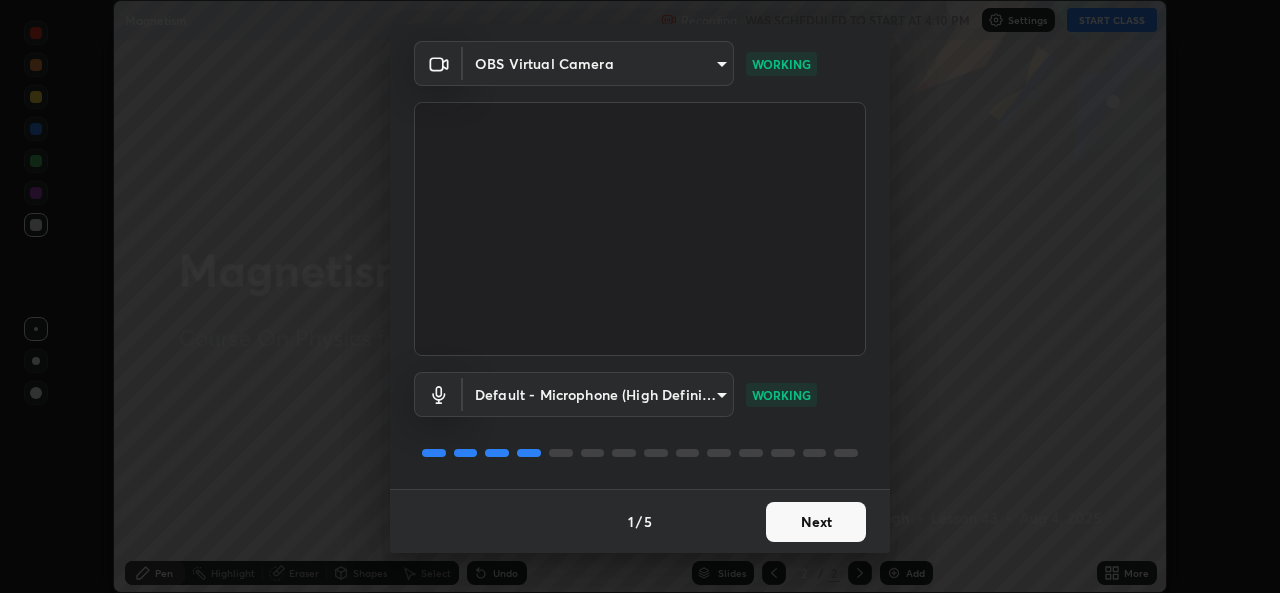 click on "Next" at bounding box center (816, 522) 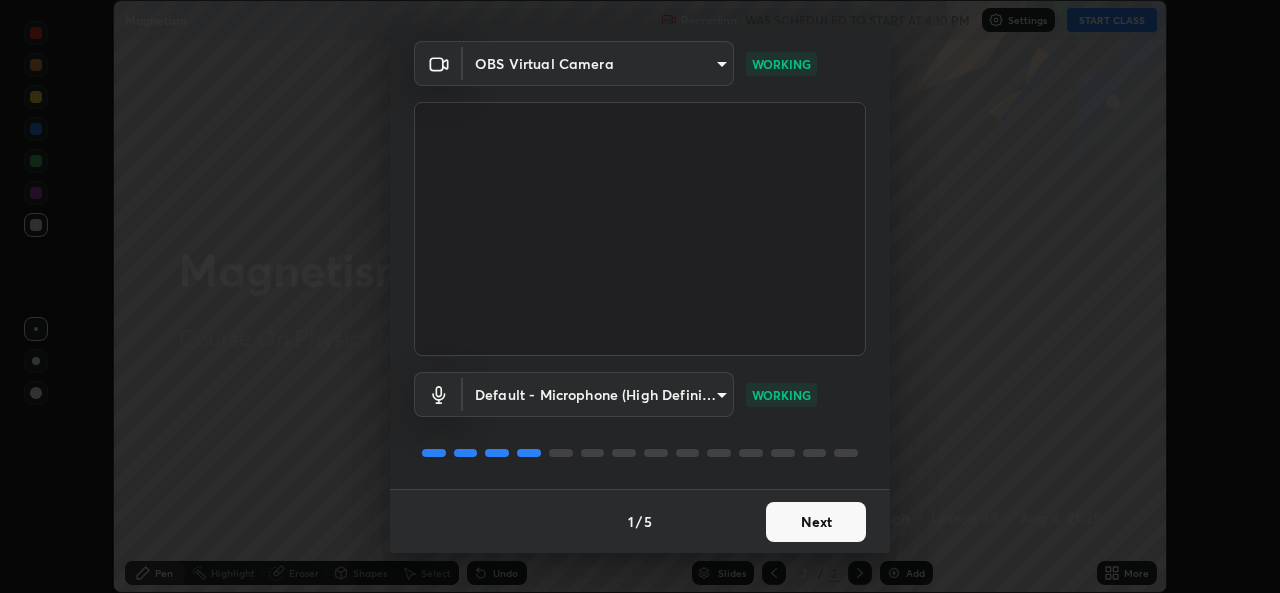 scroll, scrollTop: 0, scrollLeft: 0, axis: both 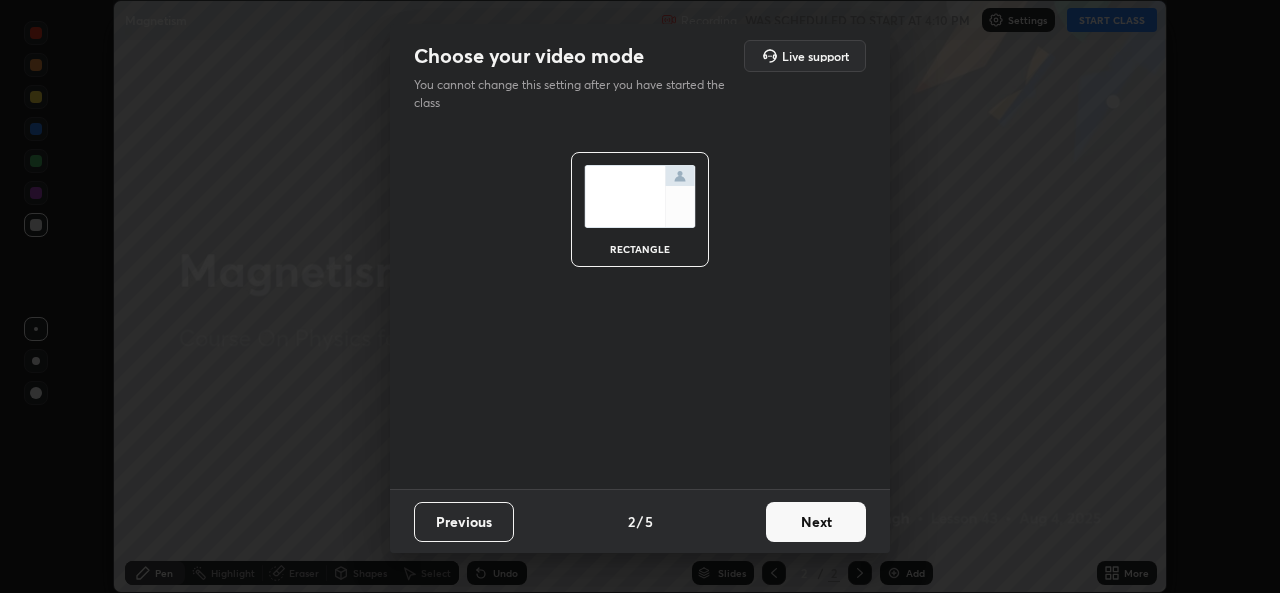click on "Next" at bounding box center [816, 522] 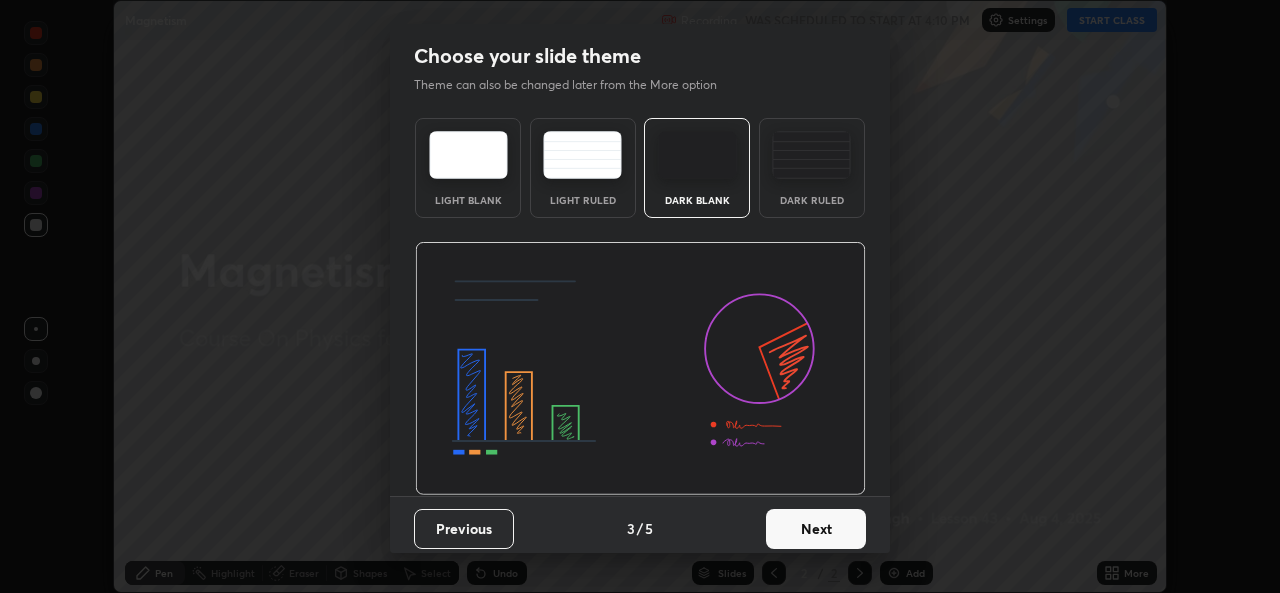 click on "Next" at bounding box center [816, 529] 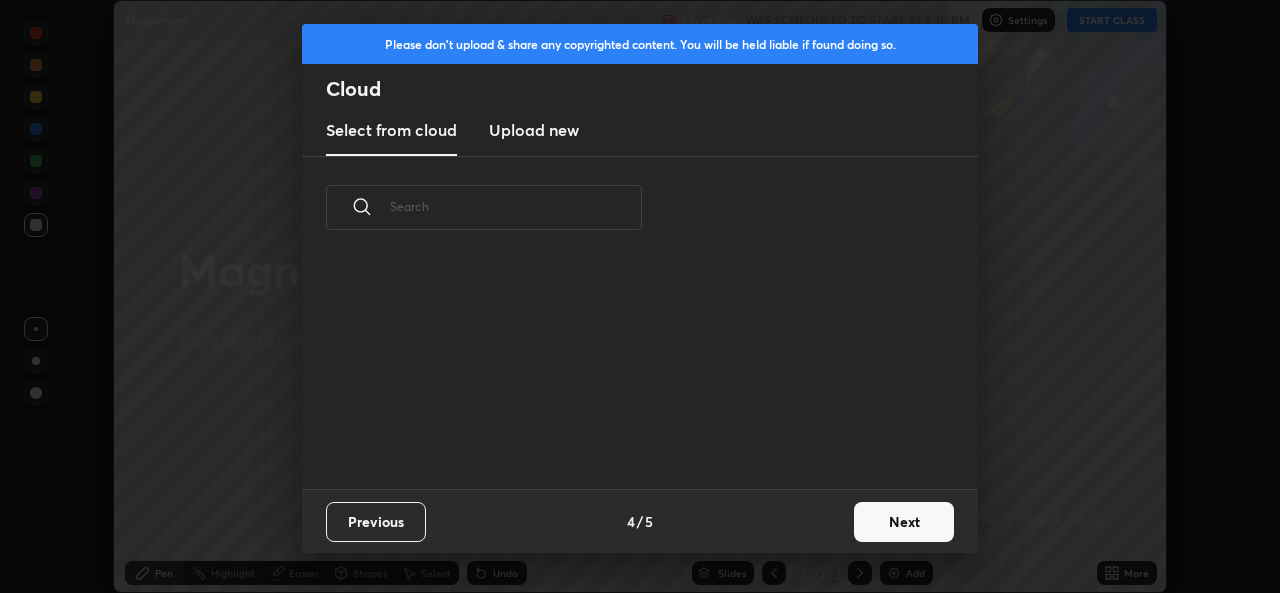 scroll, scrollTop: 7, scrollLeft: 11, axis: both 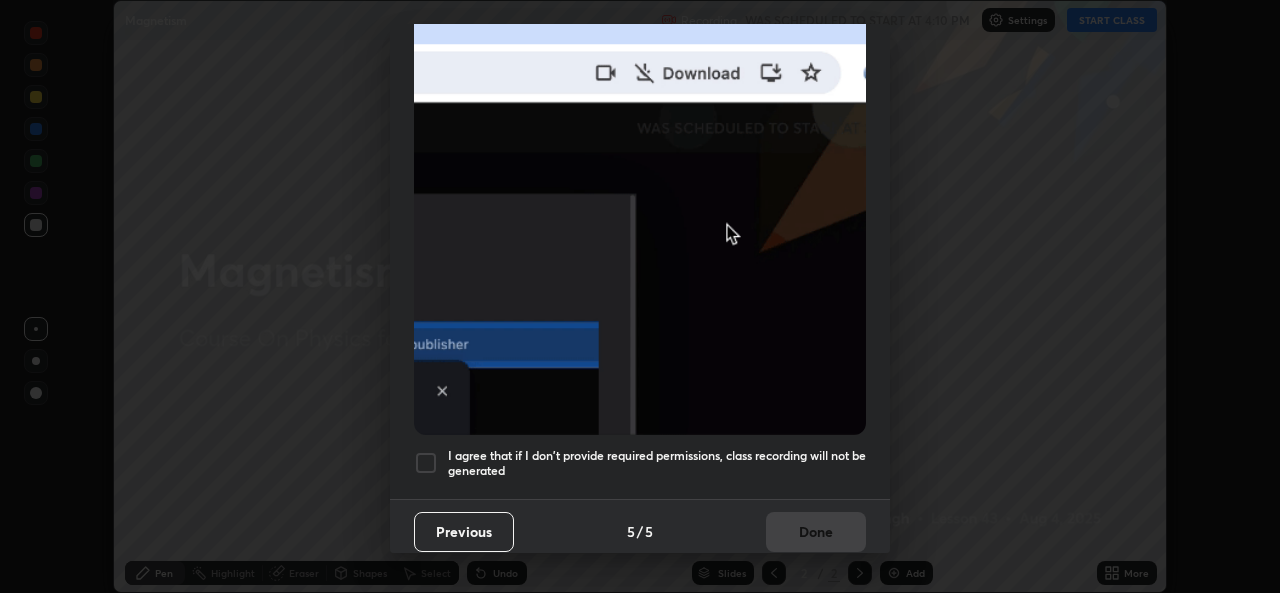 click at bounding box center [426, 463] 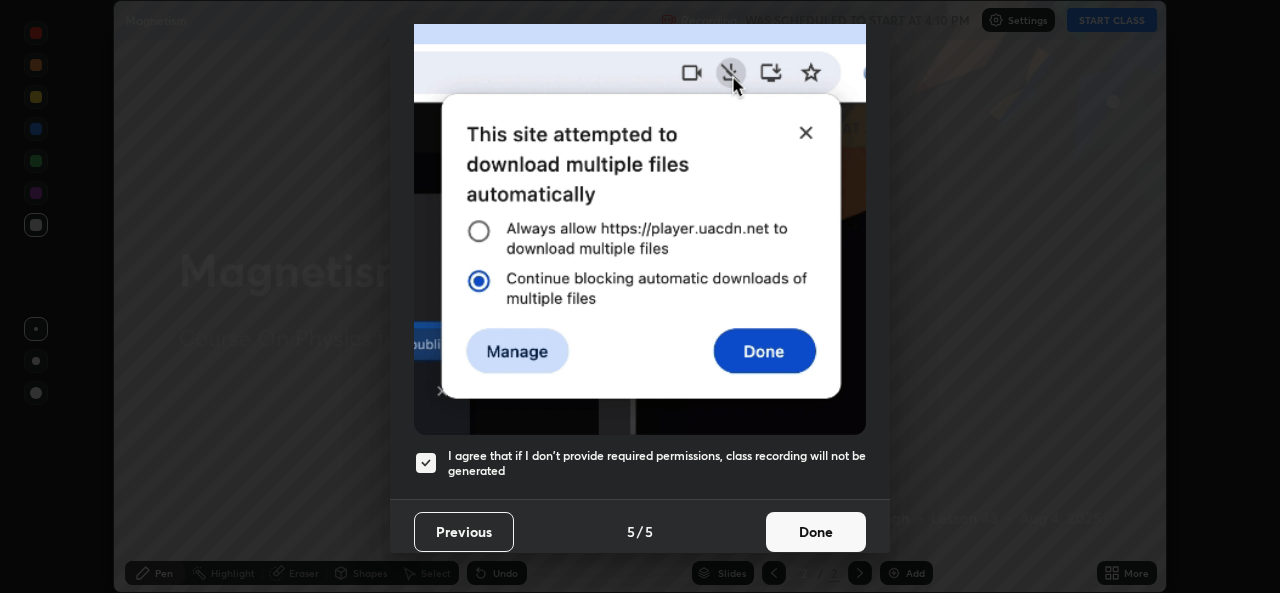 click on "Done" at bounding box center (816, 532) 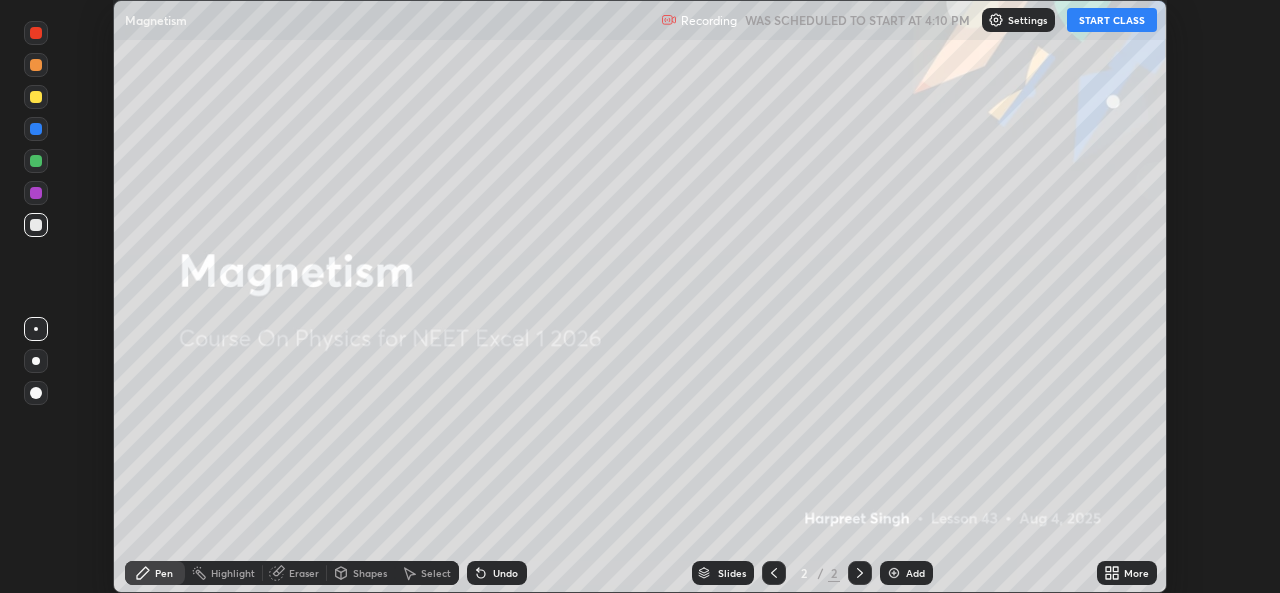 click on "START CLASS" at bounding box center [1112, 20] 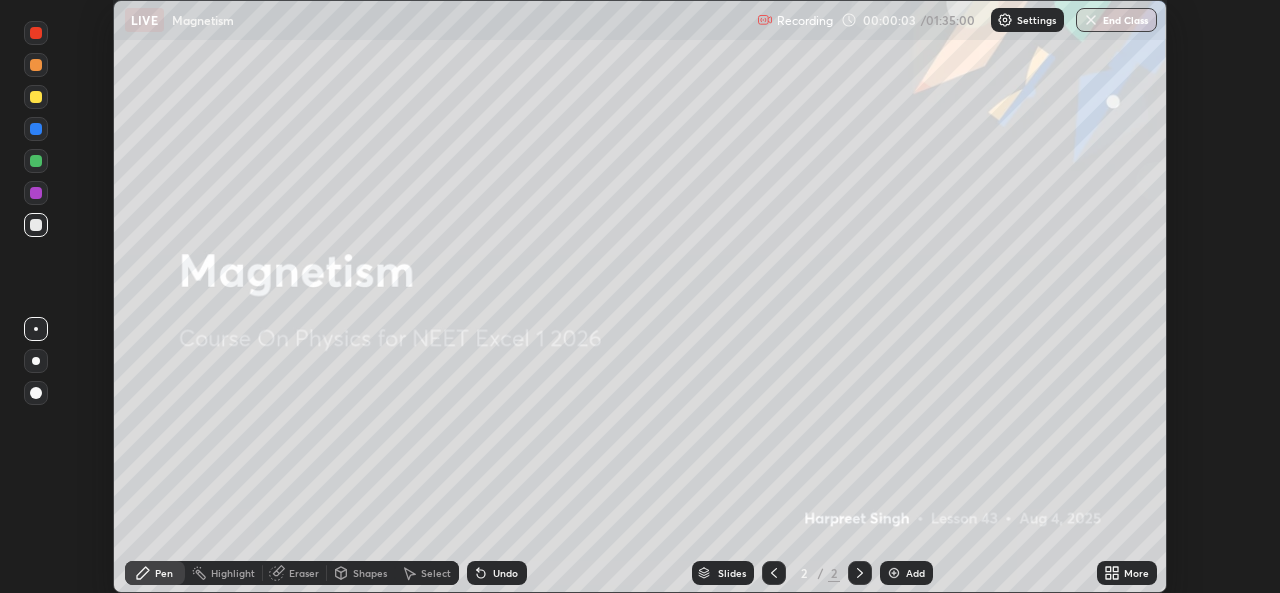 click on "More" at bounding box center [1136, 573] 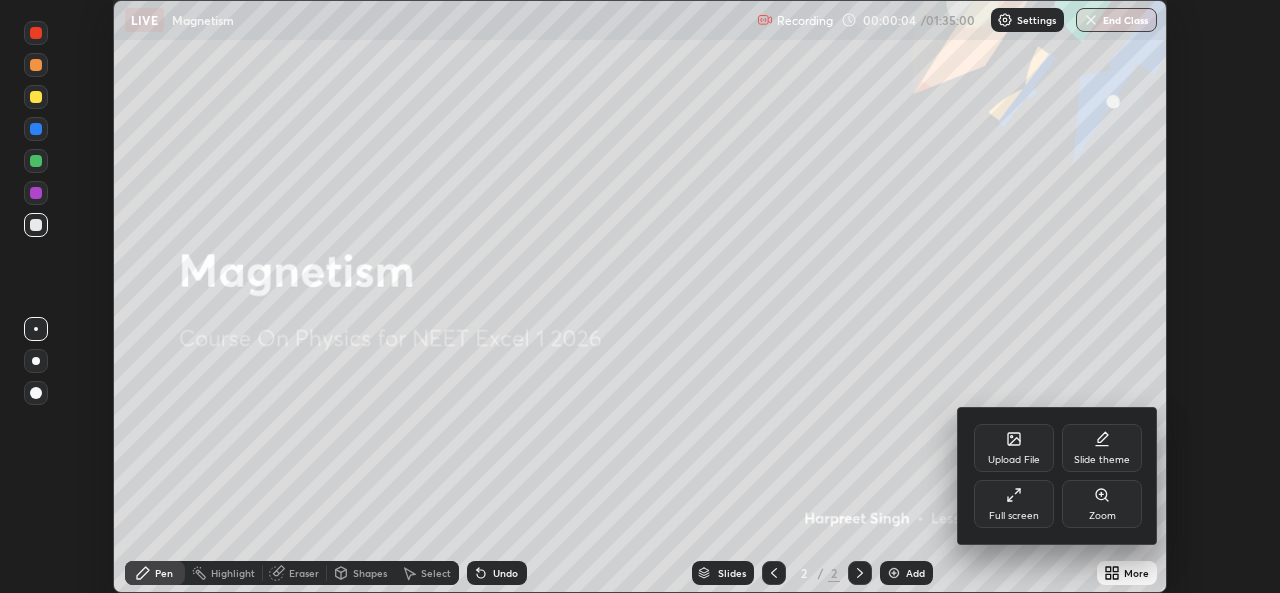 click on "Full screen" at bounding box center (1014, 504) 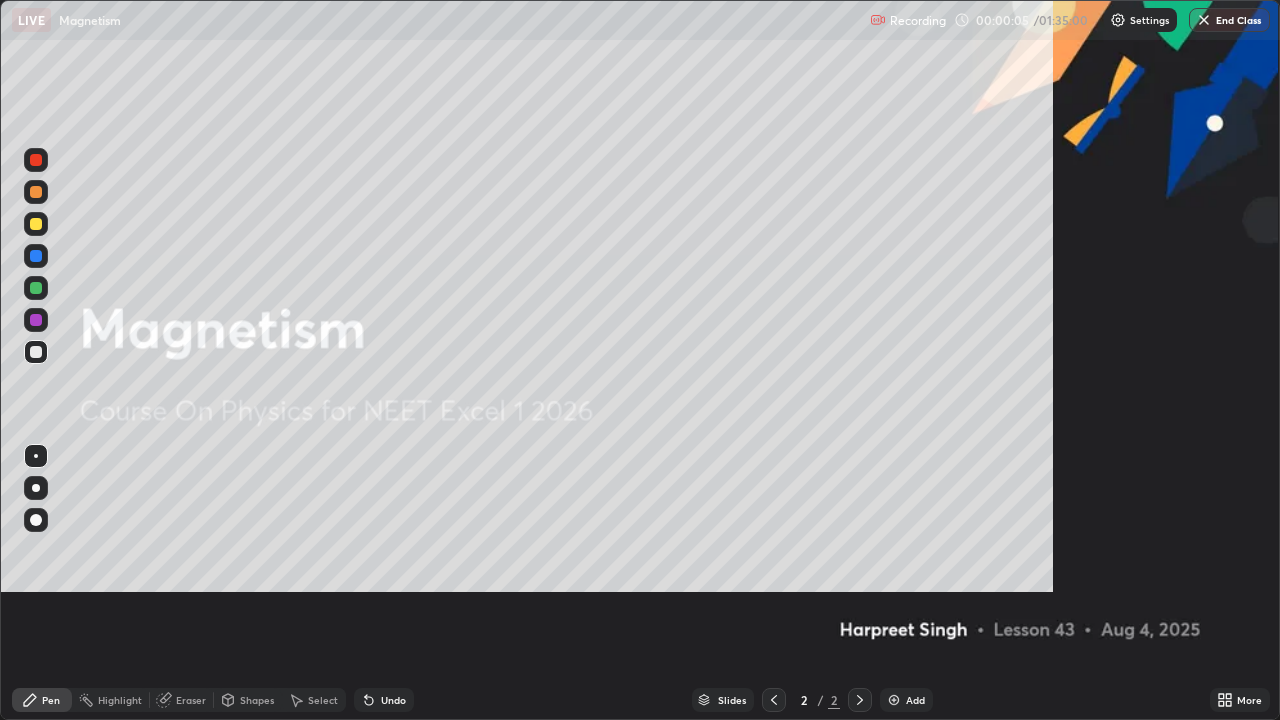 scroll, scrollTop: 99280, scrollLeft: 98720, axis: both 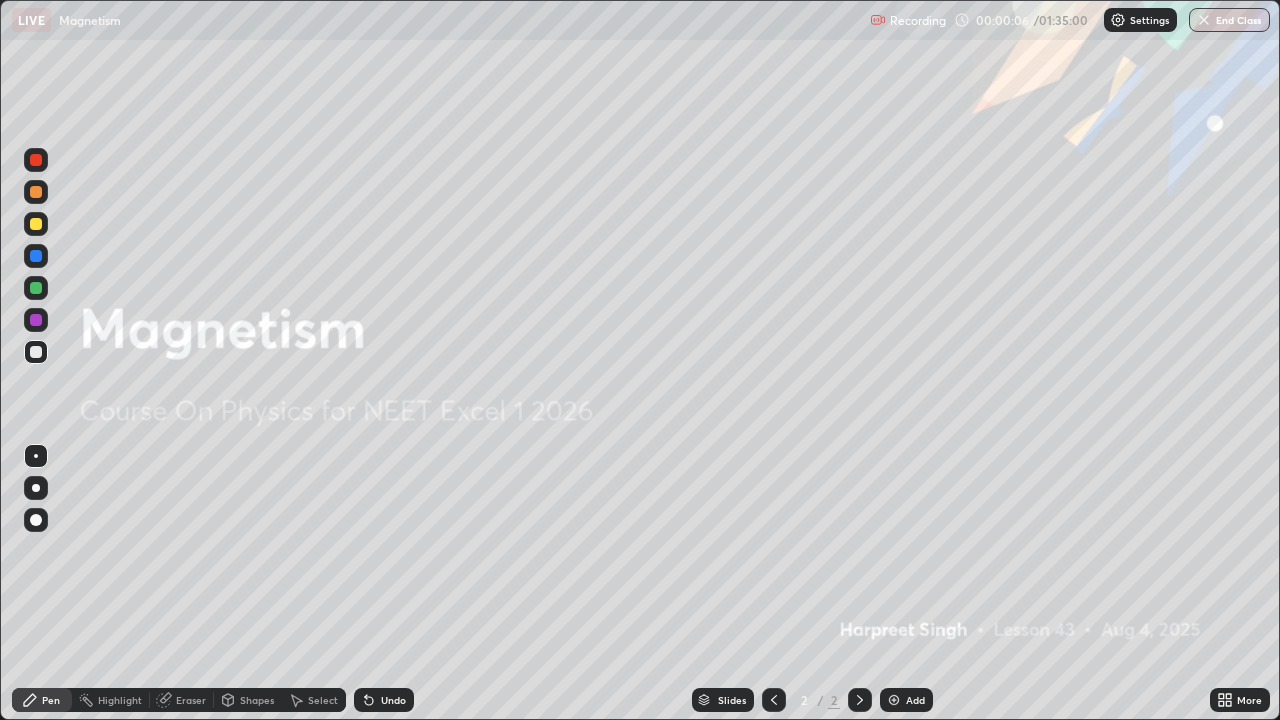 click on "Add" at bounding box center (915, 700) 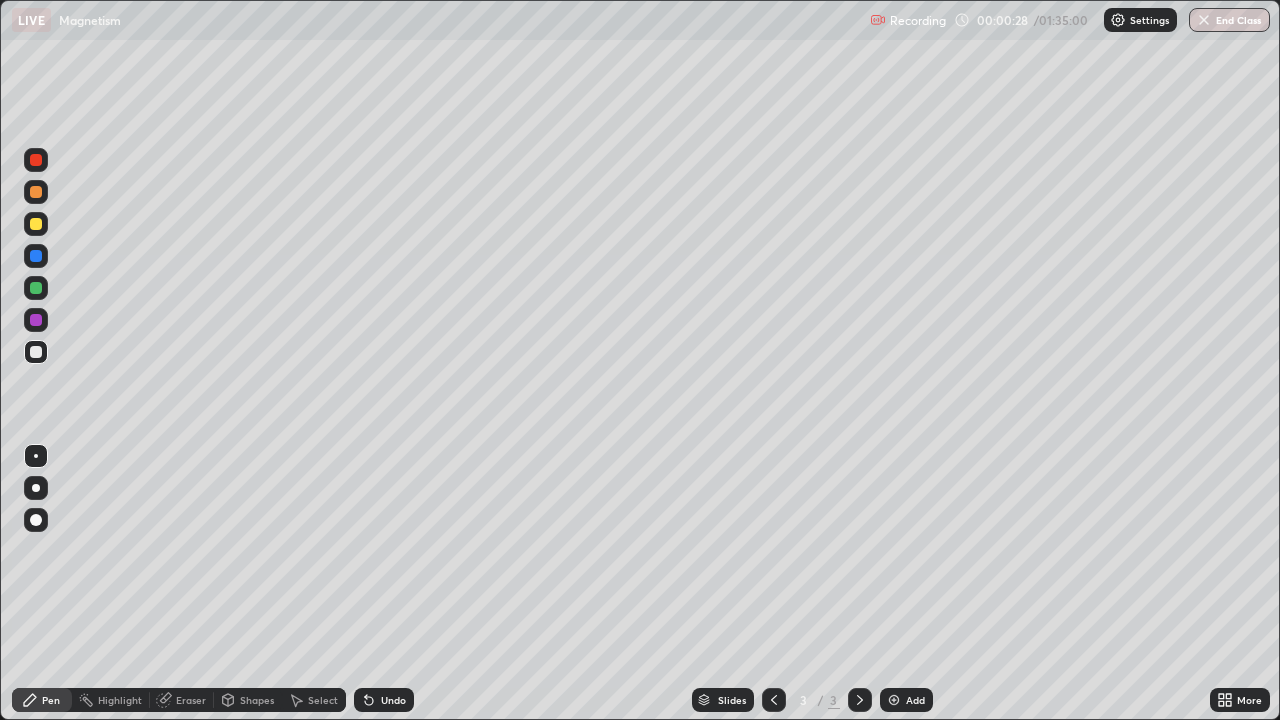 click at bounding box center (36, 224) 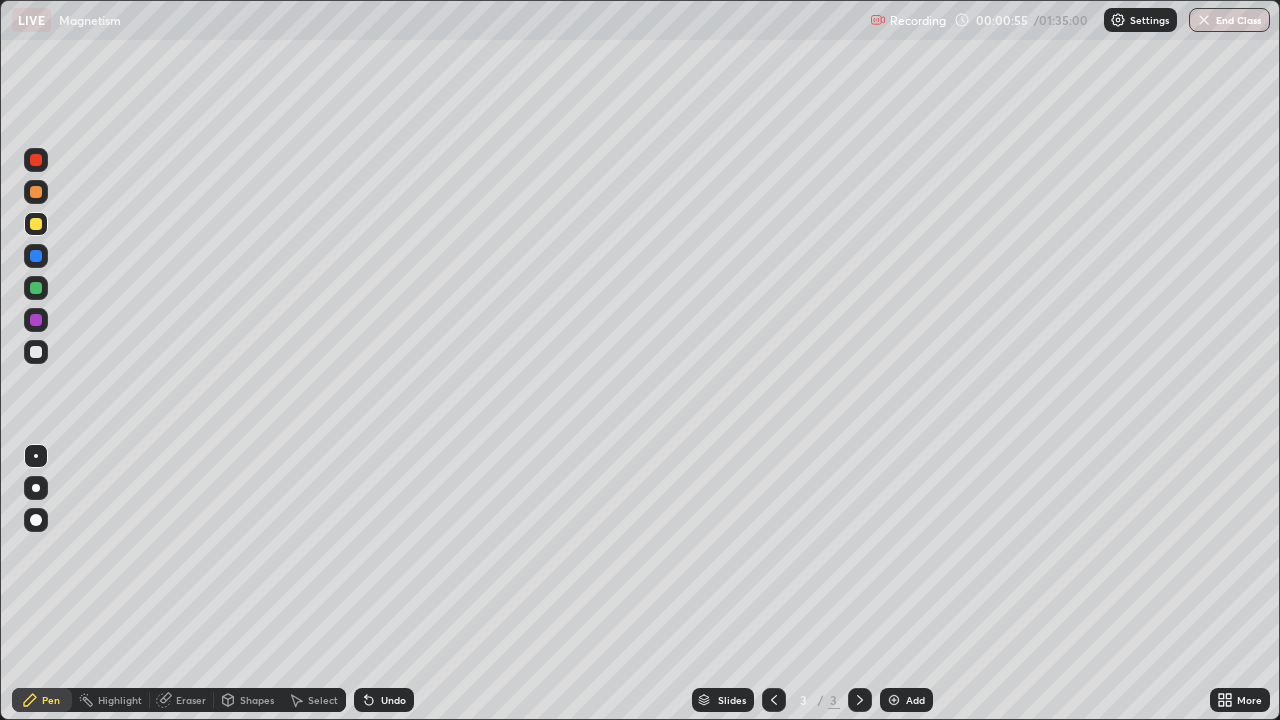 click at bounding box center [36, 352] 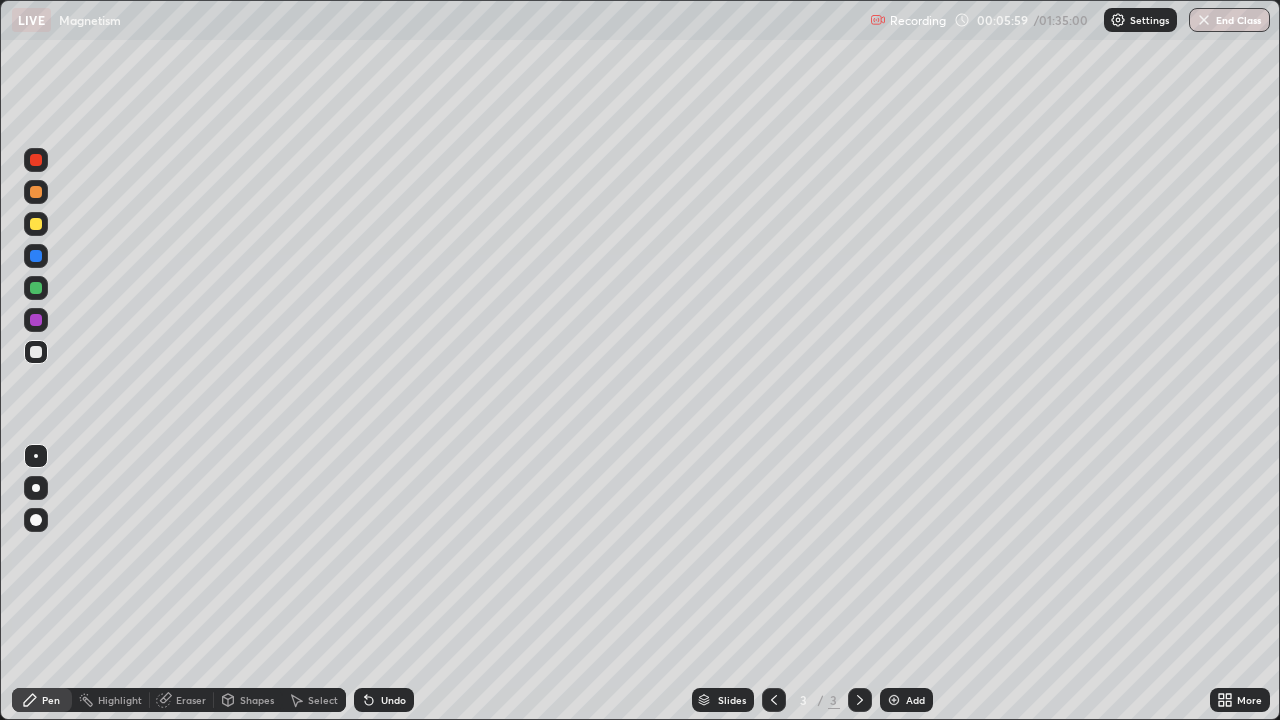 click at bounding box center [36, 224] 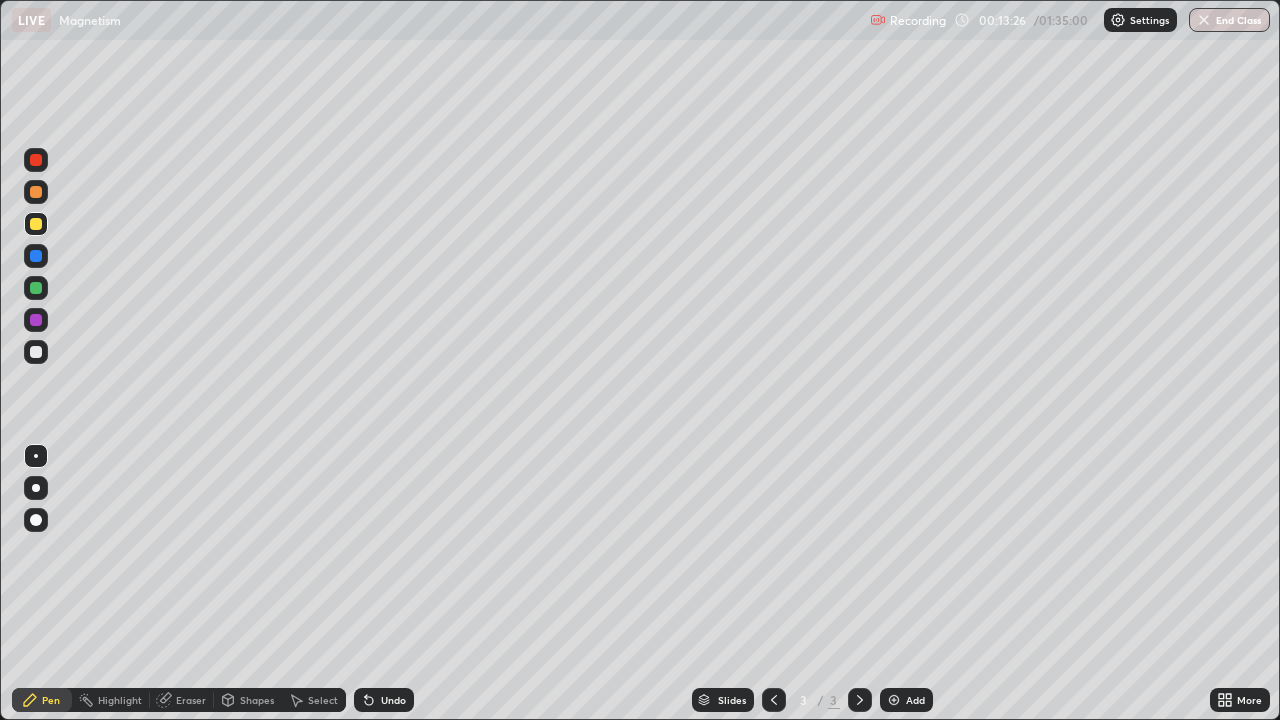 click at bounding box center (36, 352) 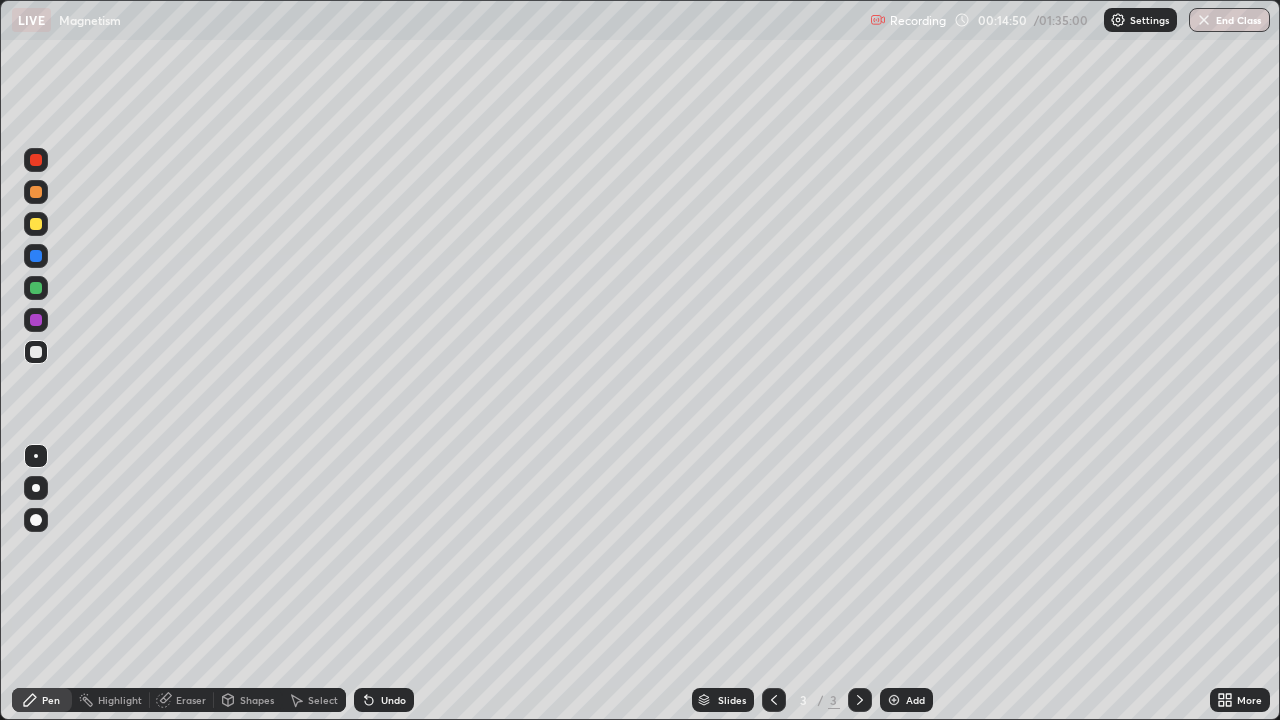 click on "Eraser" at bounding box center [191, 700] 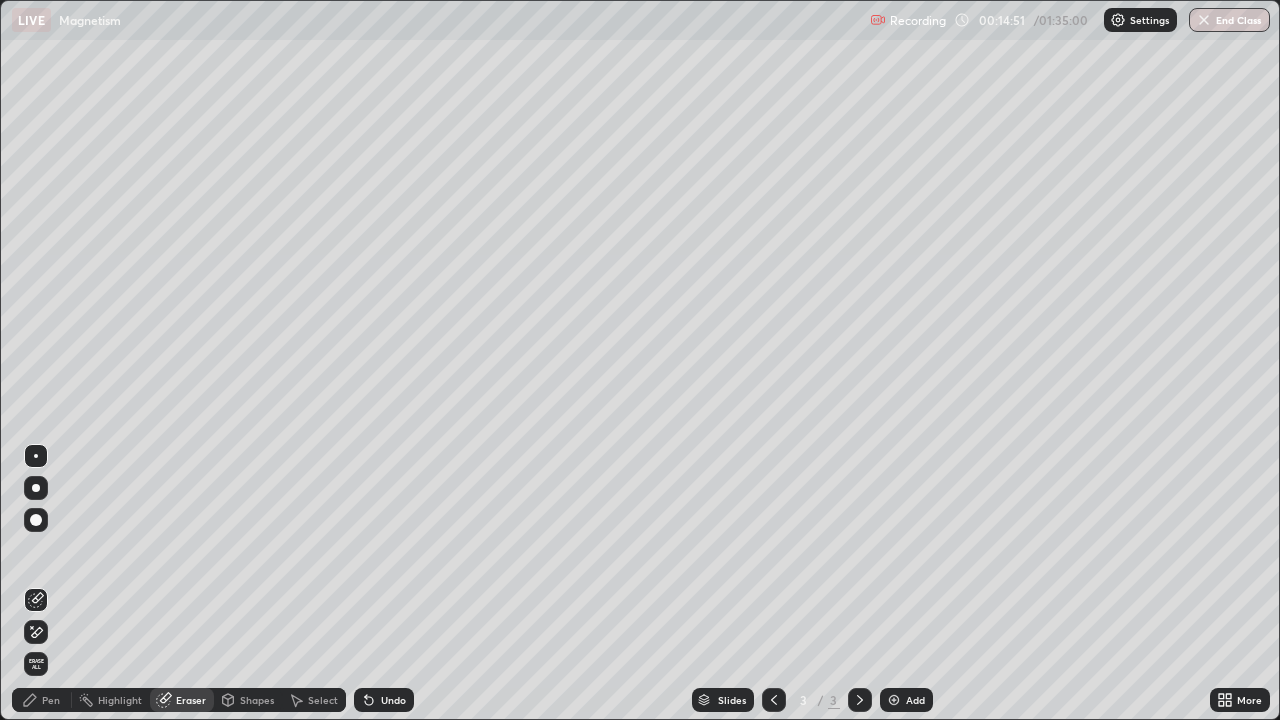 click on "Pen" at bounding box center [51, 700] 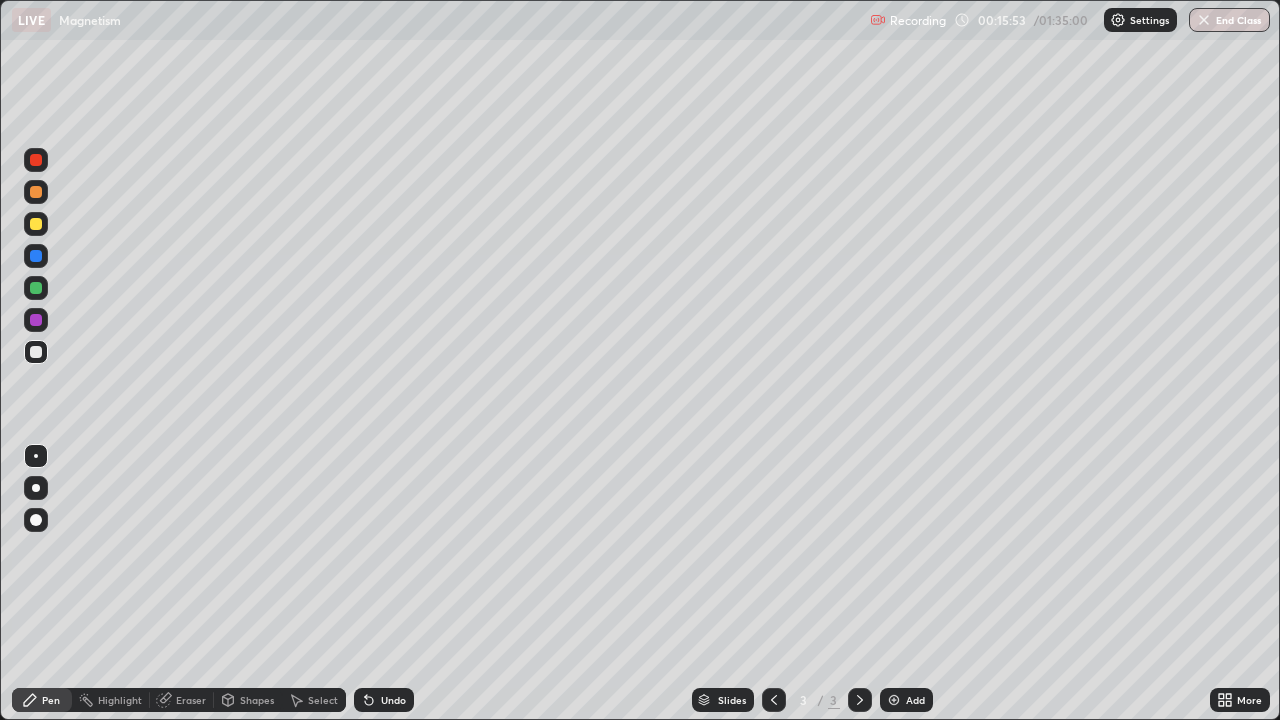click on "Add" at bounding box center (915, 700) 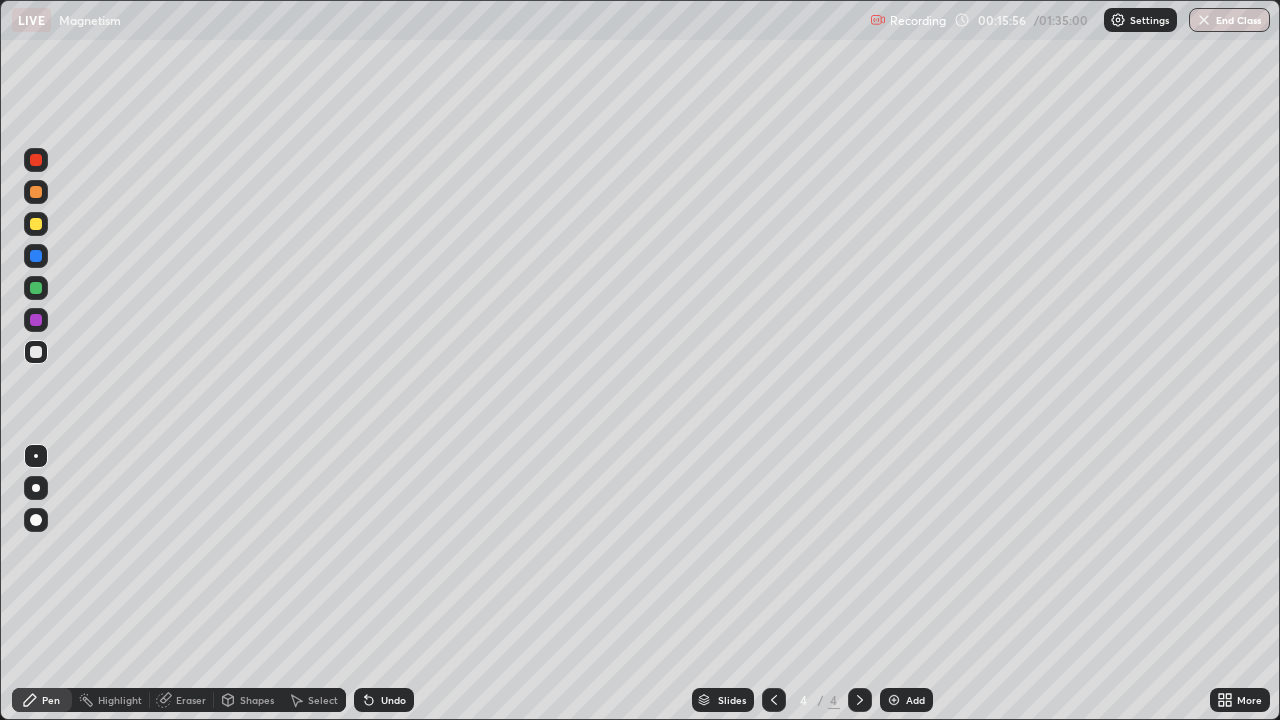 click at bounding box center [36, 224] 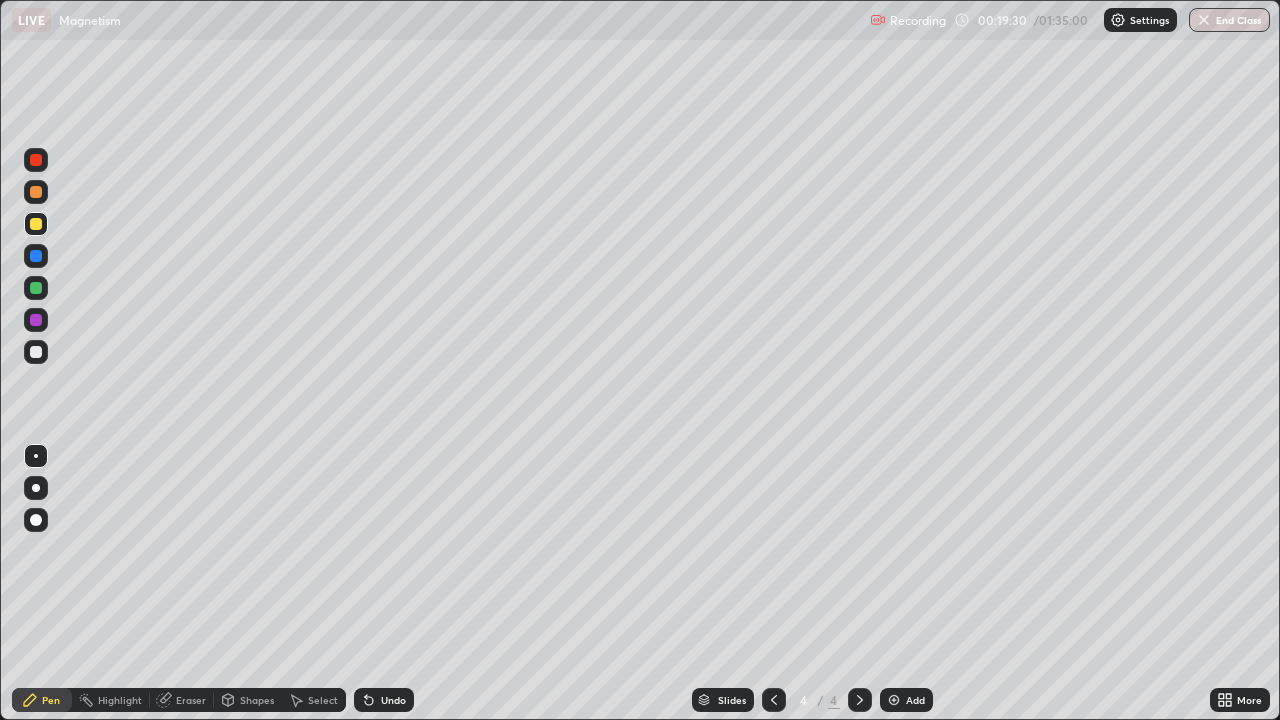click at bounding box center [36, 352] 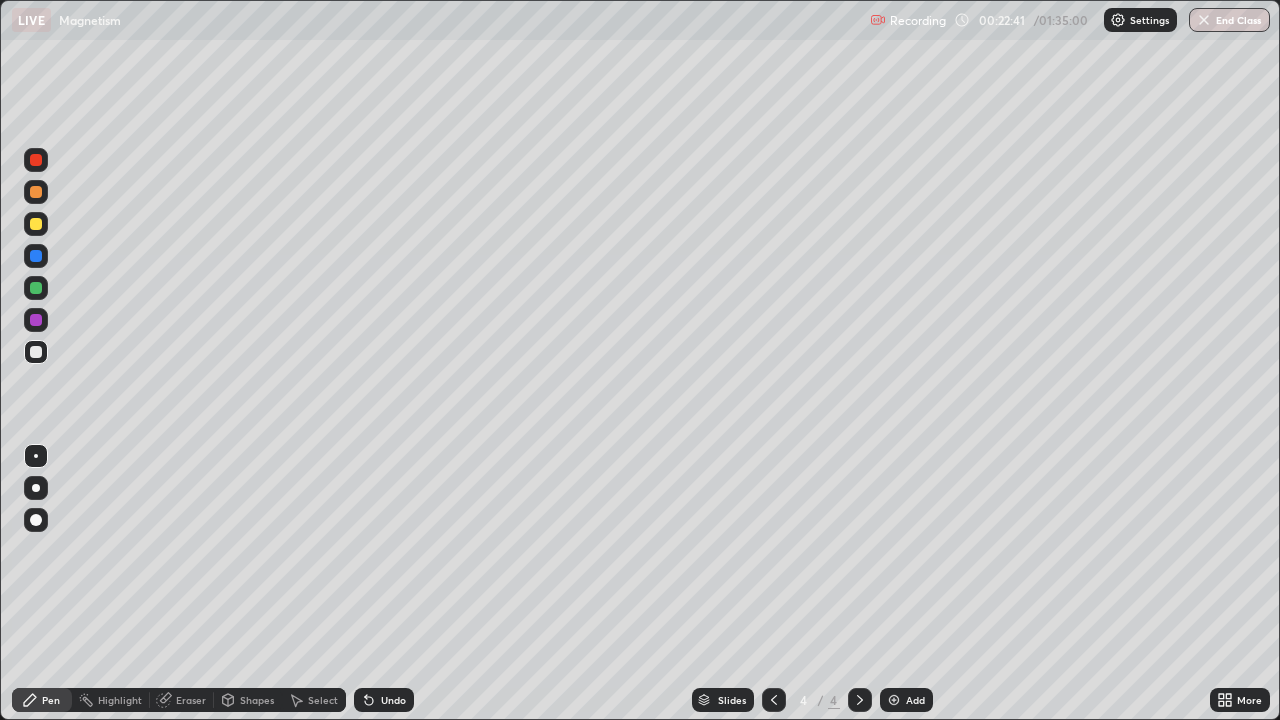 click on "Add" at bounding box center (915, 700) 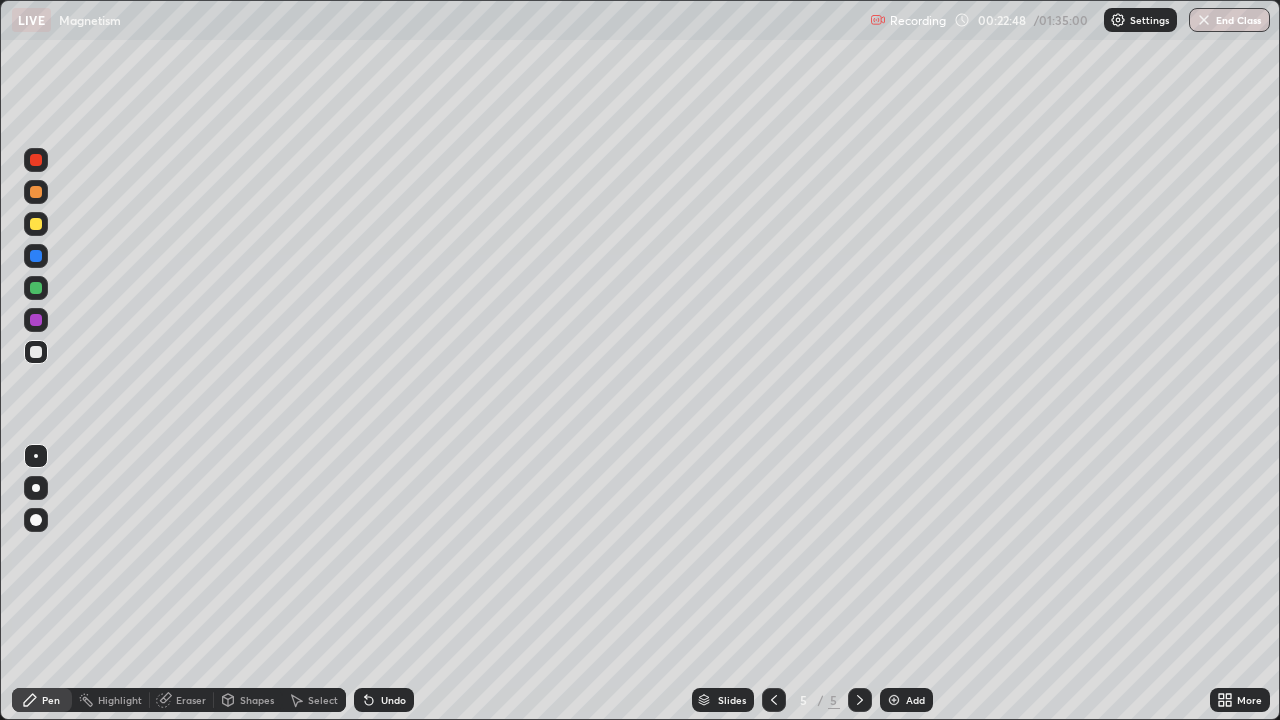 click 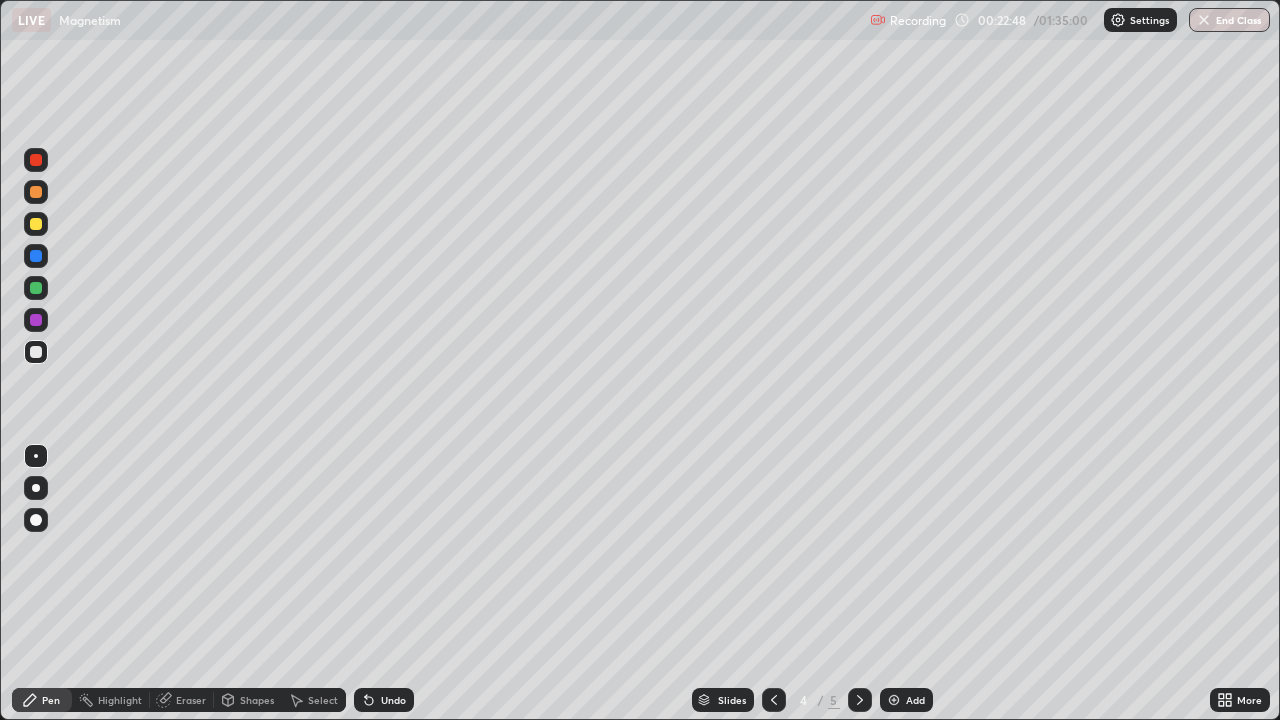 click at bounding box center (774, 700) 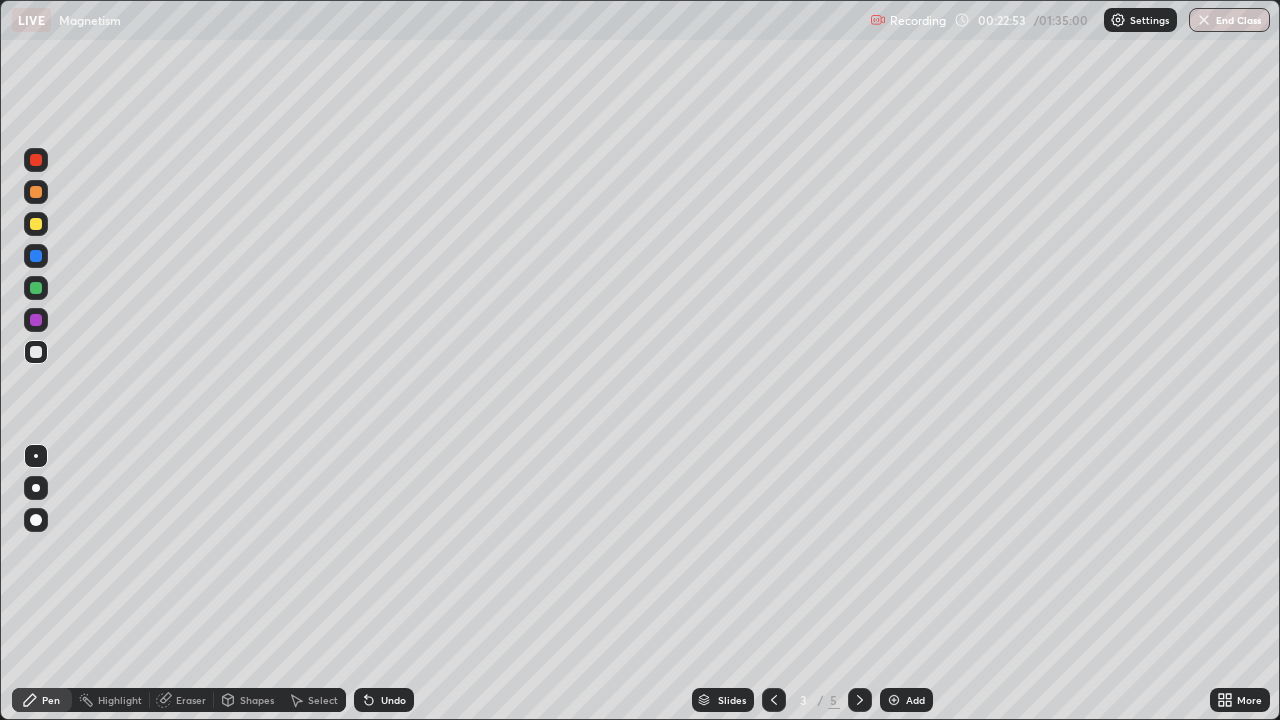 click 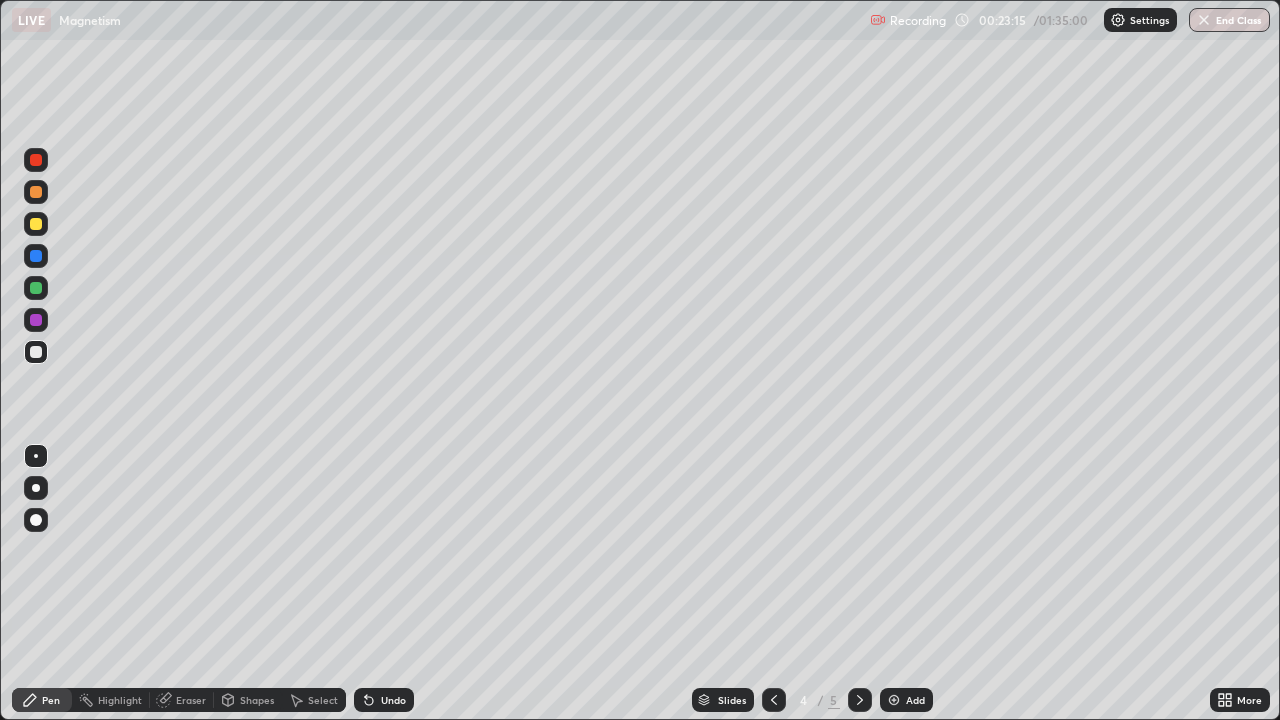 click on "Add" at bounding box center (915, 700) 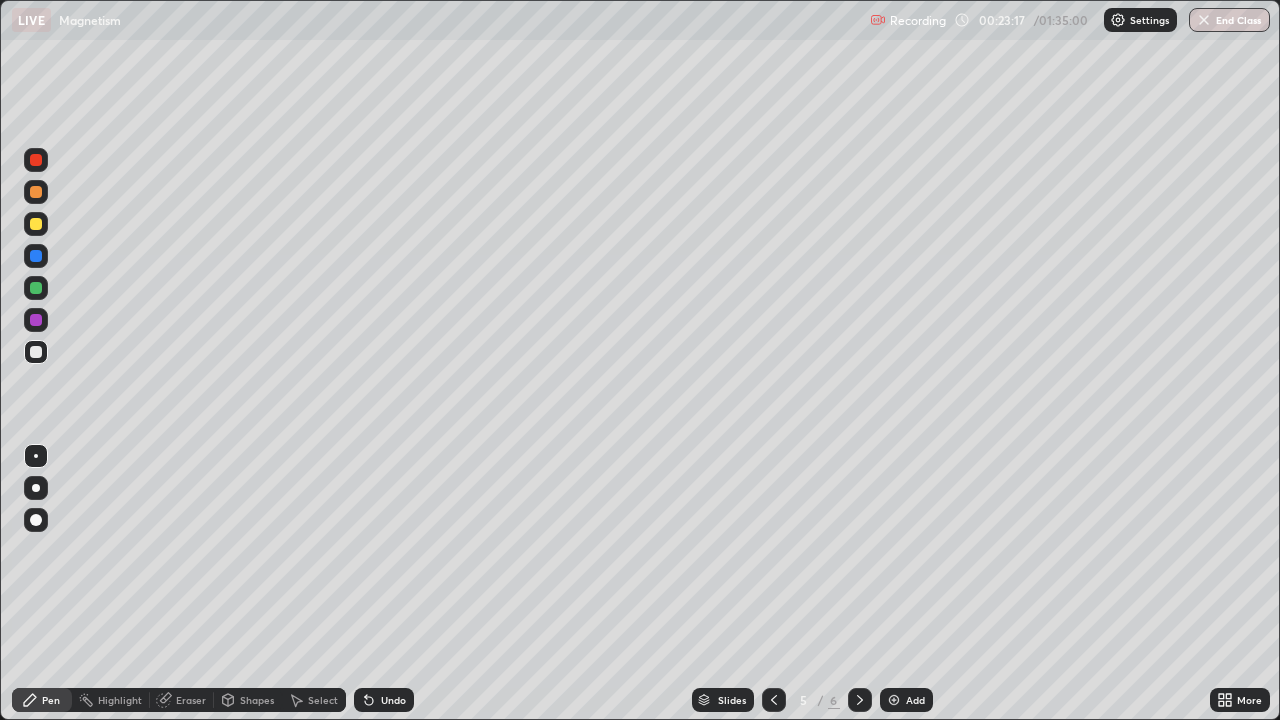 click at bounding box center (36, 224) 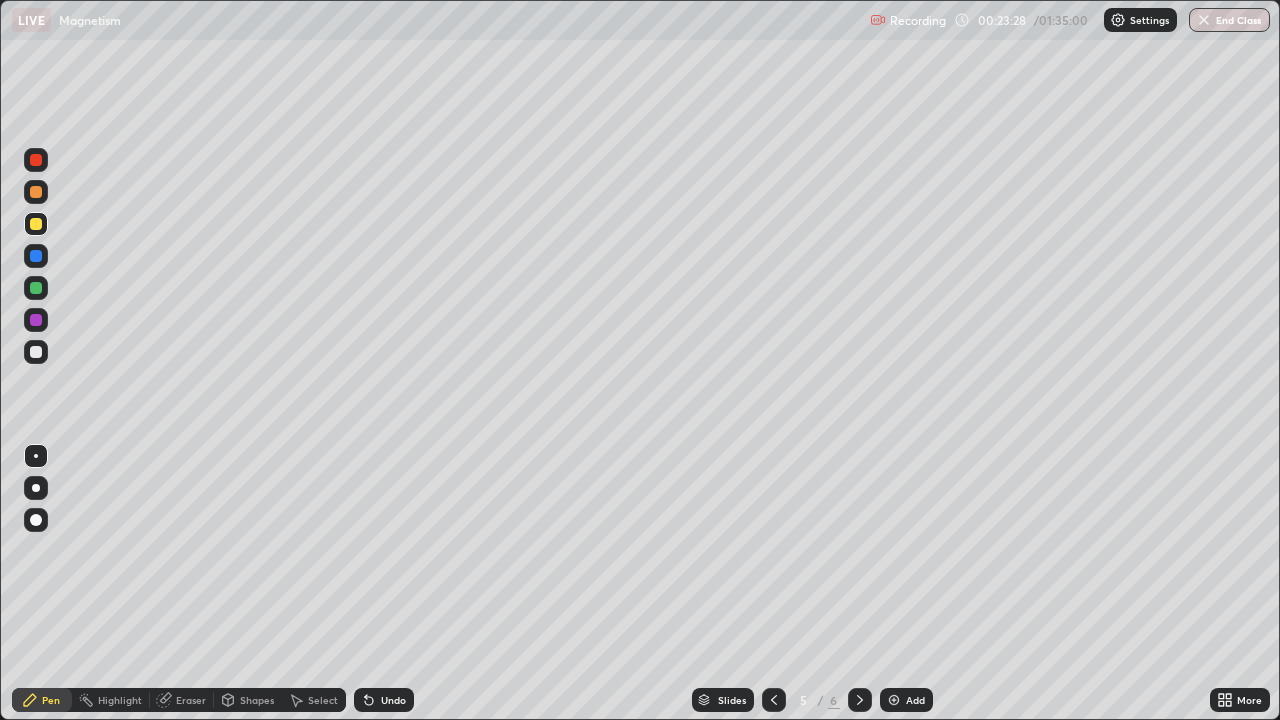 click on "Eraser" at bounding box center (191, 700) 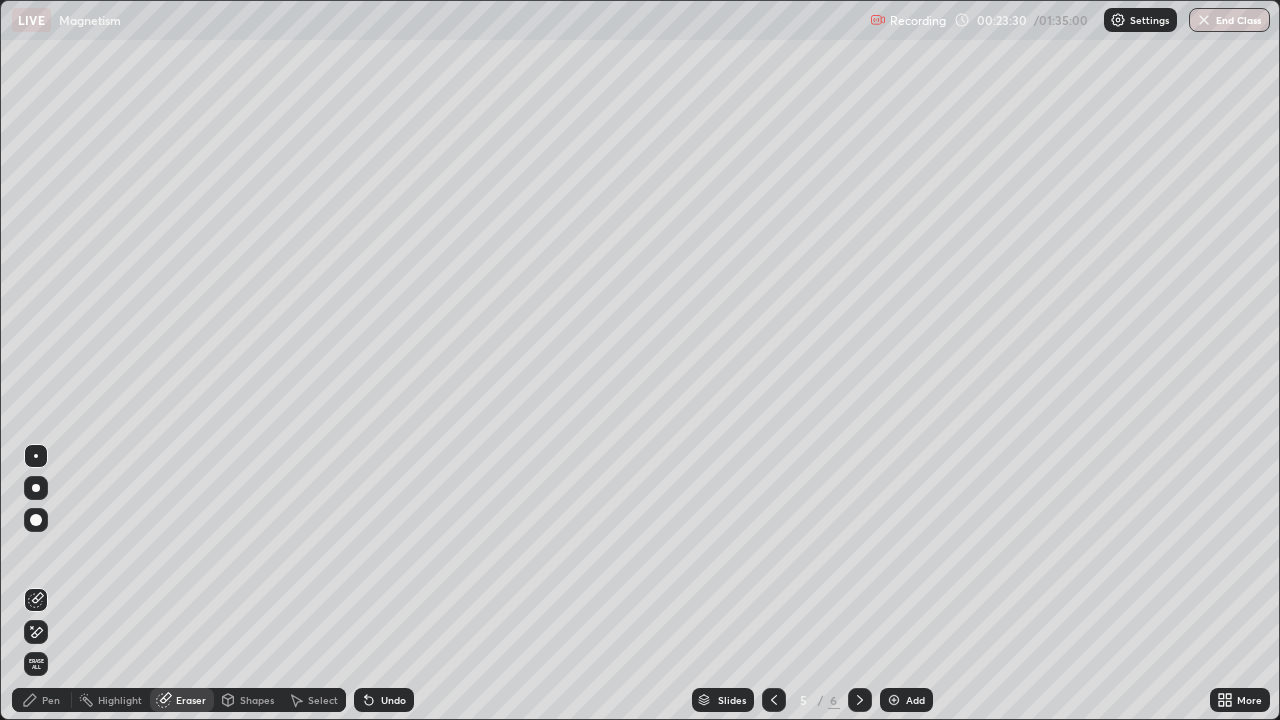 click on "Pen" at bounding box center (51, 700) 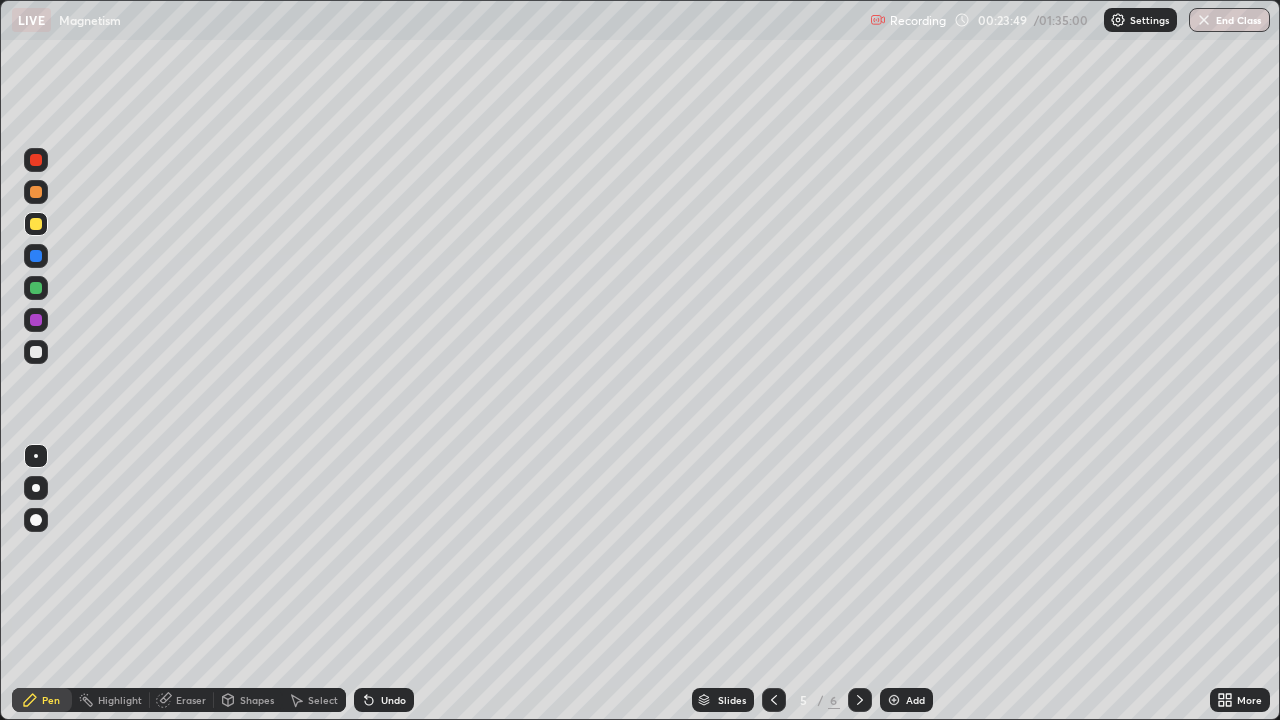 click at bounding box center (36, 352) 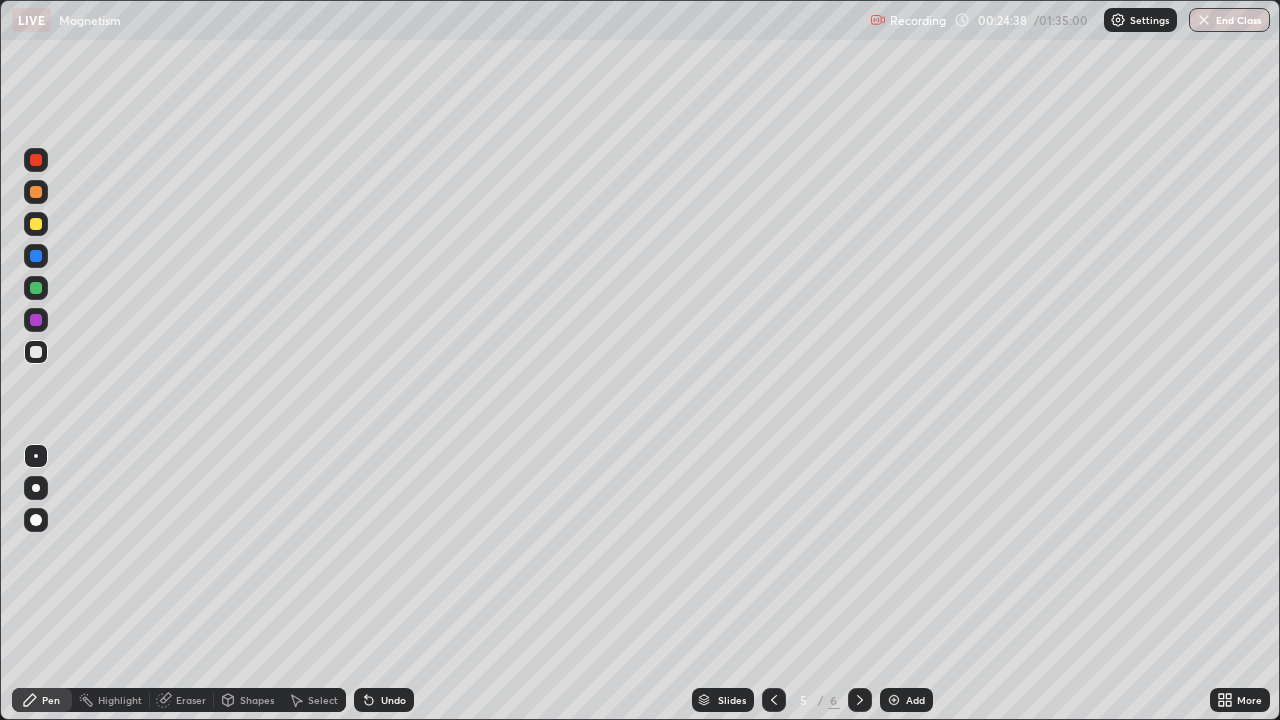 click at bounding box center (36, 352) 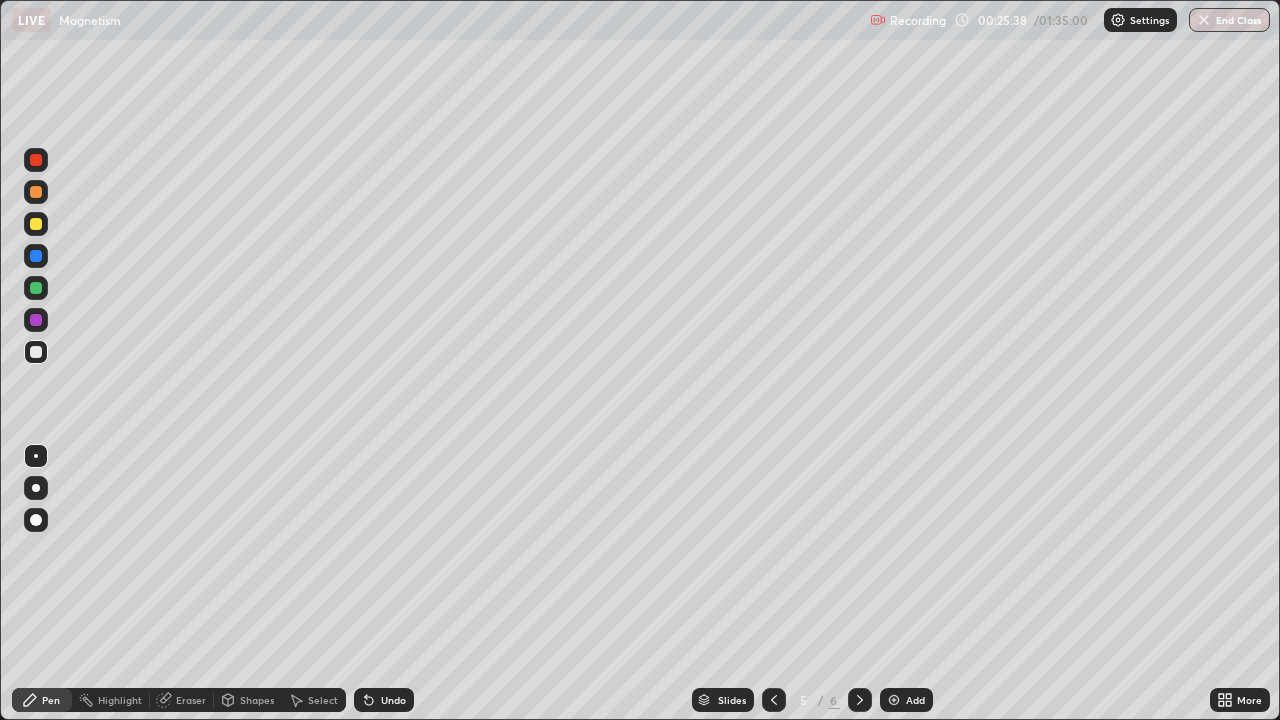 click on "Eraser" at bounding box center (191, 700) 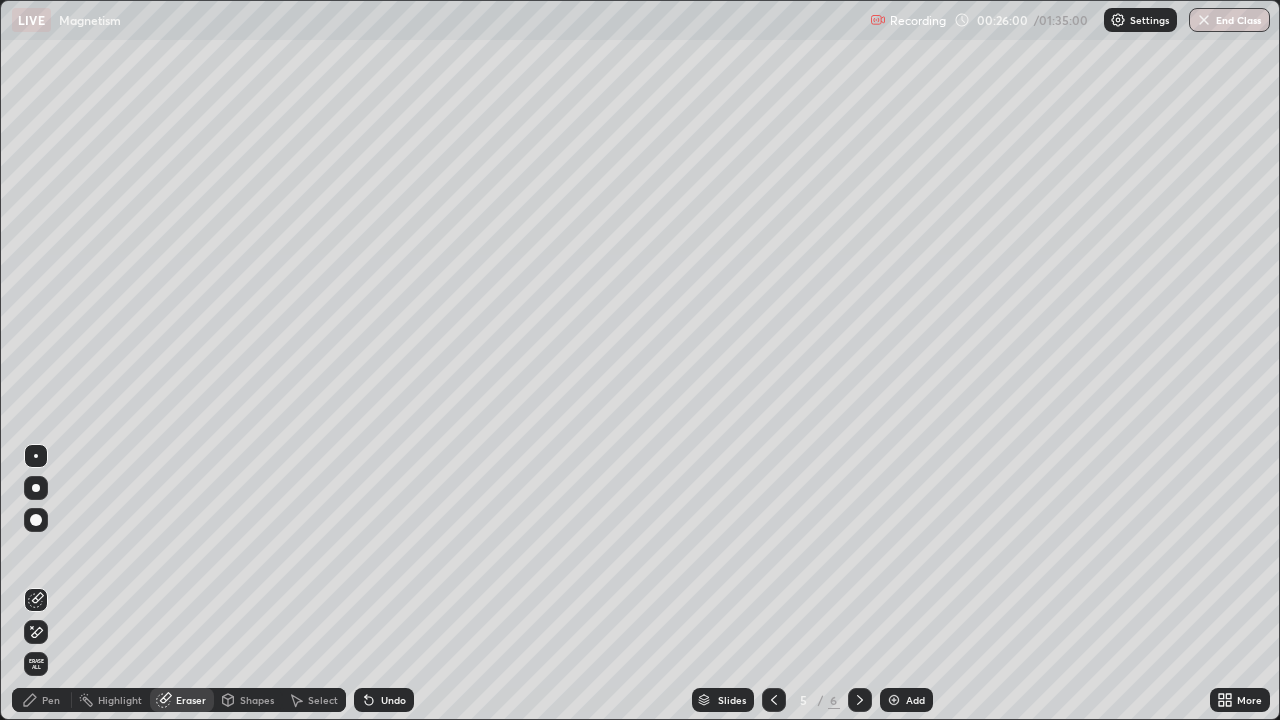 click on "Pen" at bounding box center (51, 700) 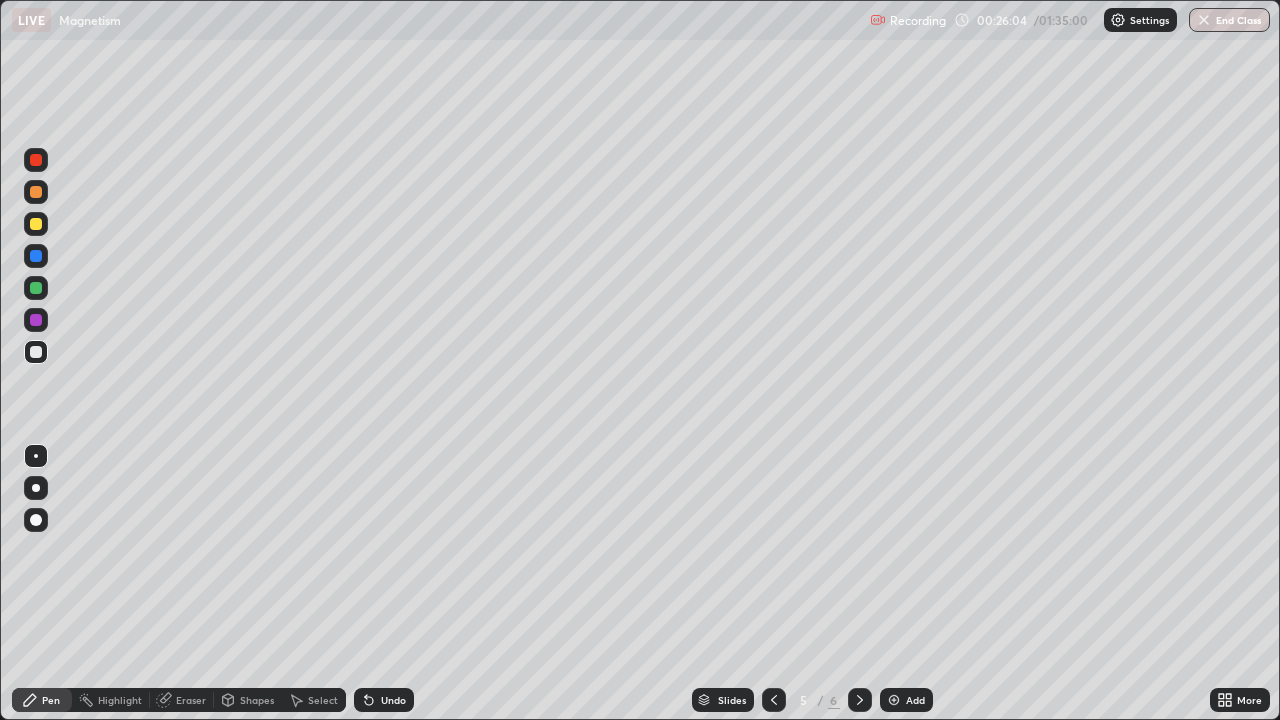 click on "Eraser" at bounding box center (191, 700) 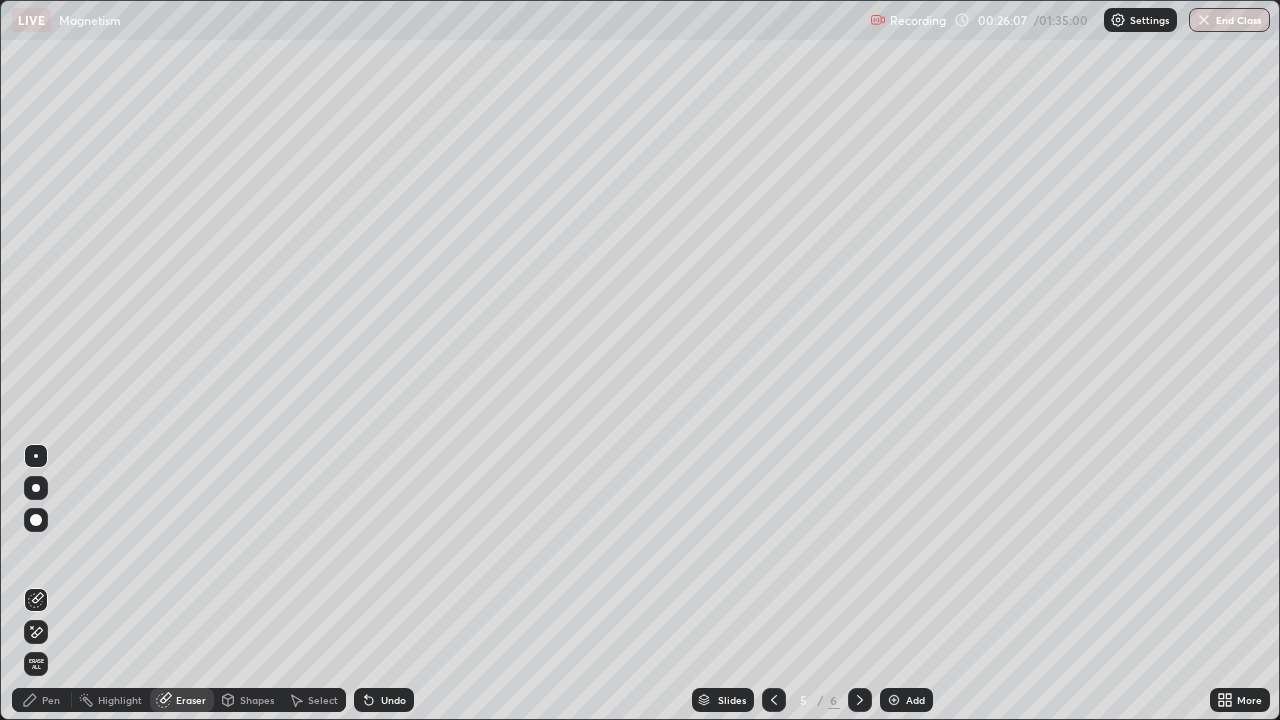 click on "Pen" at bounding box center [51, 700] 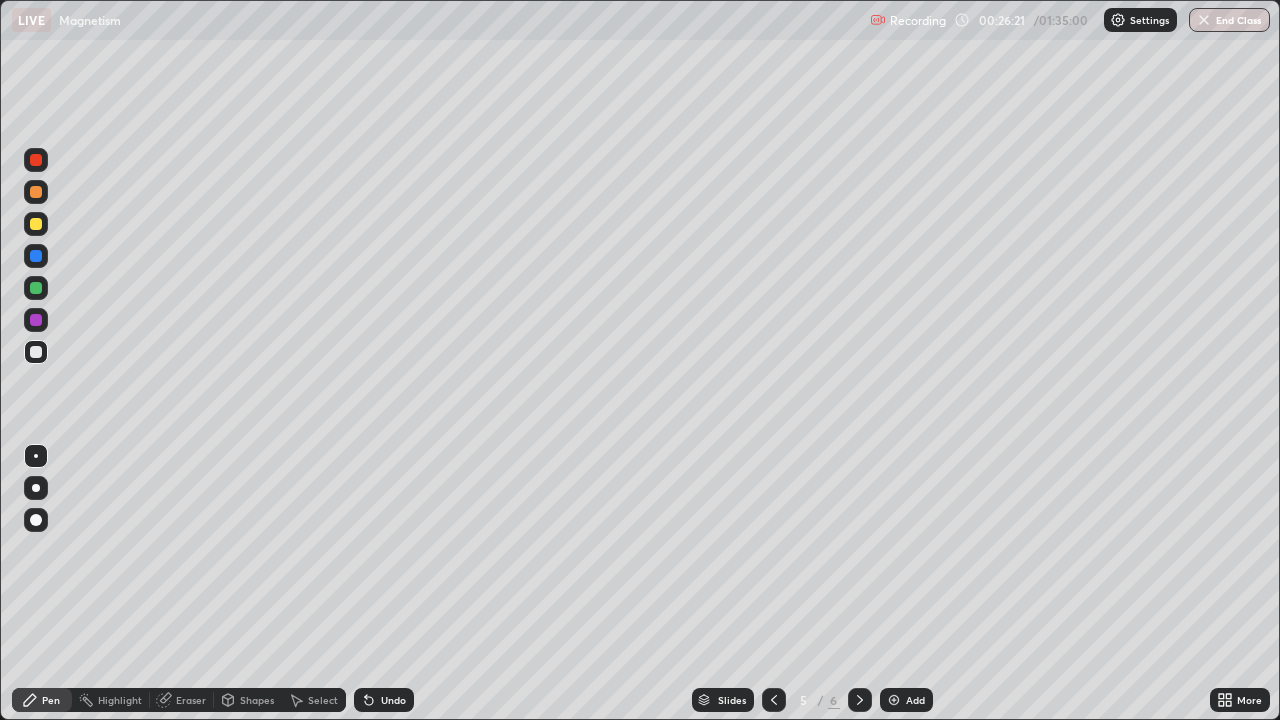 click on "Eraser" at bounding box center (191, 700) 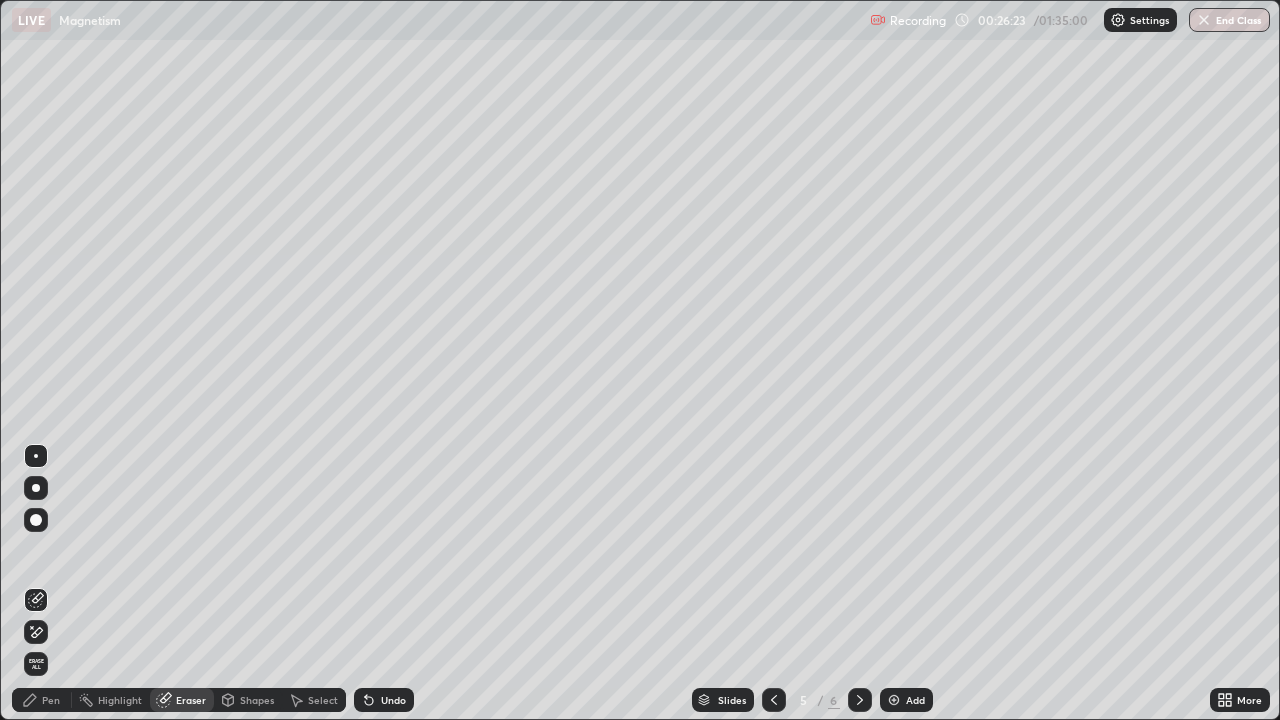 click on "Pen" at bounding box center (42, 700) 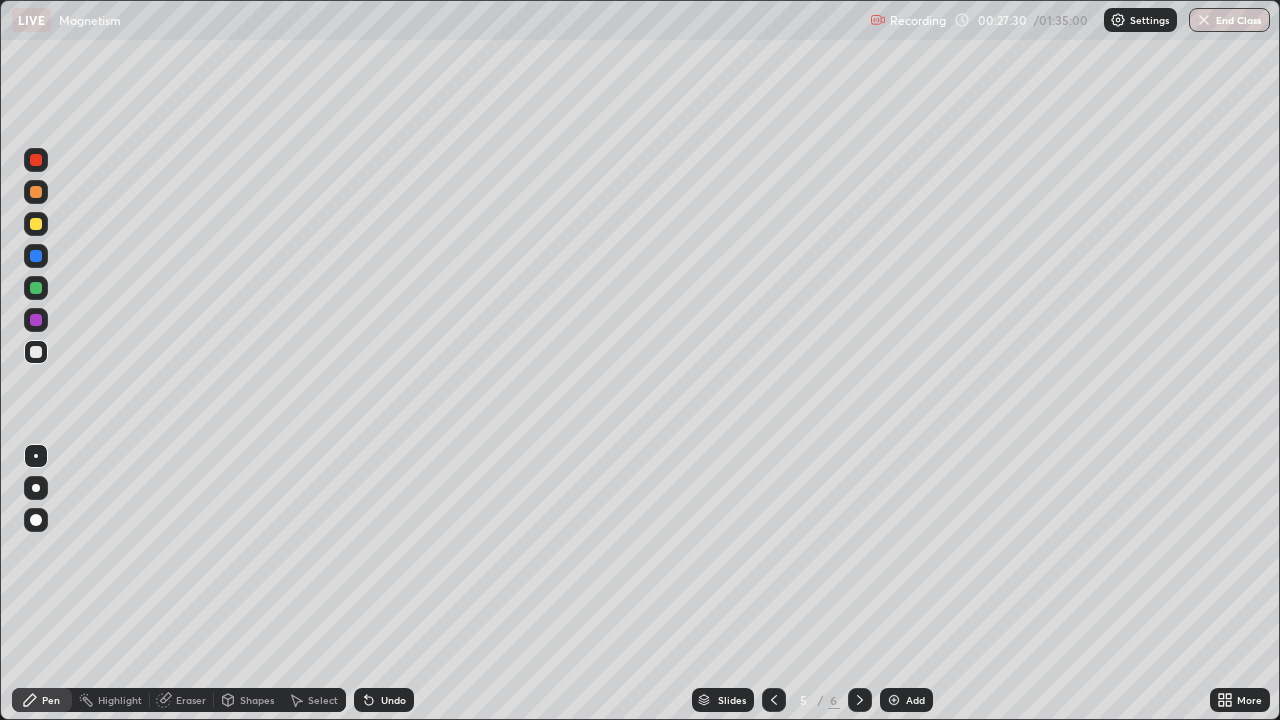 click on "Eraser" at bounding box center [182, 700] 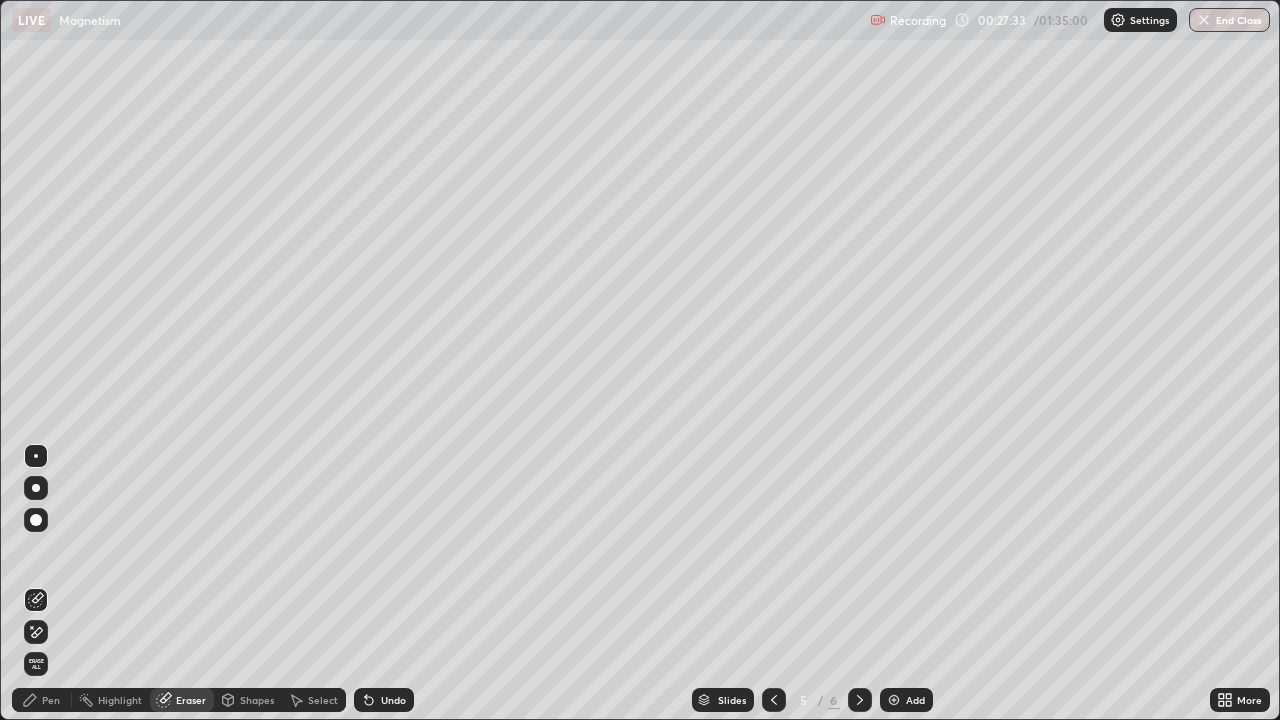 click on "Pen" at bounding box center (42, 700) 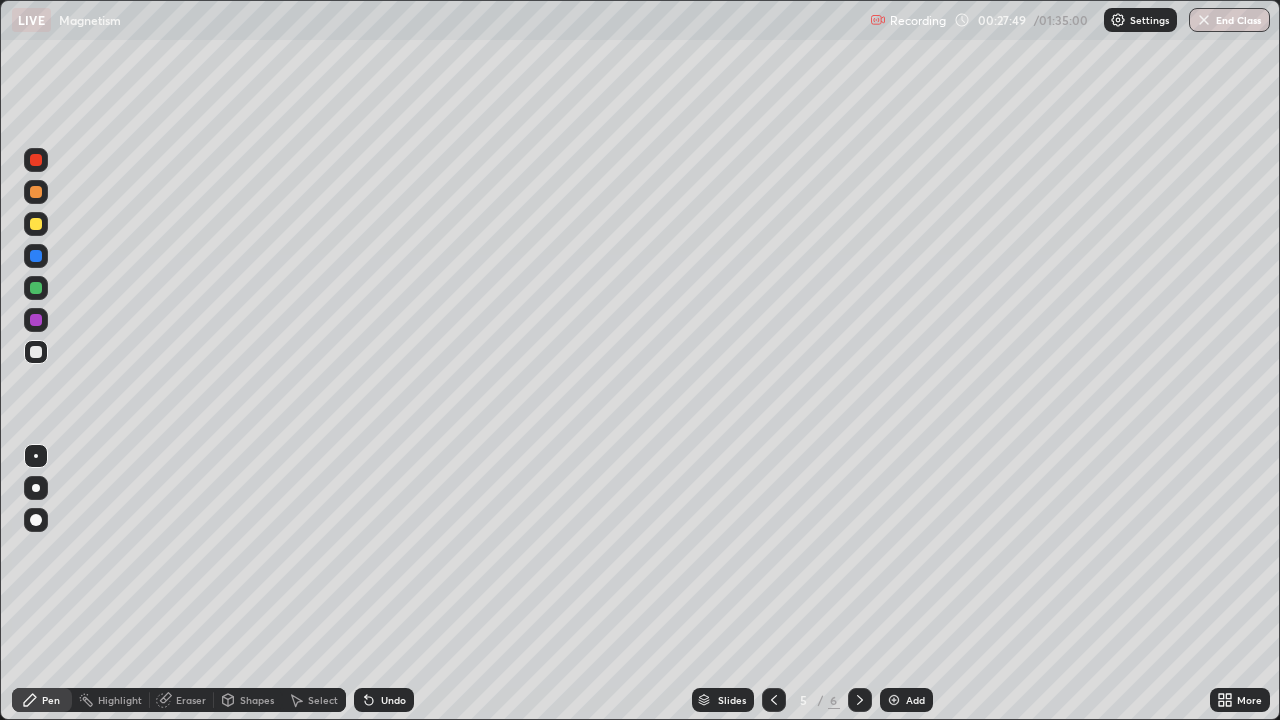 click on "Eraser" at bounding box center (191, 700) 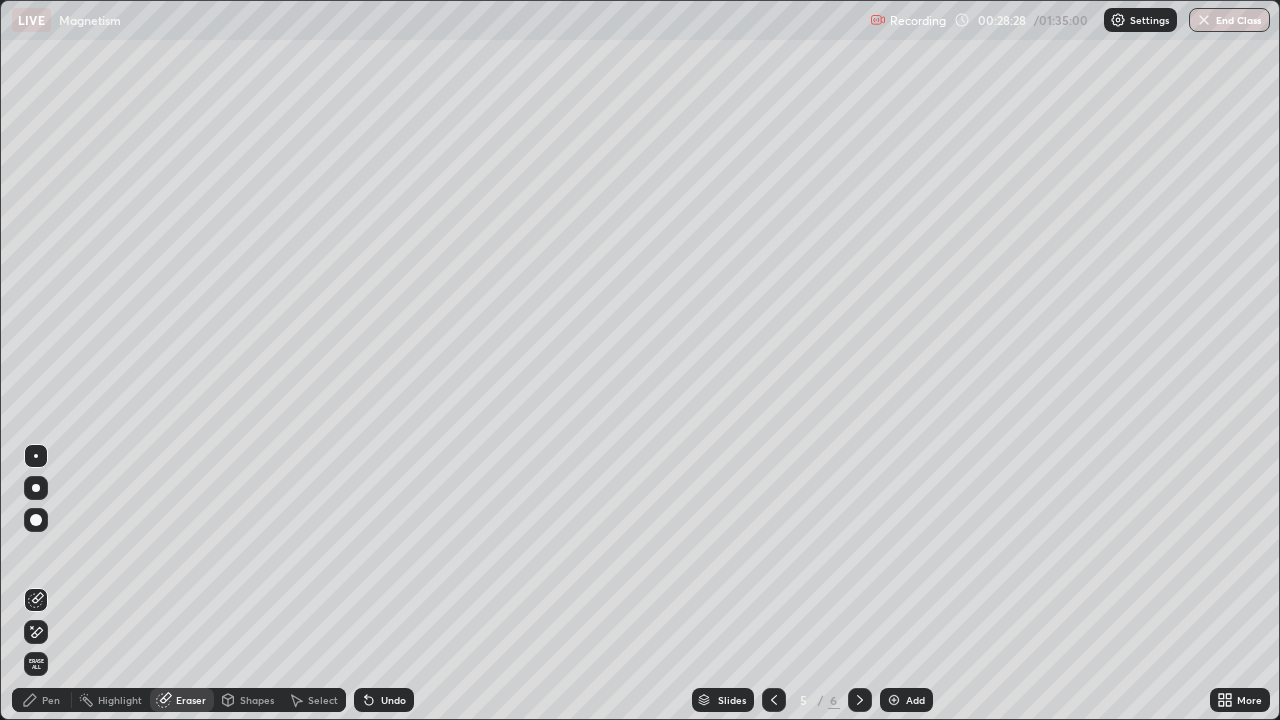 click on "Highlight" at bounding box center [111, 700] 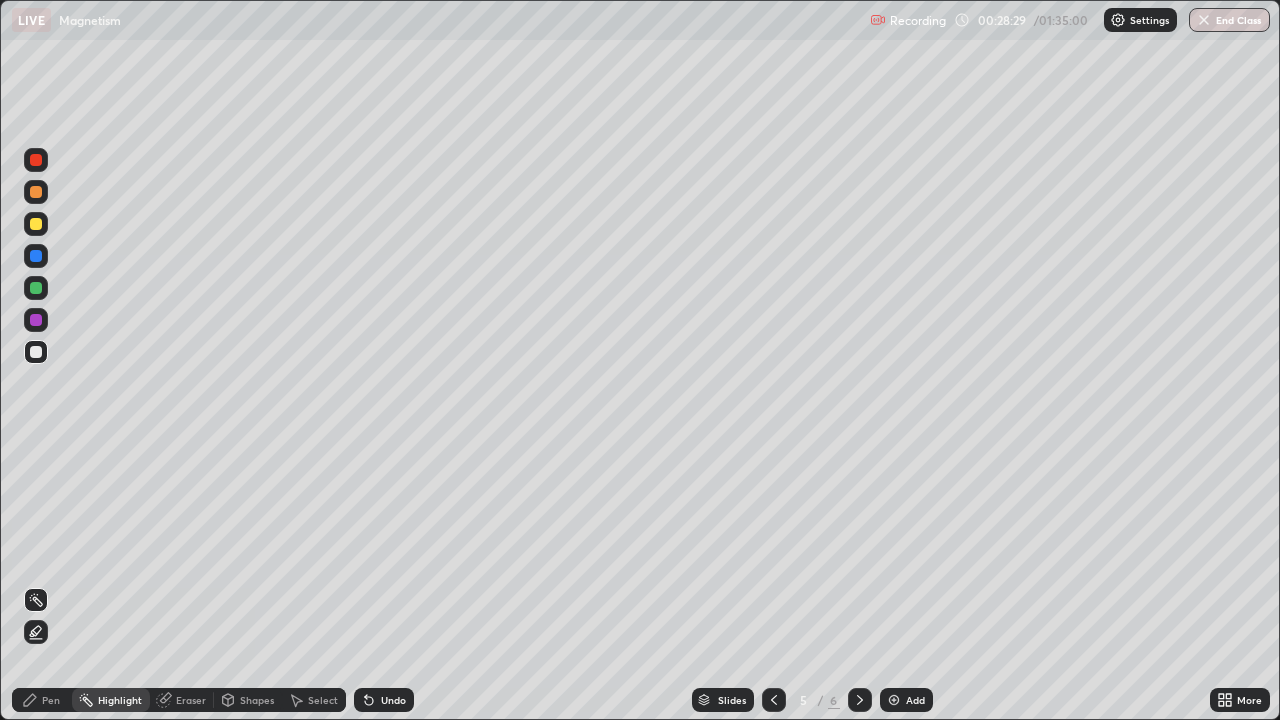 click on "Pen" at bounding box center [42, 700] 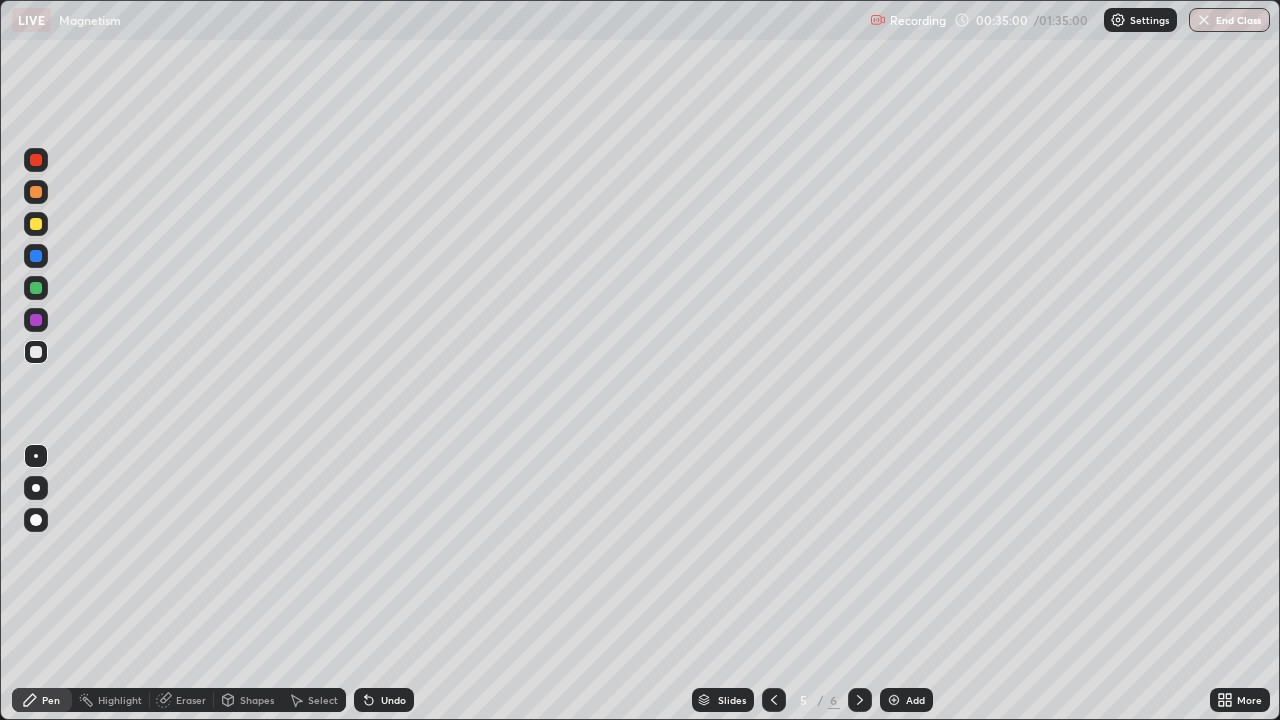 click at bounding box center [36, 224] 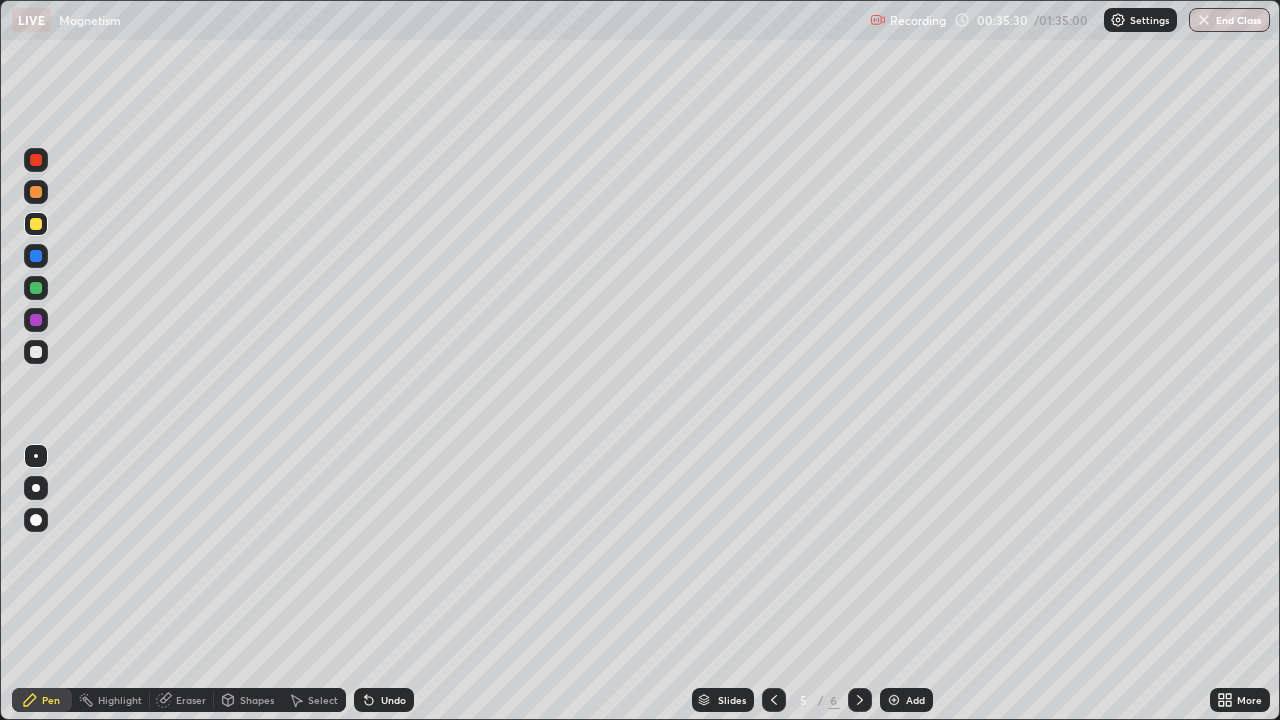 click 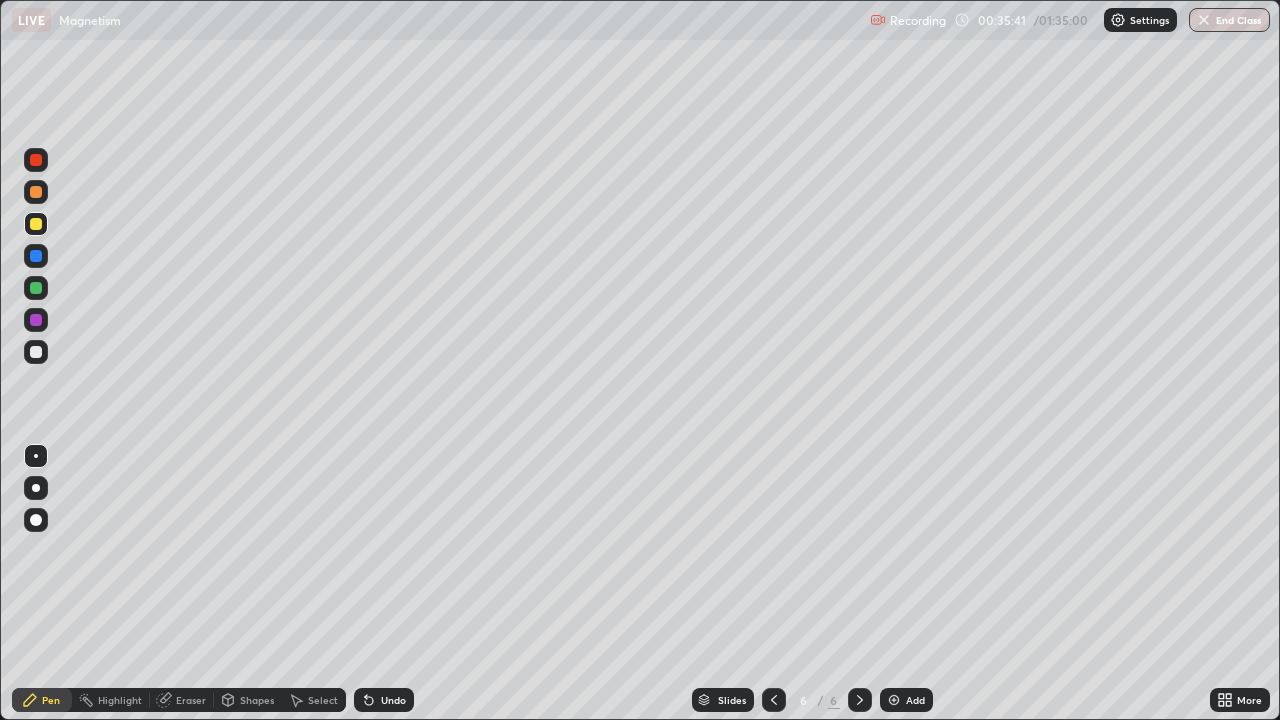 click 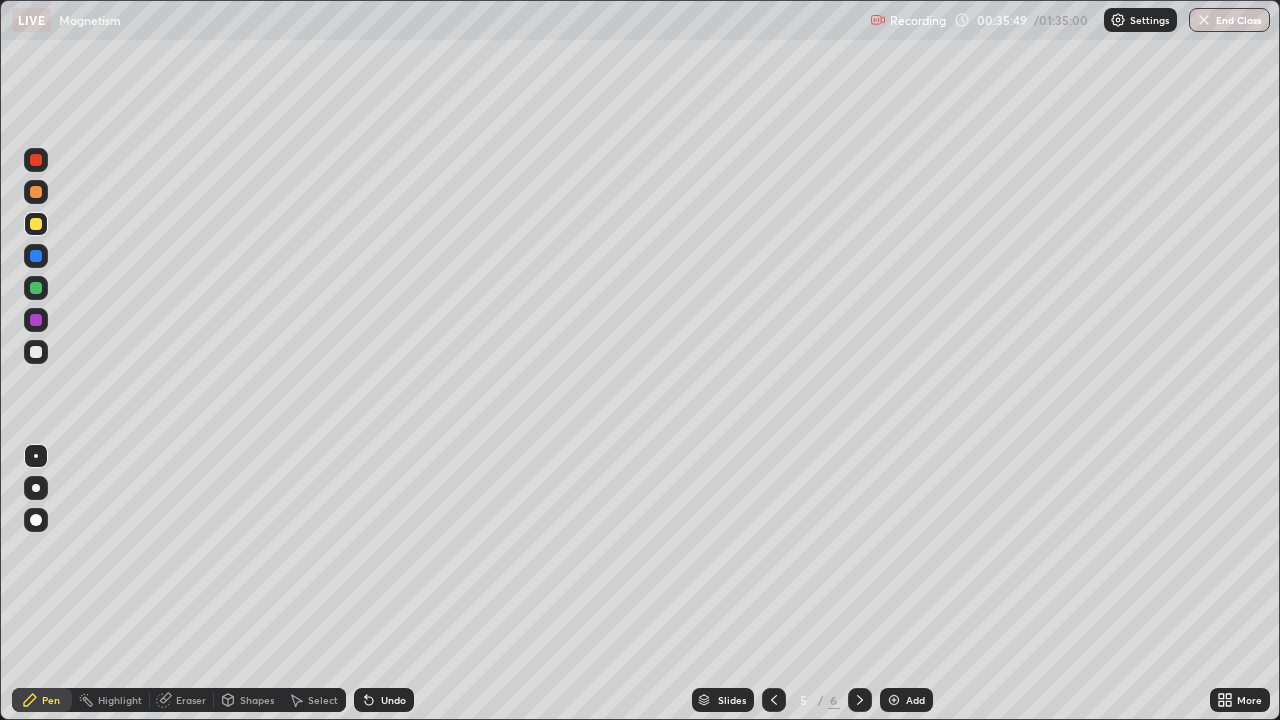 click 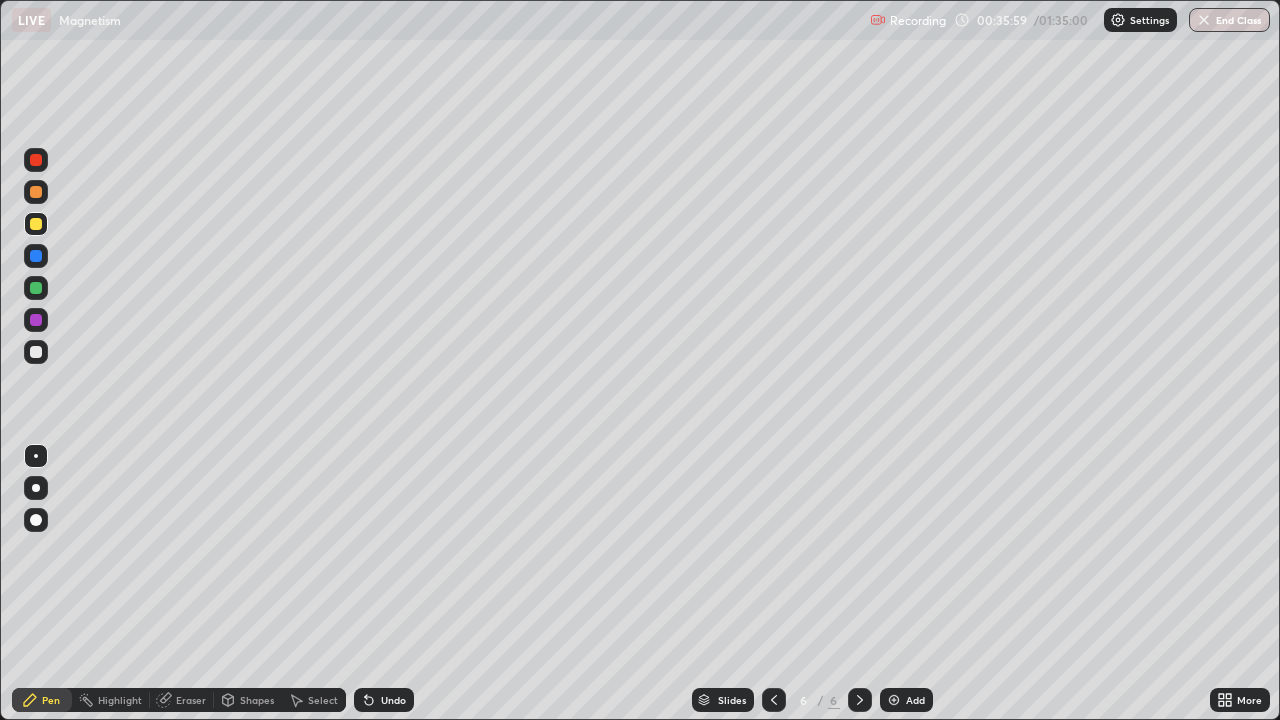 click at bounding box center [36, 288] 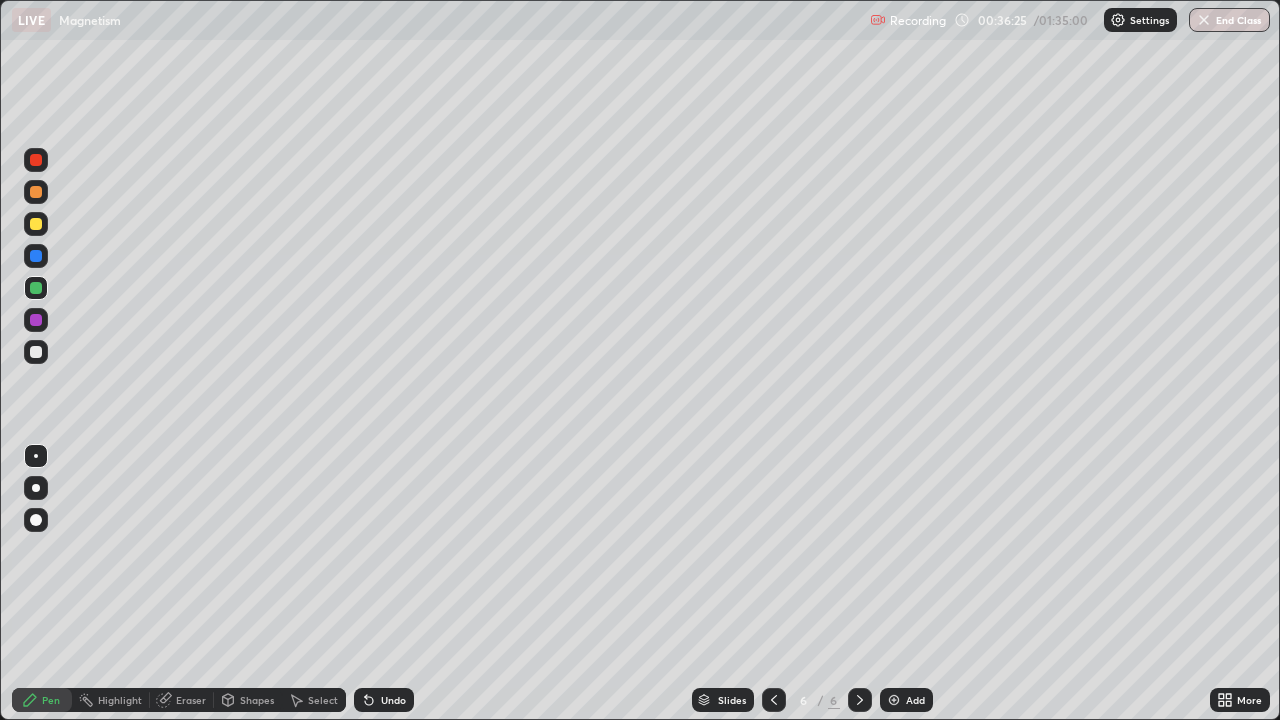 click at bounding box center (36, 352) 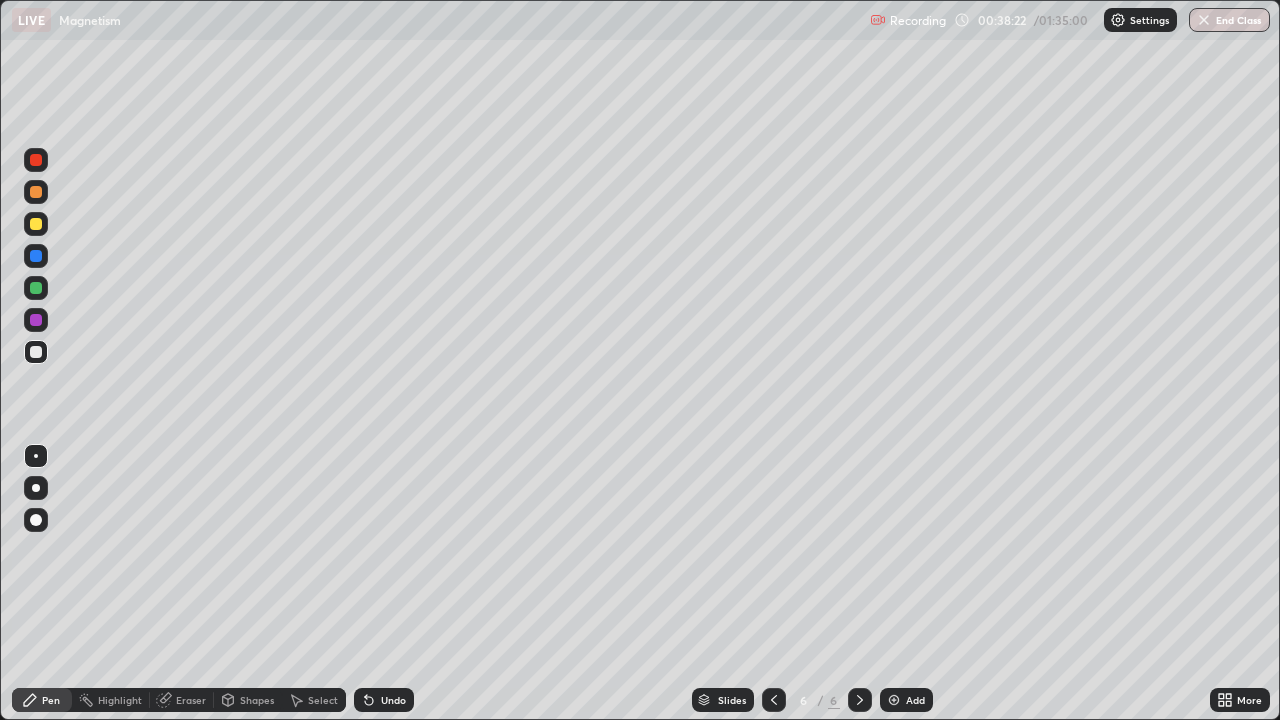 click 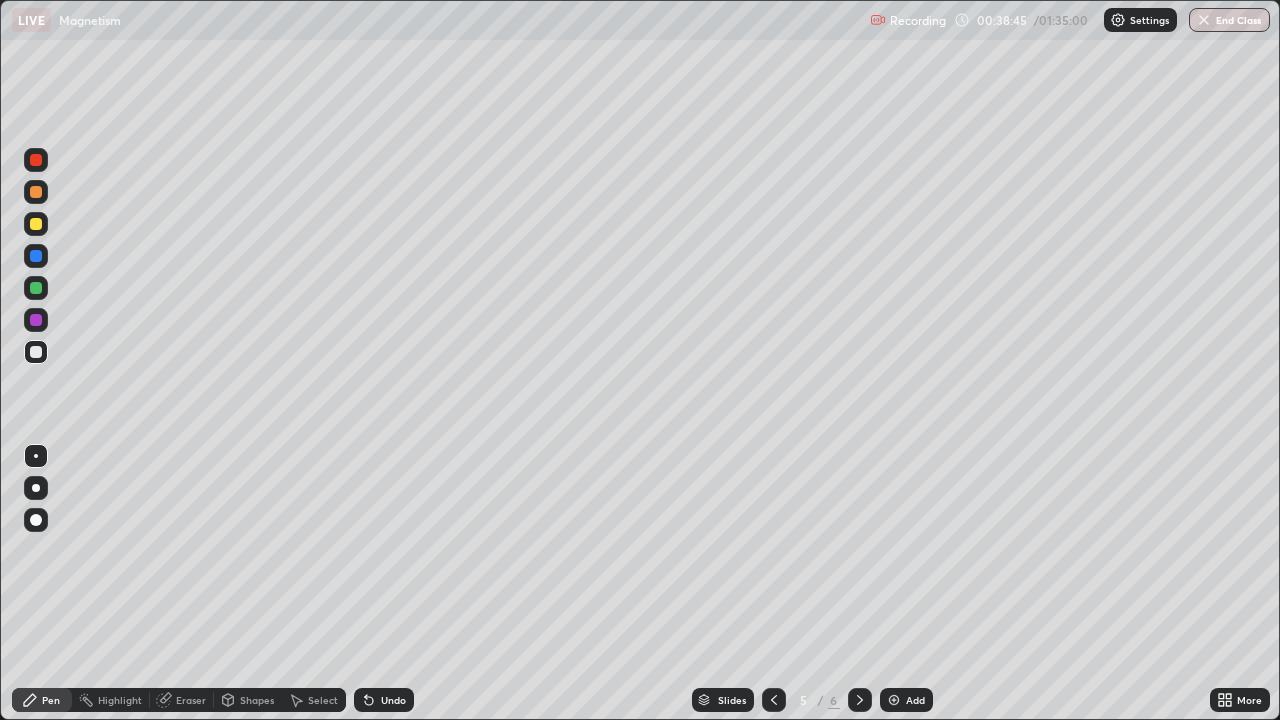 click 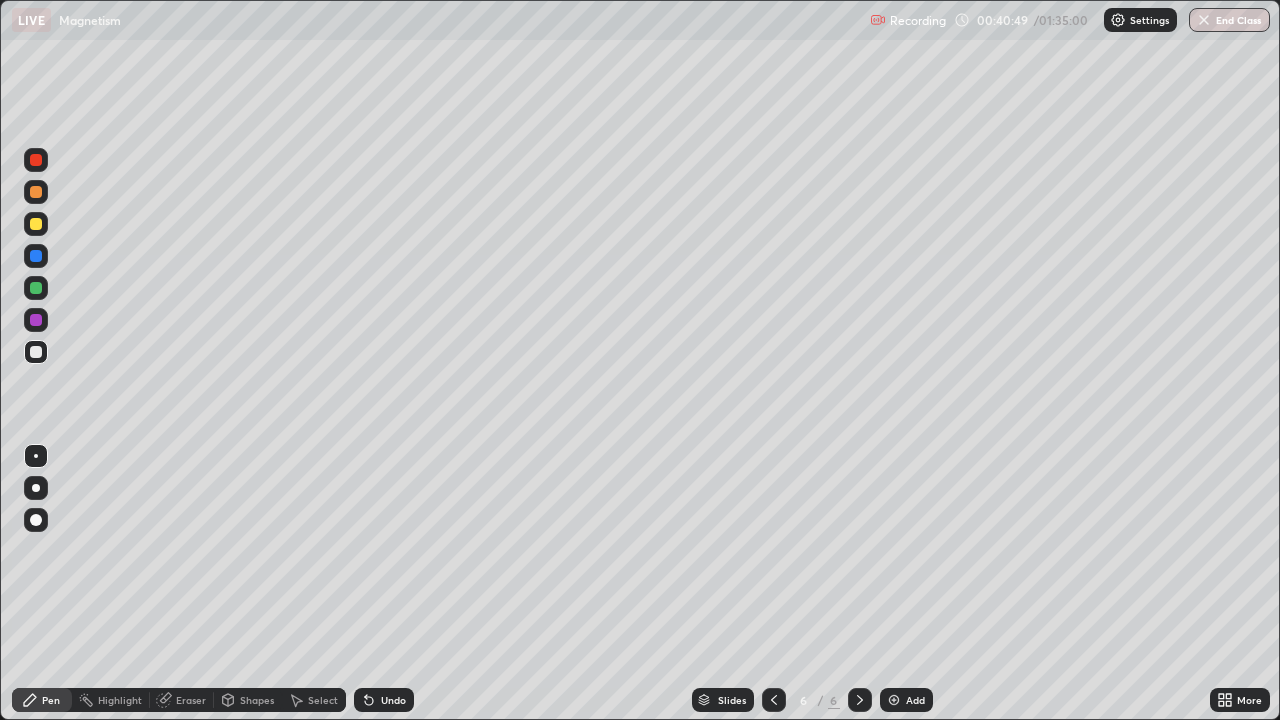 click 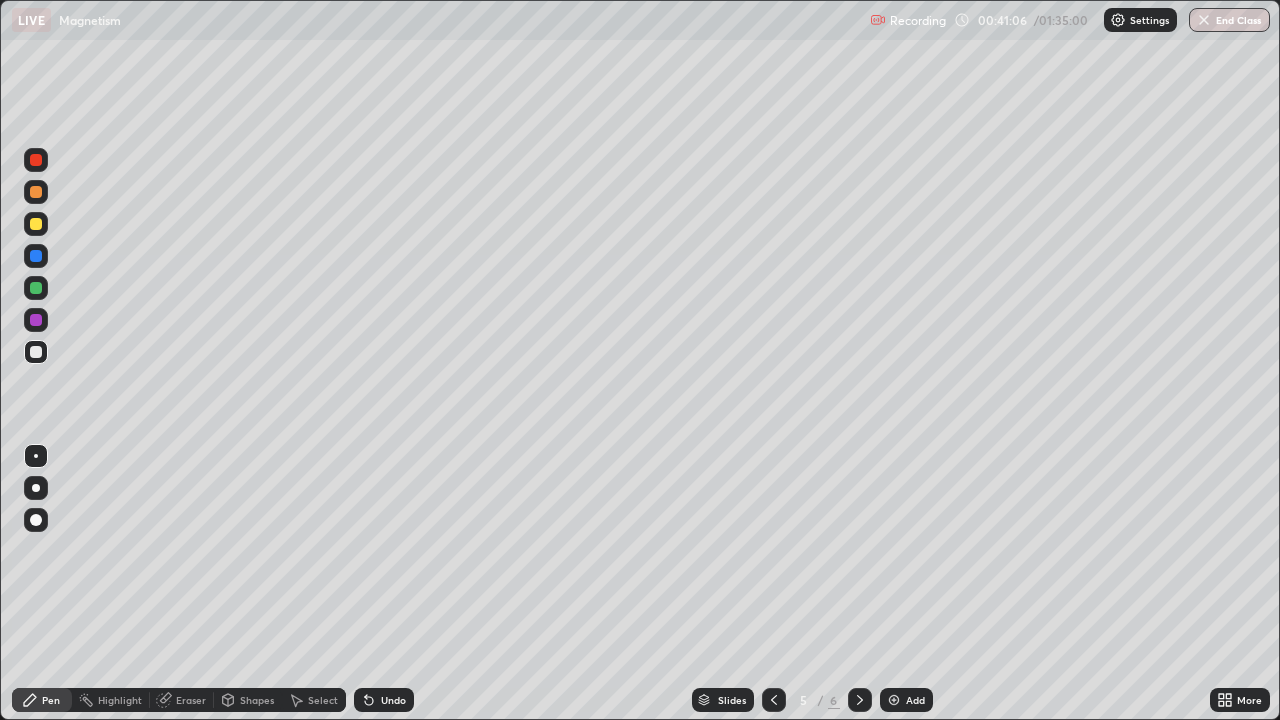 click 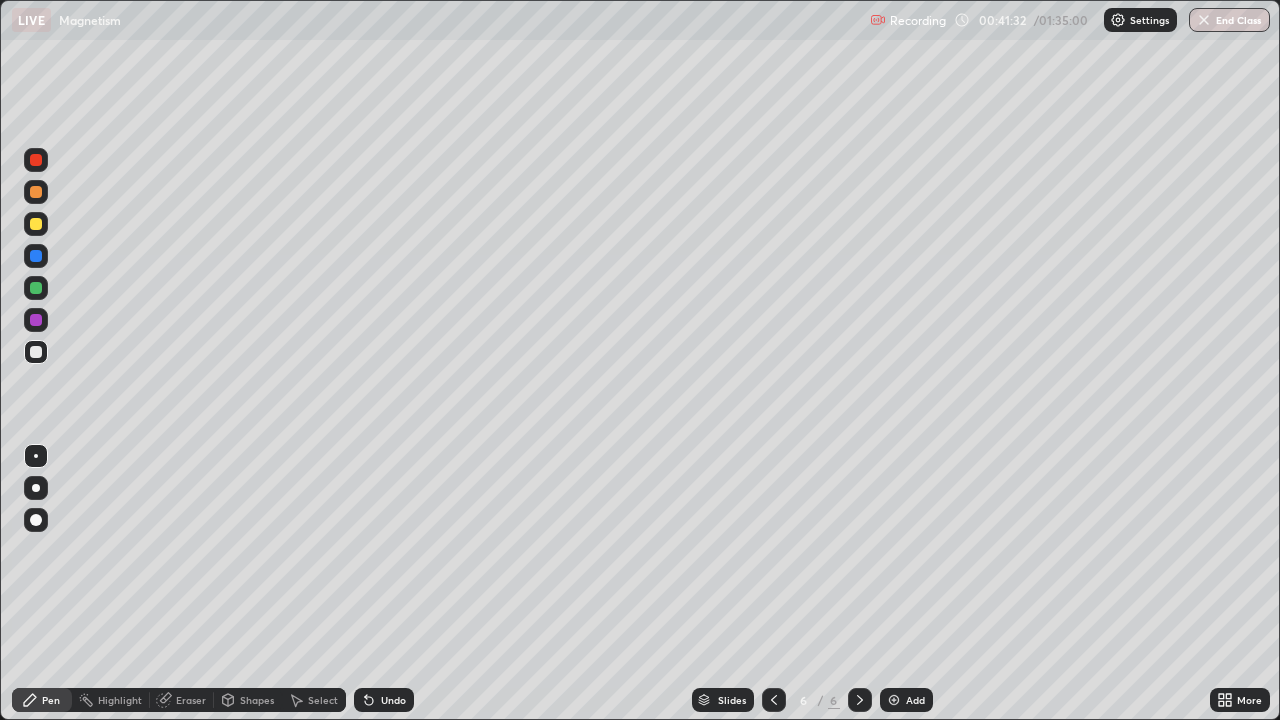 click at bounding box center [36, 224] 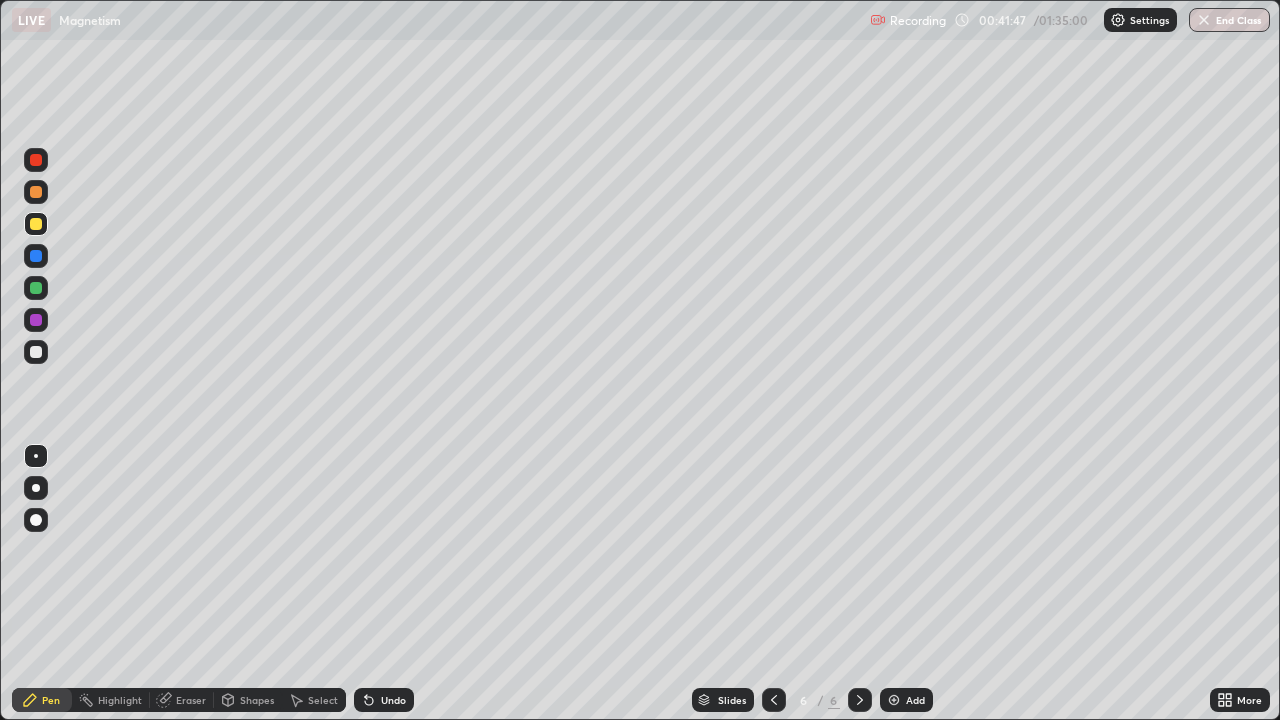 click at bounding box center (36, 288) 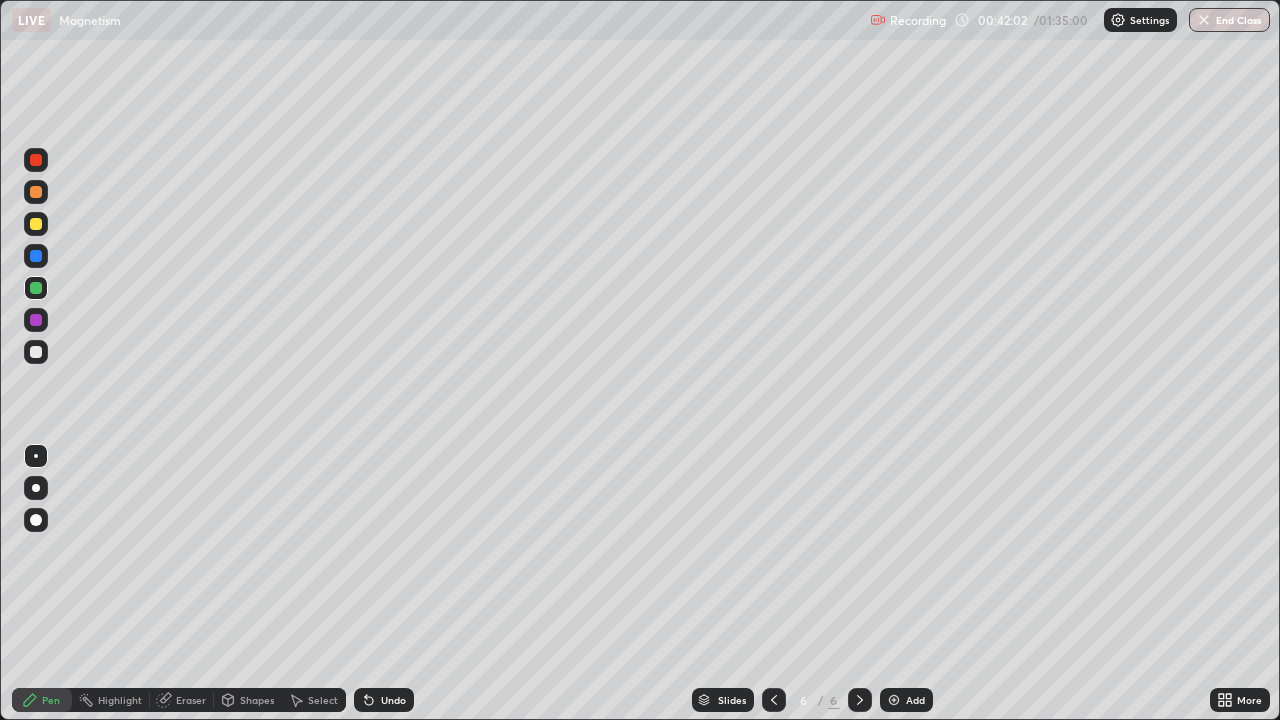 click at bounding box center (36, 256) 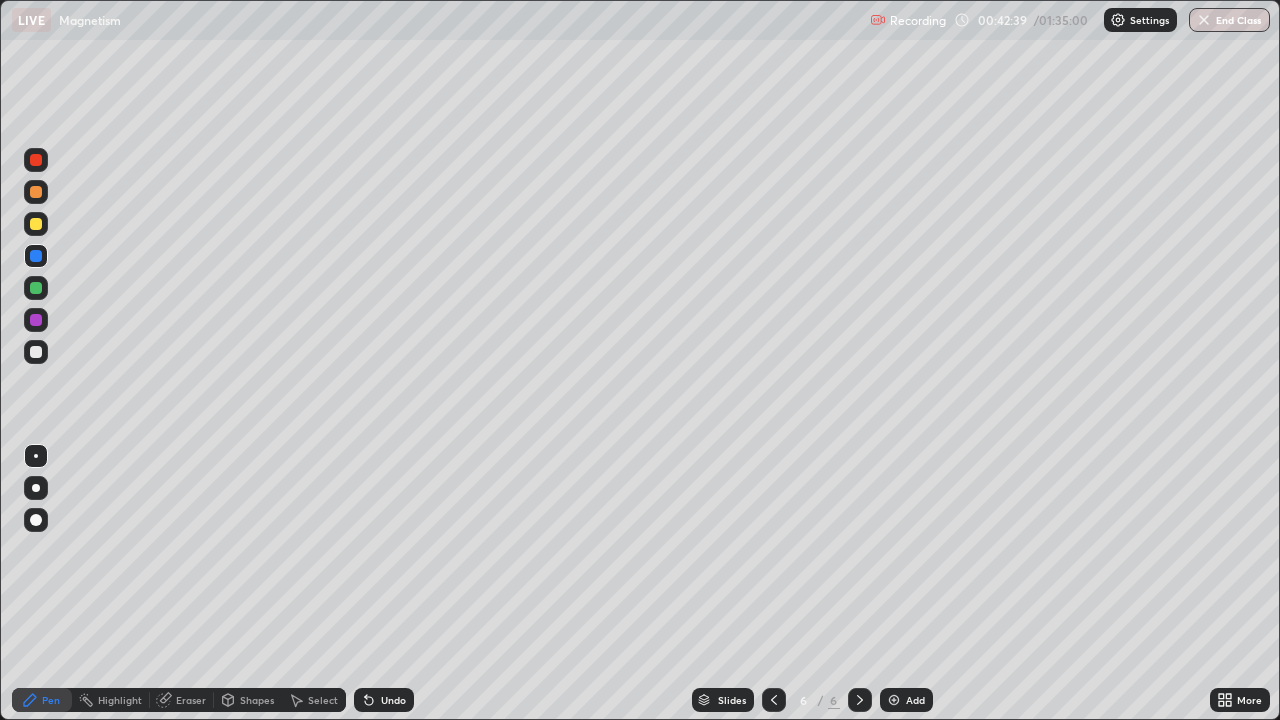 click at bounding box center [36, 224] 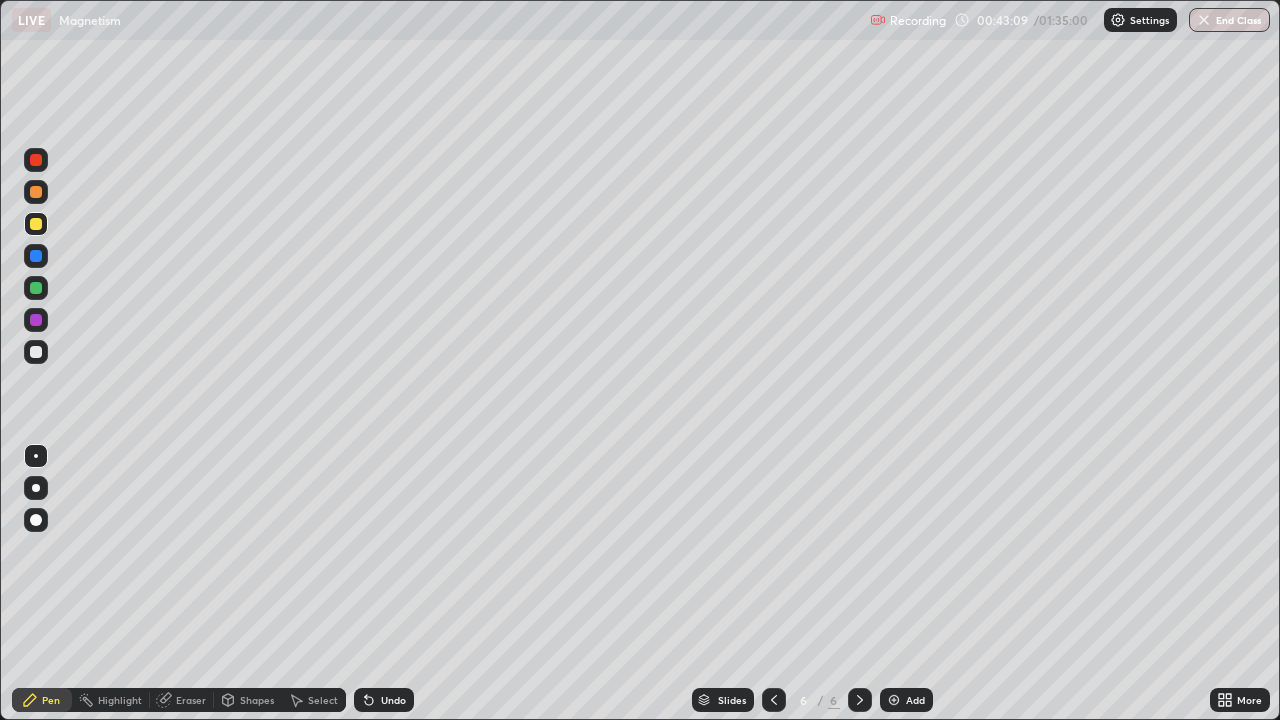 click at bounding box center (36, 352) 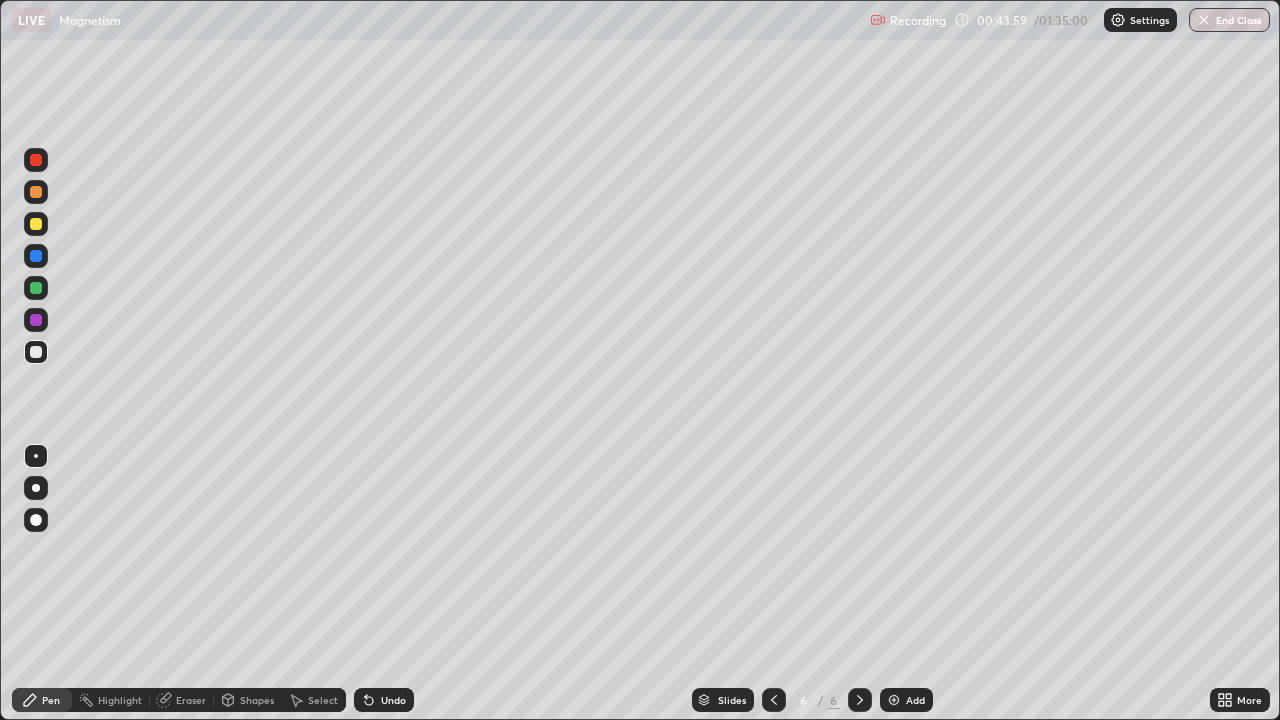 click 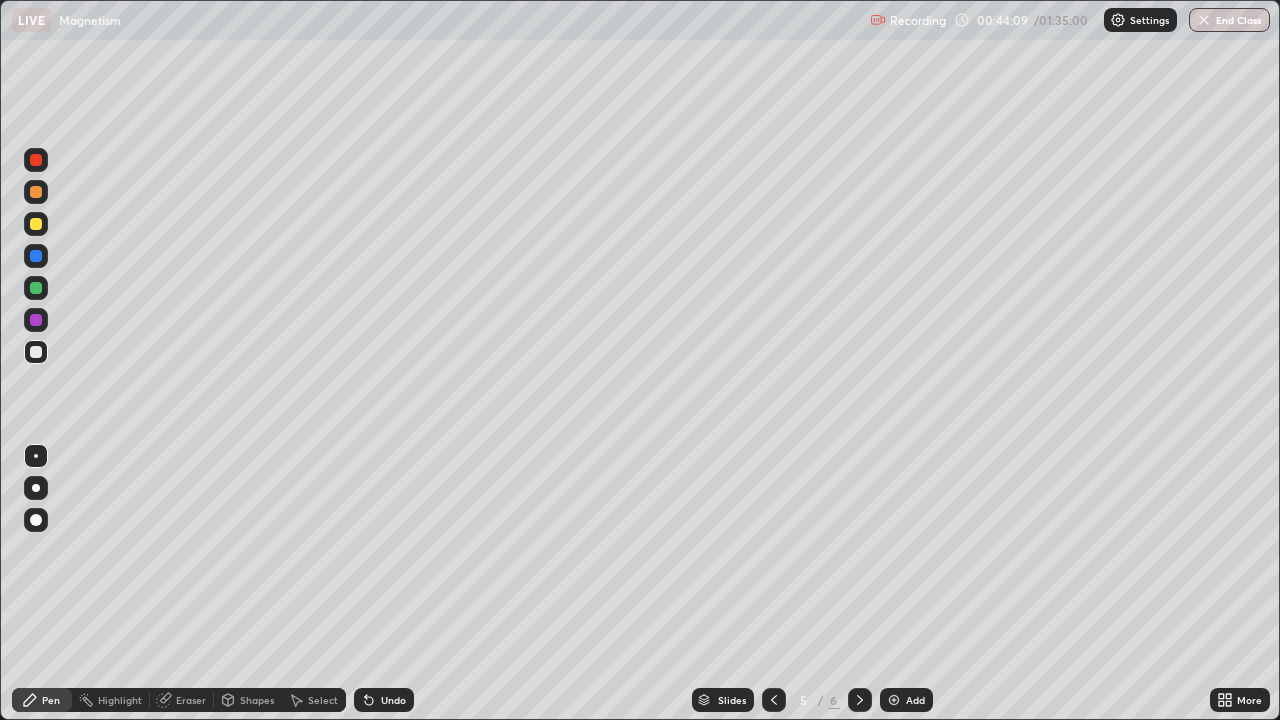 click at bounding box center (36, 224) 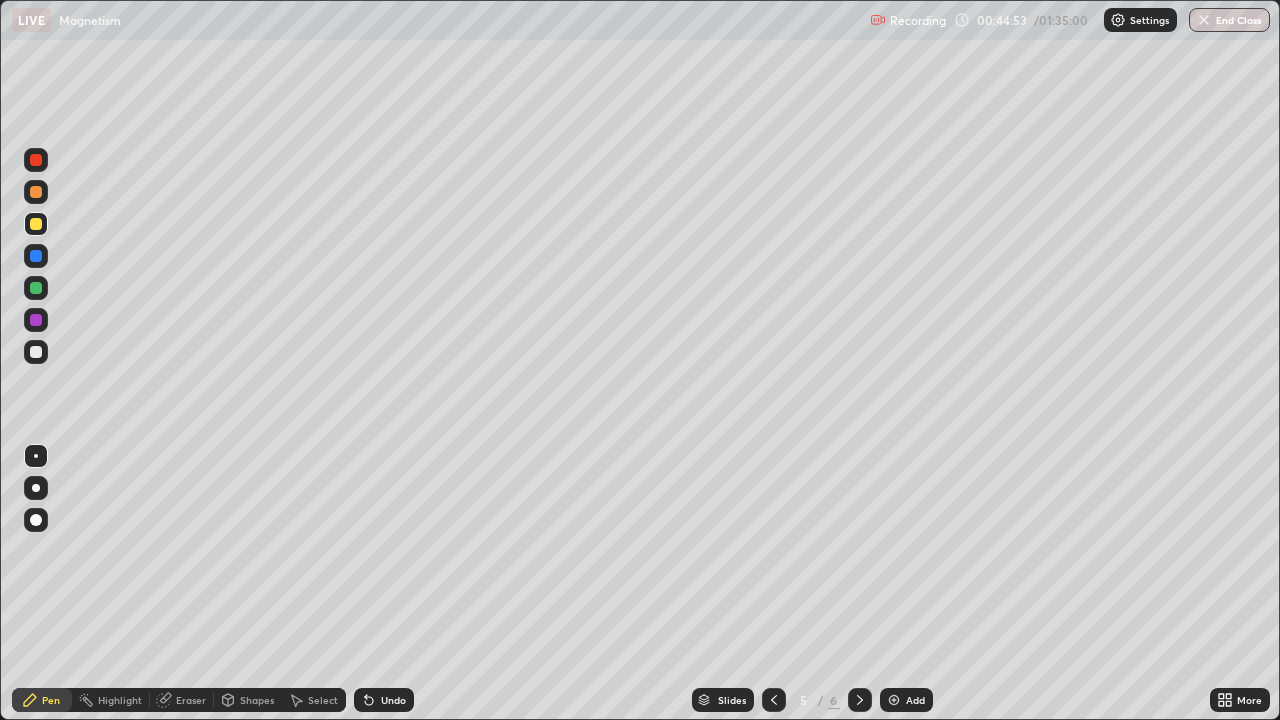 click 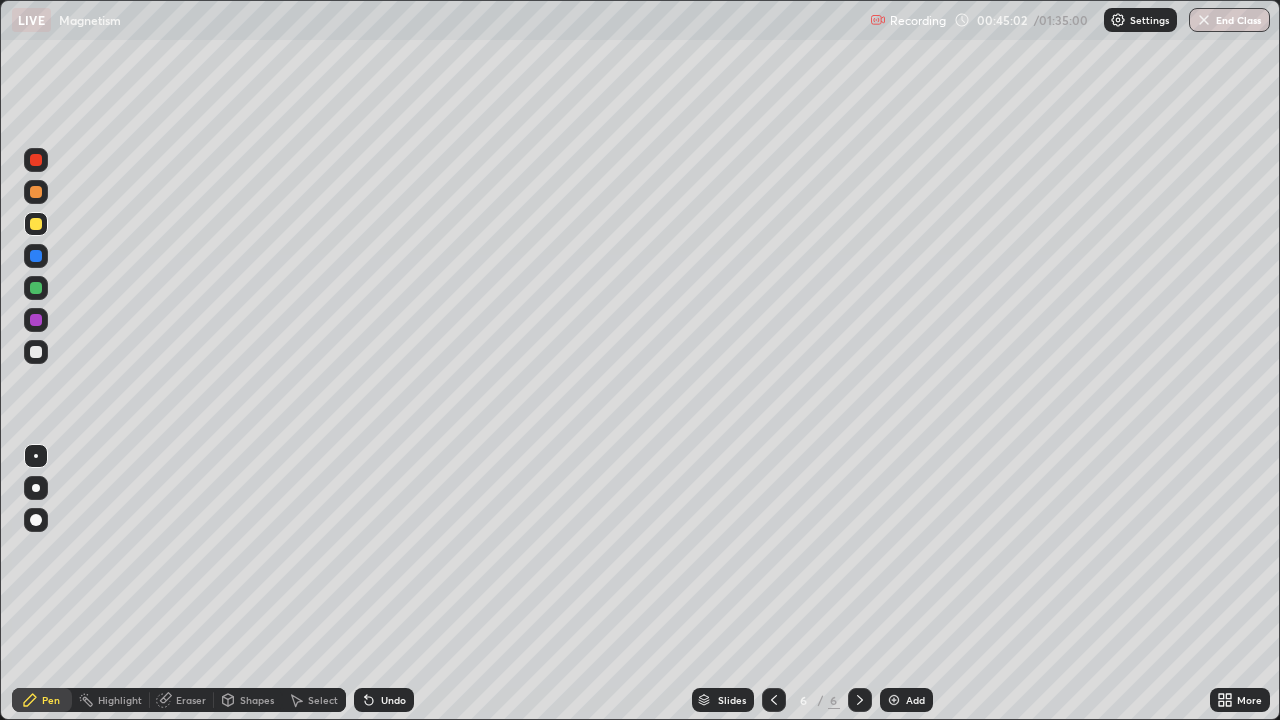 click at bounding box center (36, 352) 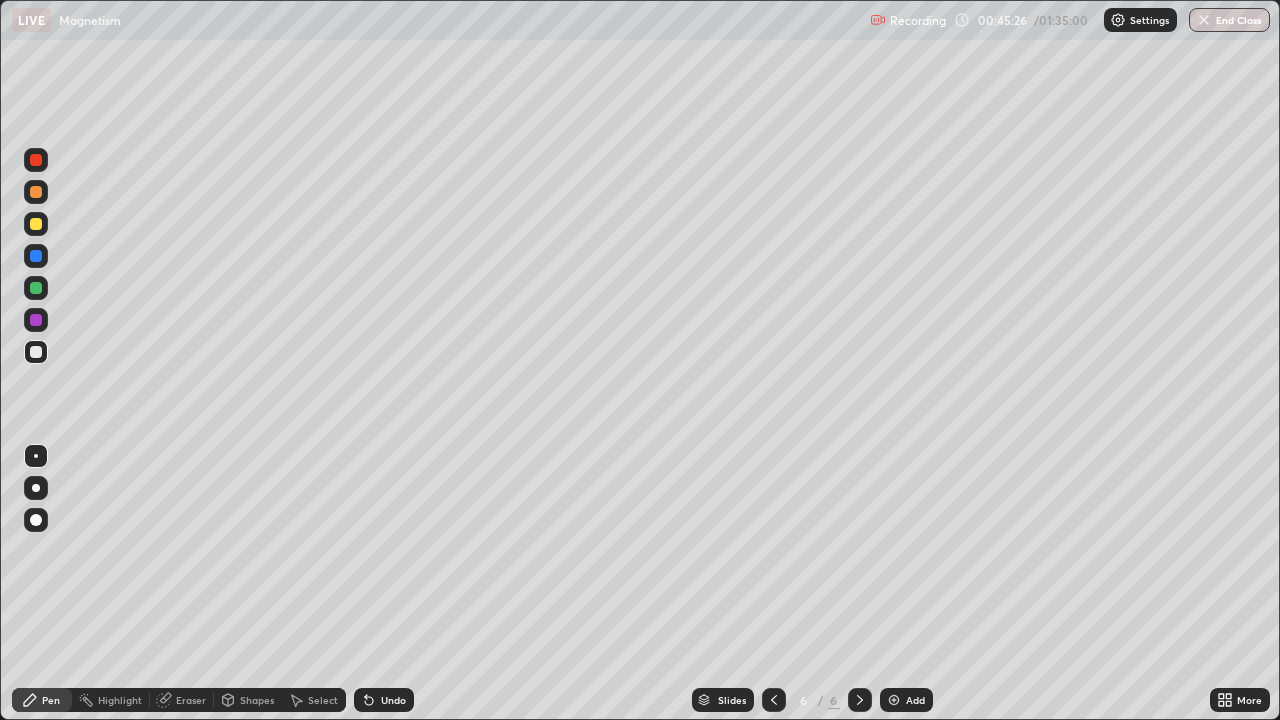 click at bounding box center [36, 224] 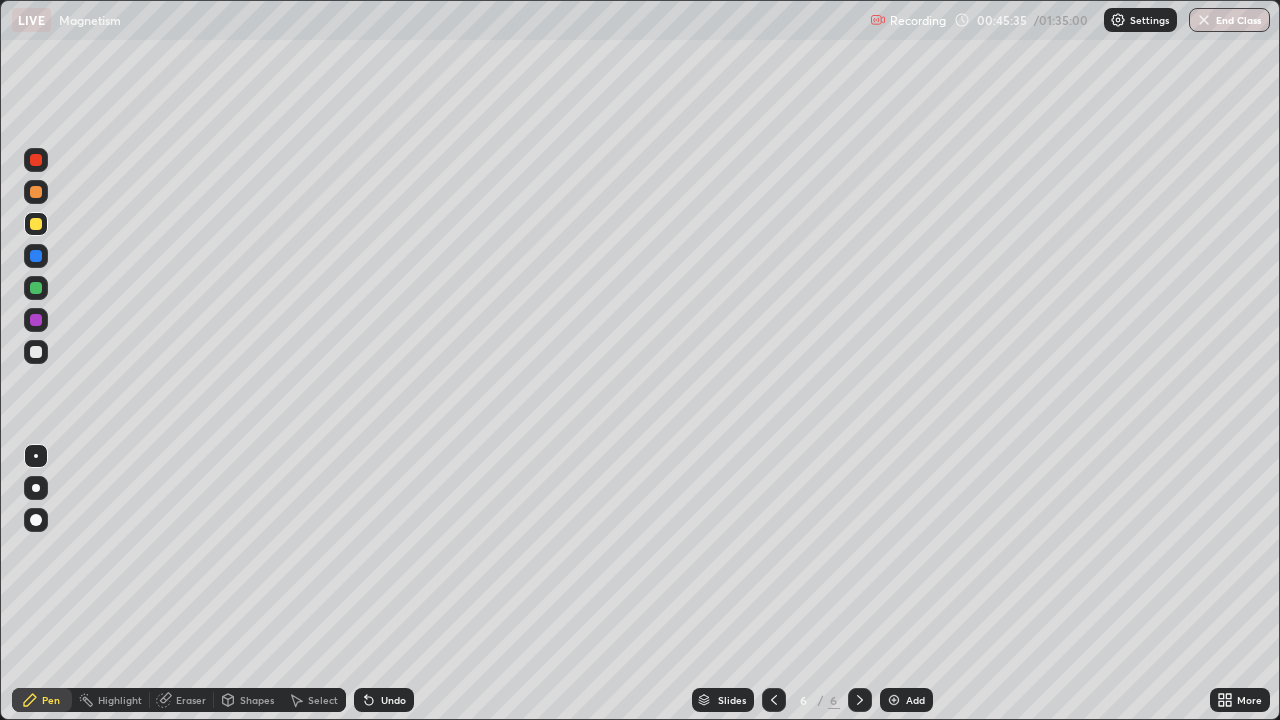 click at bounding box center (36, 192) 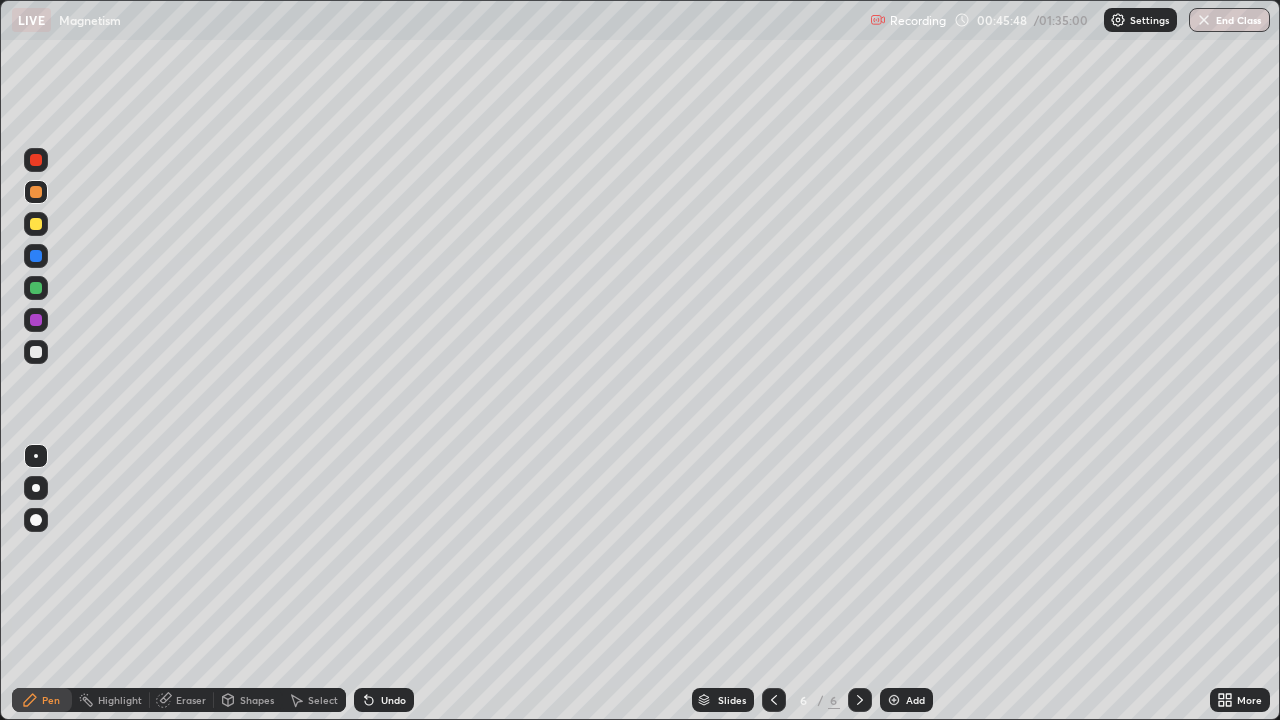 click at bounding box center [36, 352] 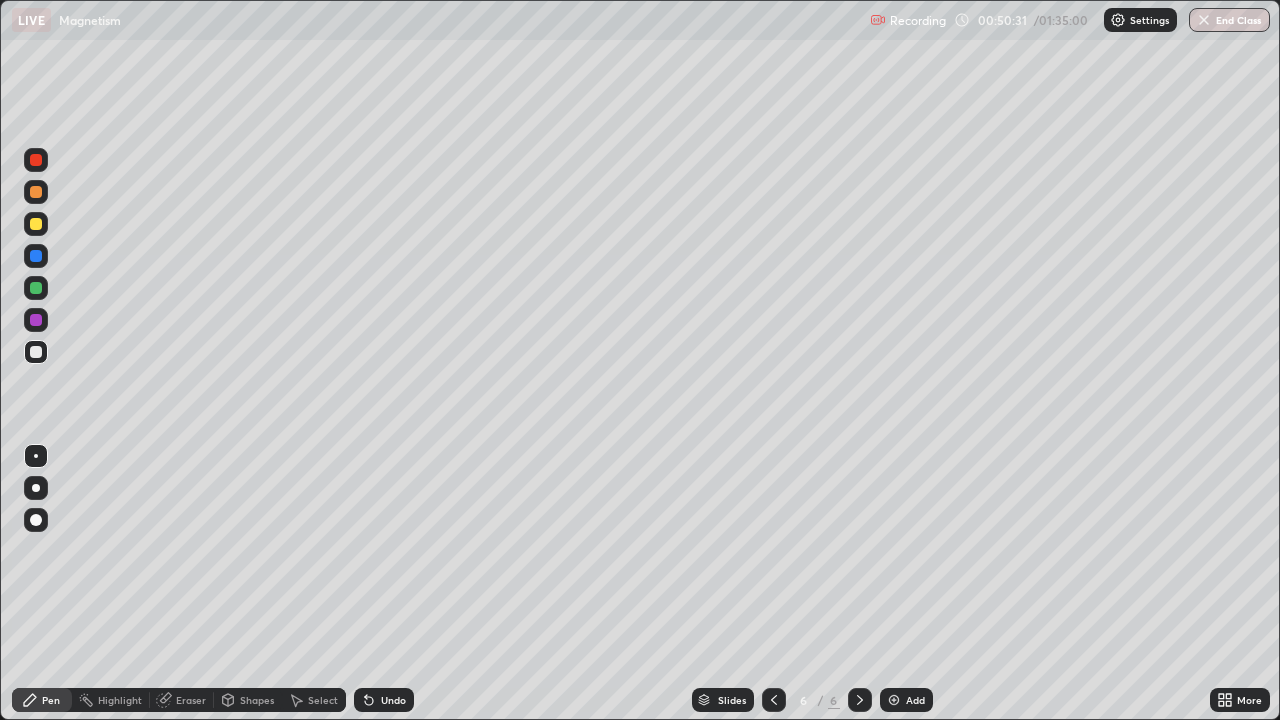 click on "Add" at bounding box center [915, 700] 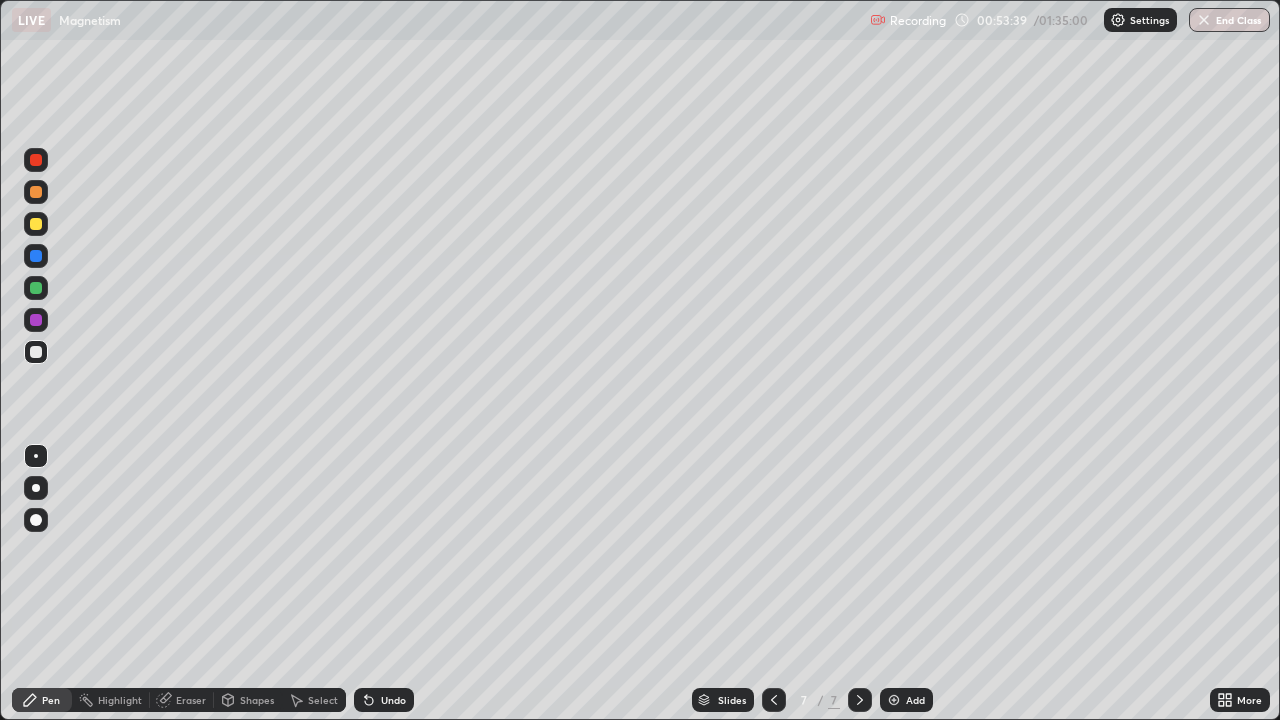click on "Eraser" at bounding box center [182, 700] 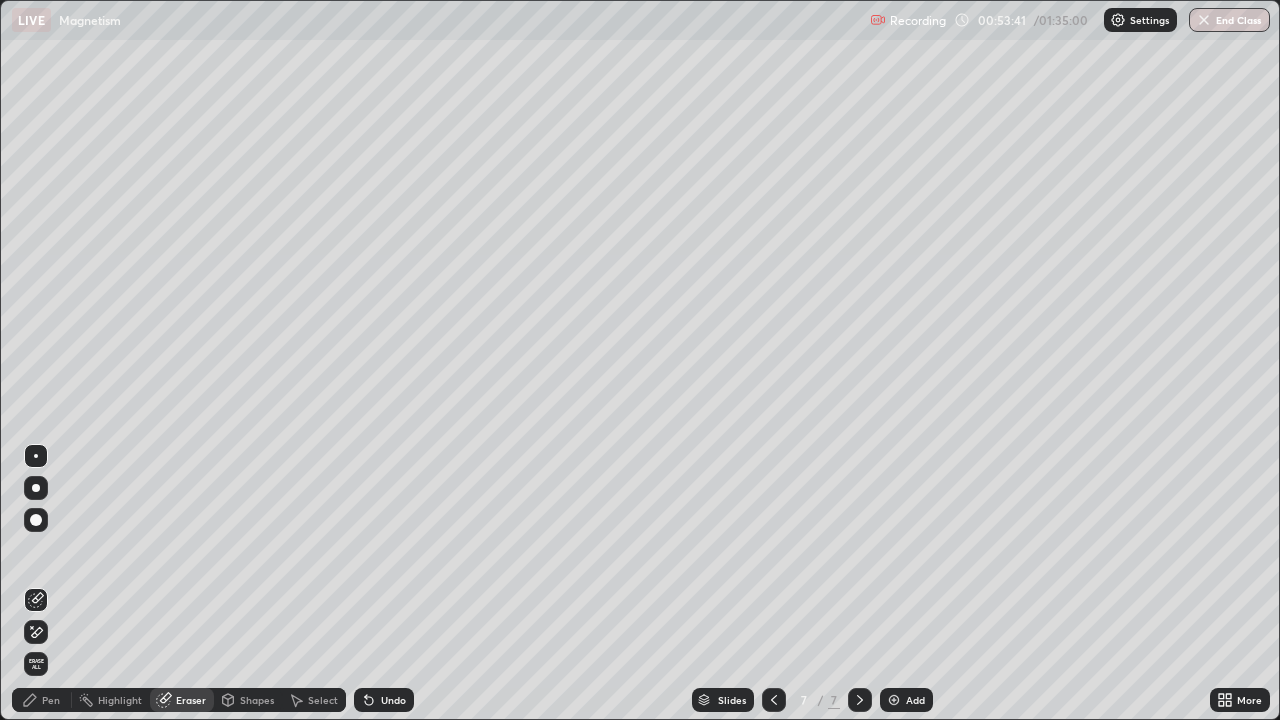 click on "Pen" at bounding box center [51, 700] 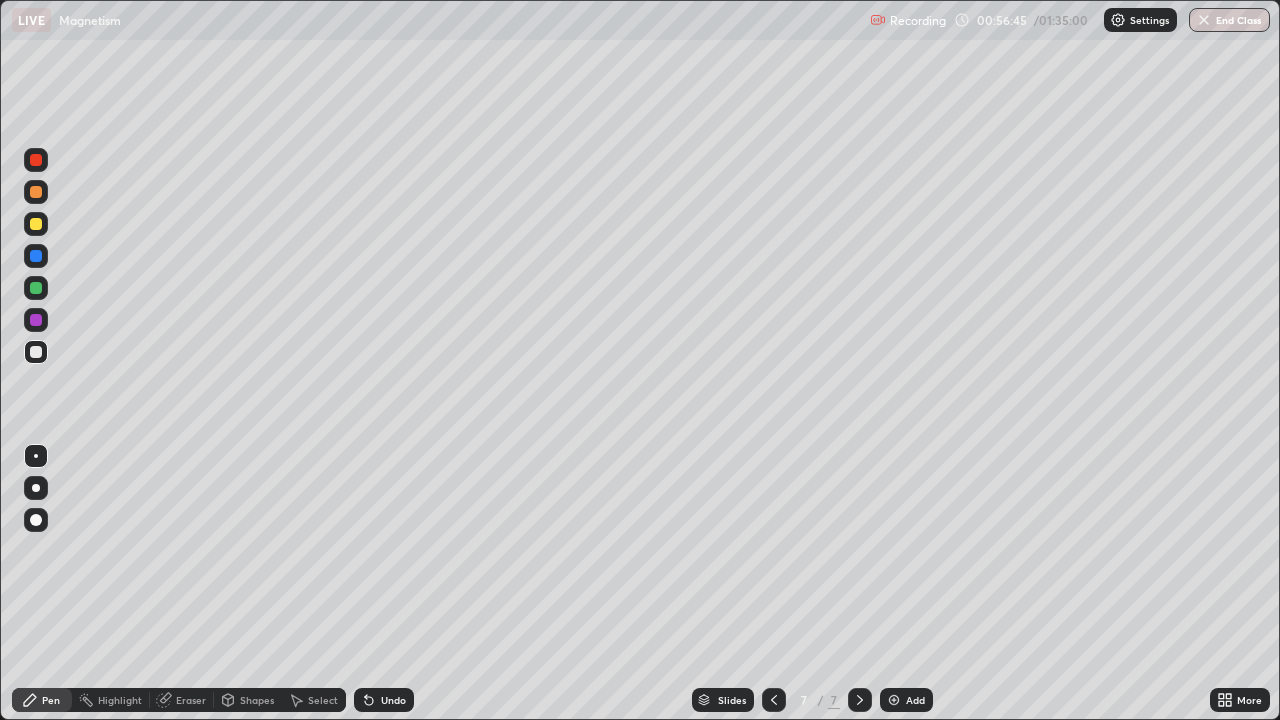 click 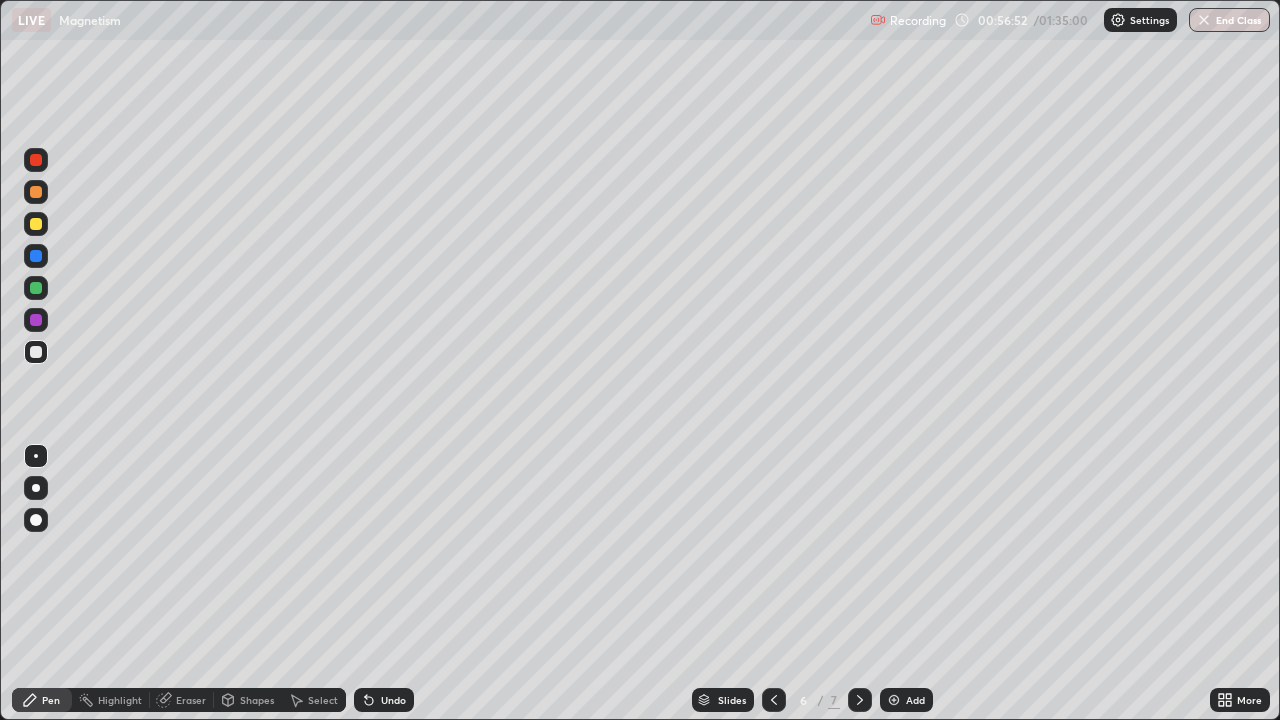 click 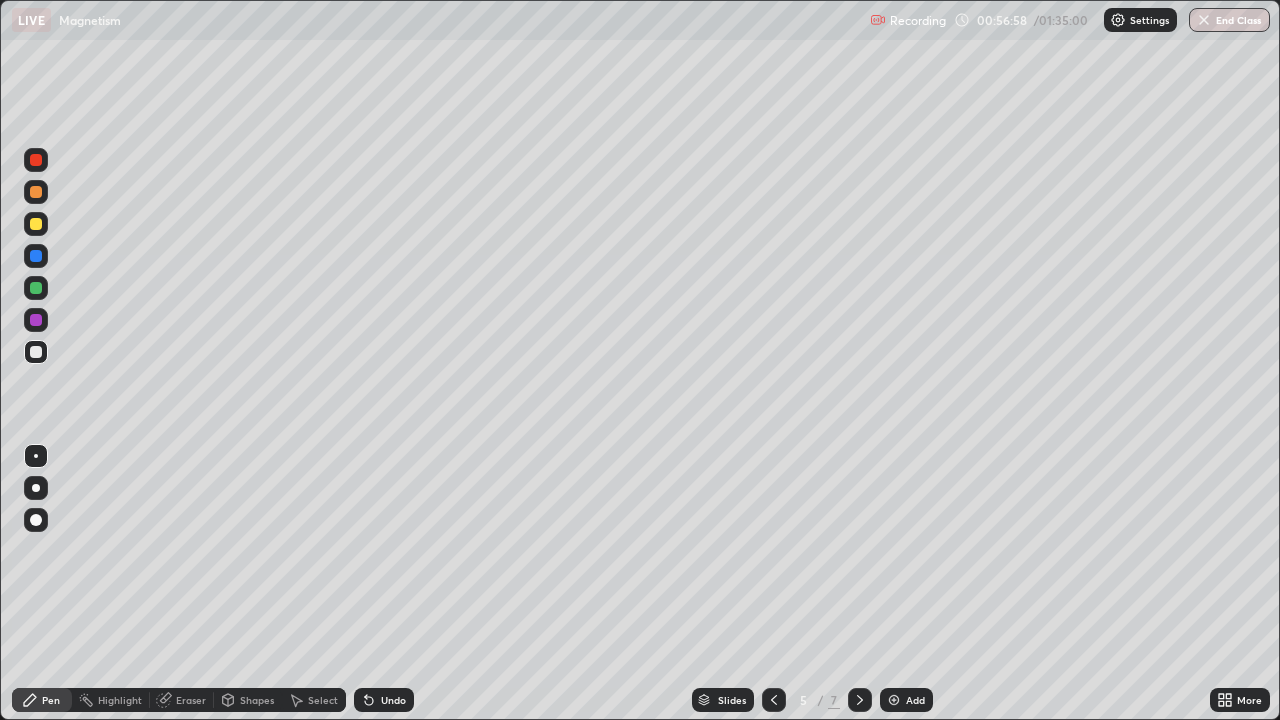 click at bounding box center [860, 700] 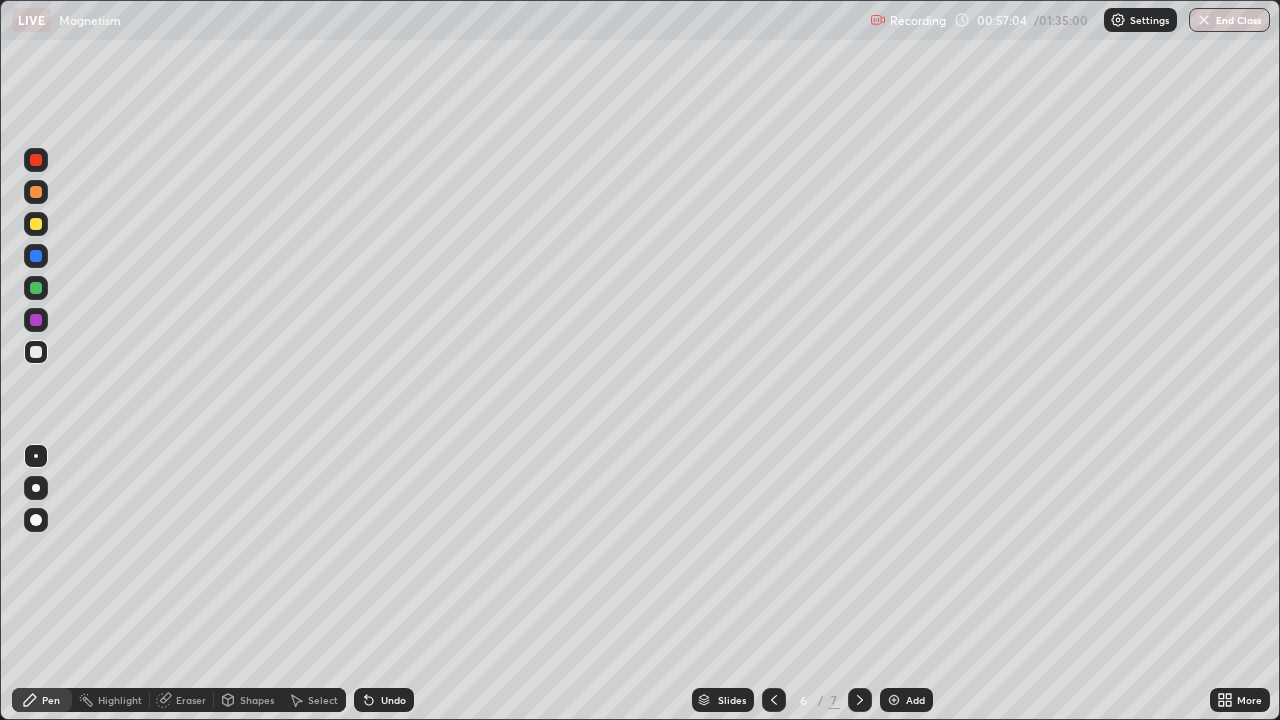 click 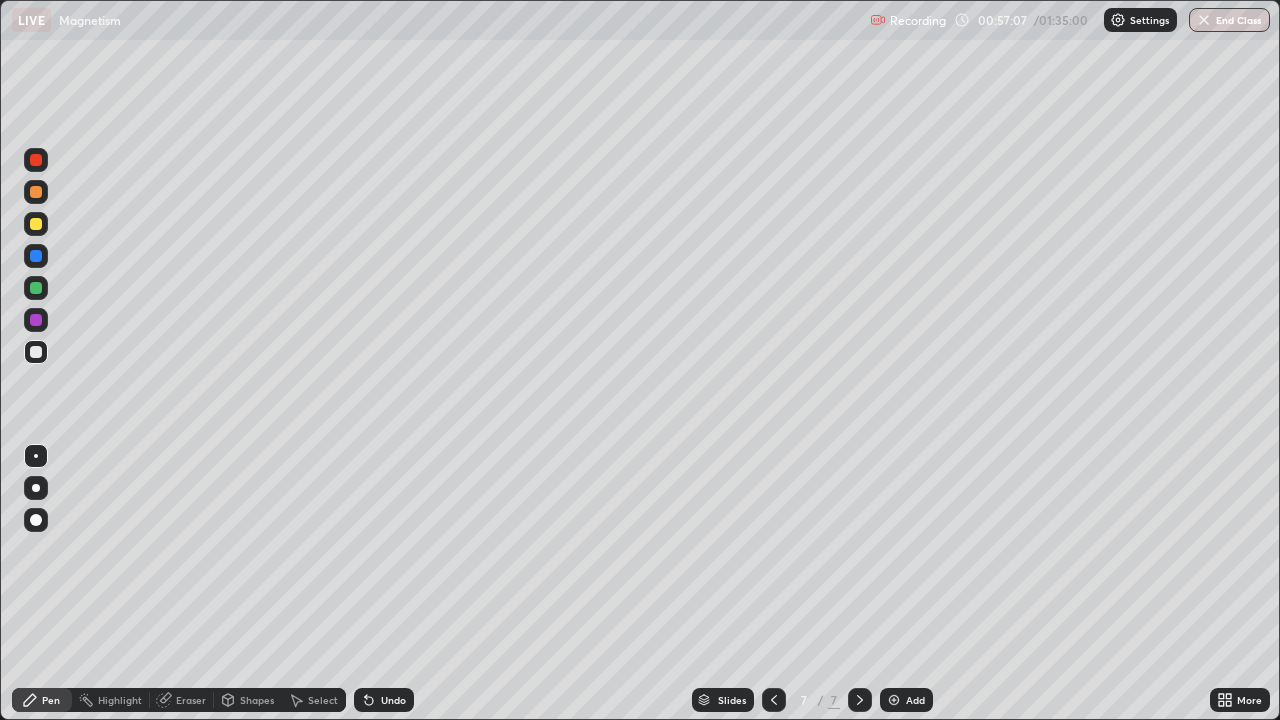 click at bounding box center (36, 224) 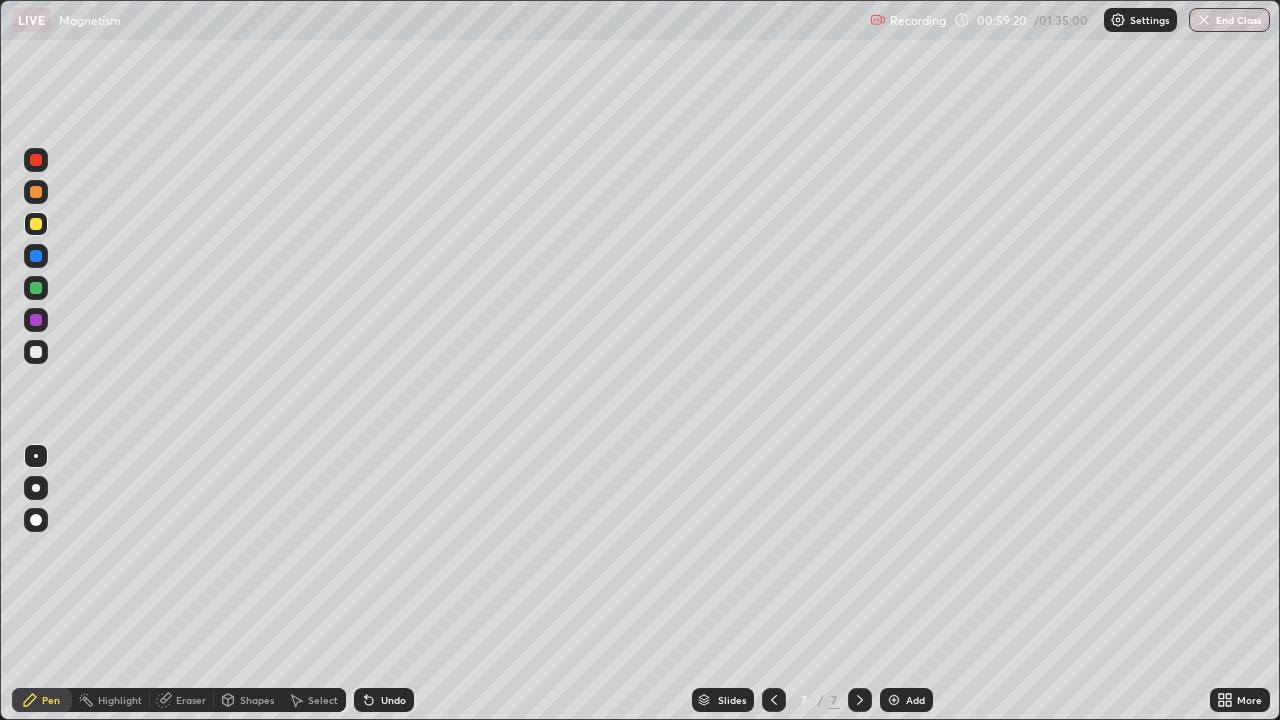 click on "Eraser" at bounding box center (191, 700) 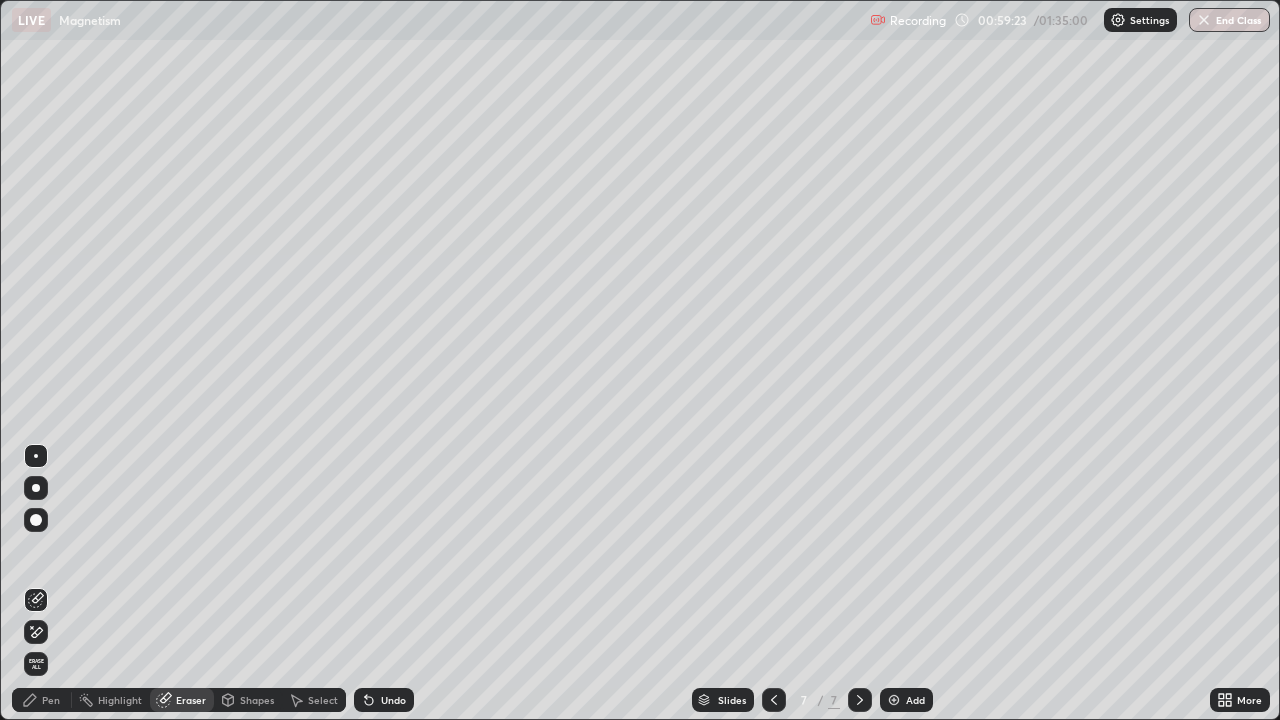 click on "Pen" at bounding box center [51, 700] 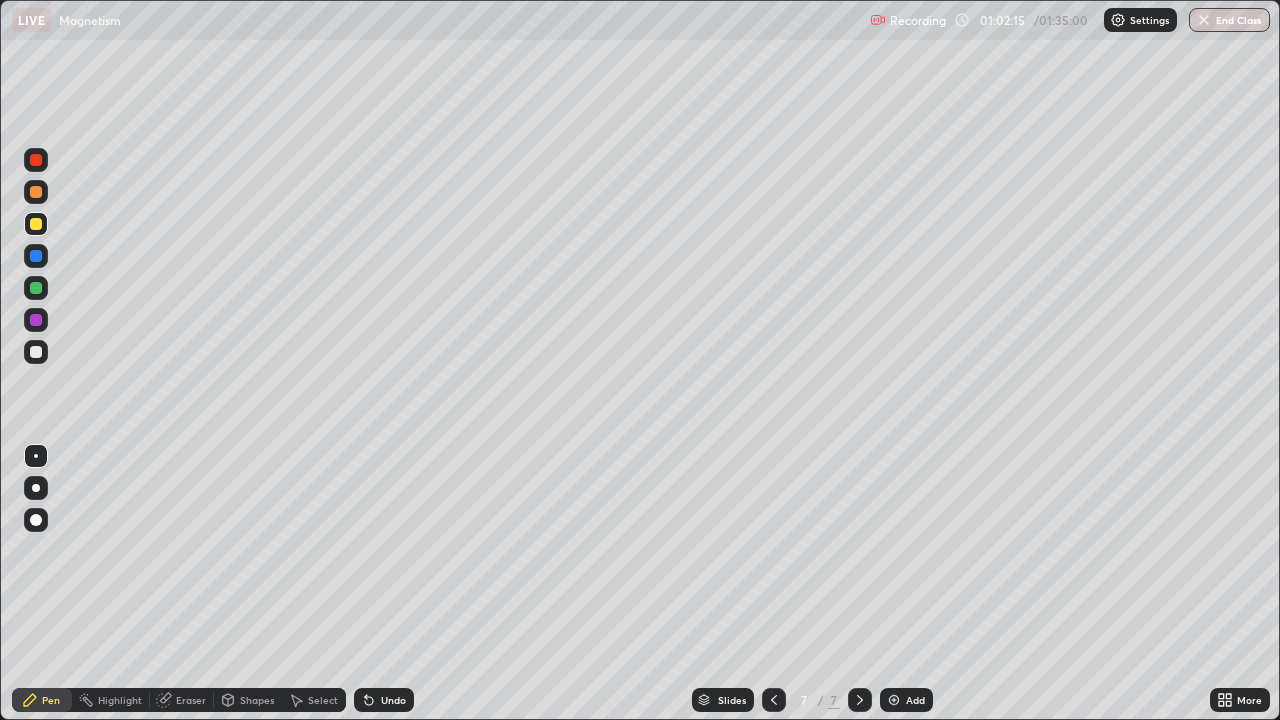 click on "Add" at bounding box center [915, 700] 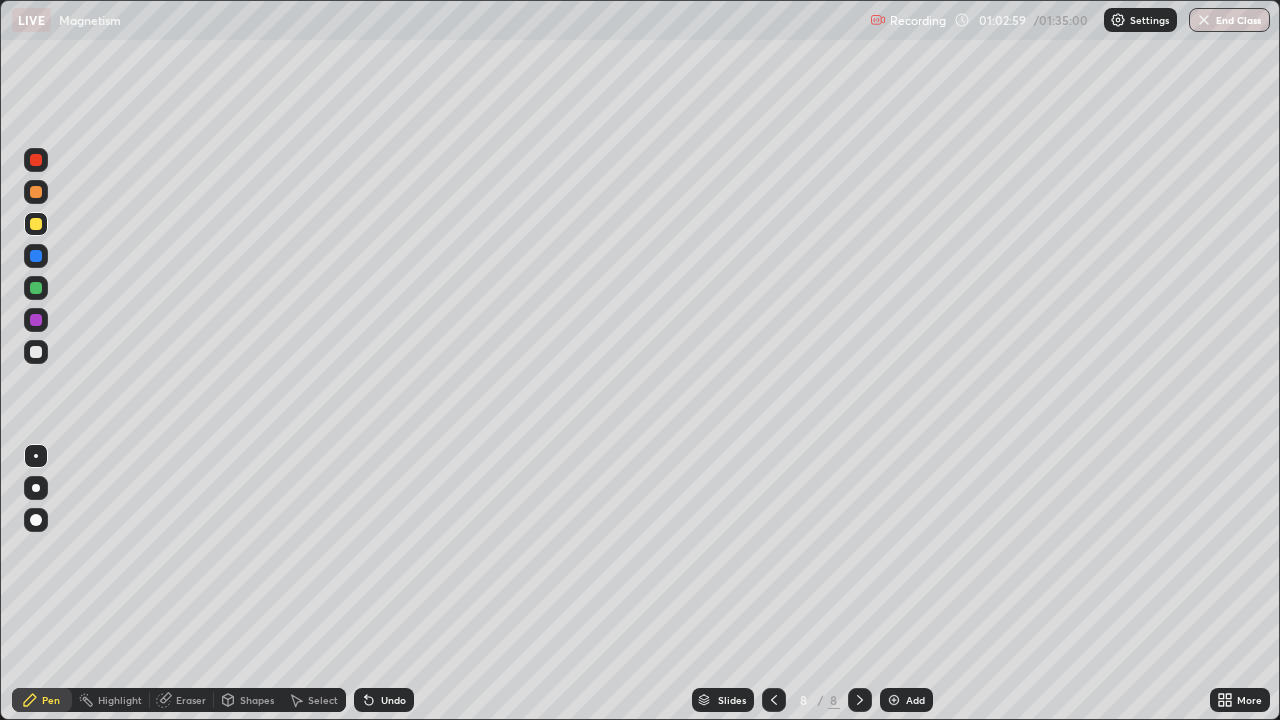 click on "Eraser" at bounding box center (191, 700) 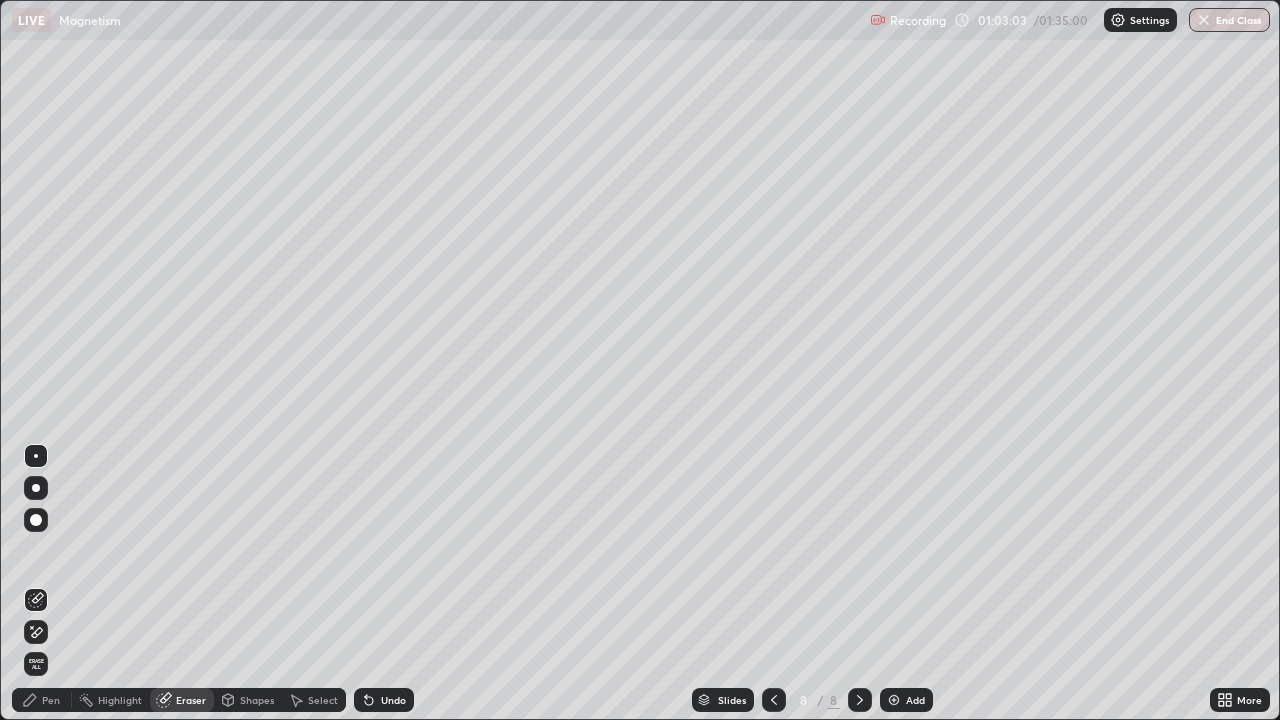 click on "Pen" at bounding box center (51, 700) 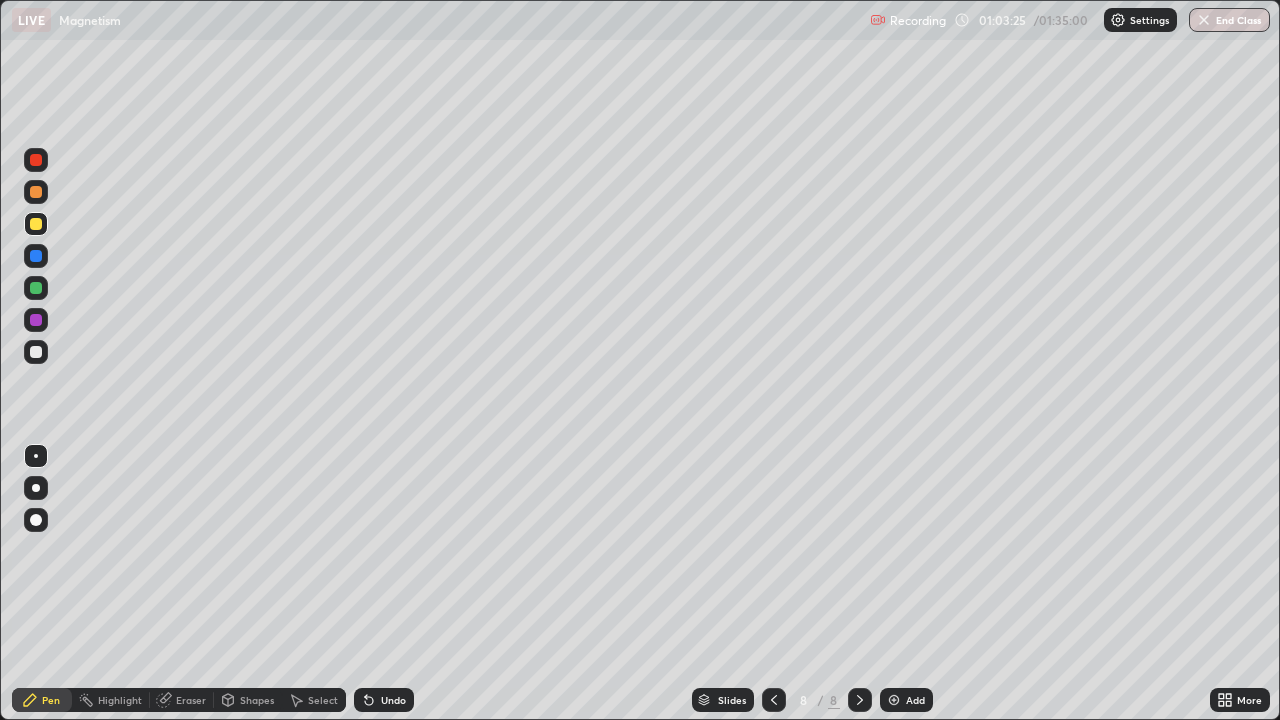 click on "Eraser" at bounding box center [191, 700] 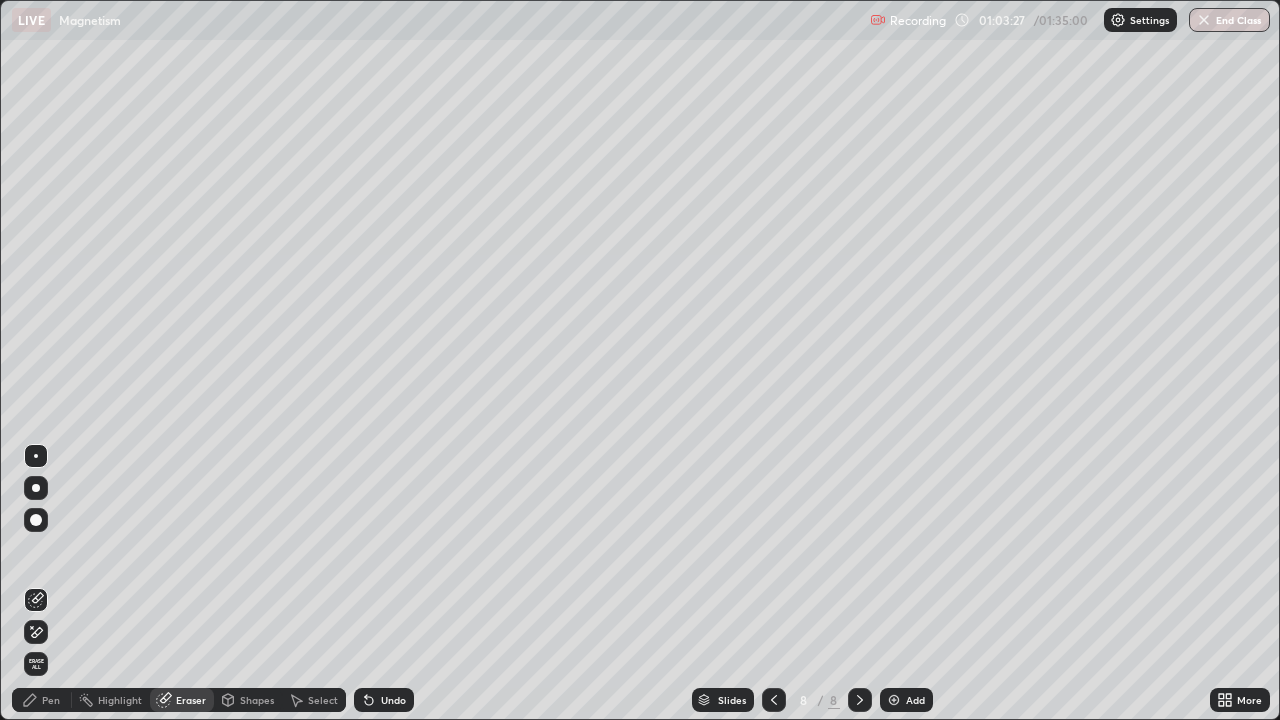 click on "Pen" at bounding box center (51, 700) 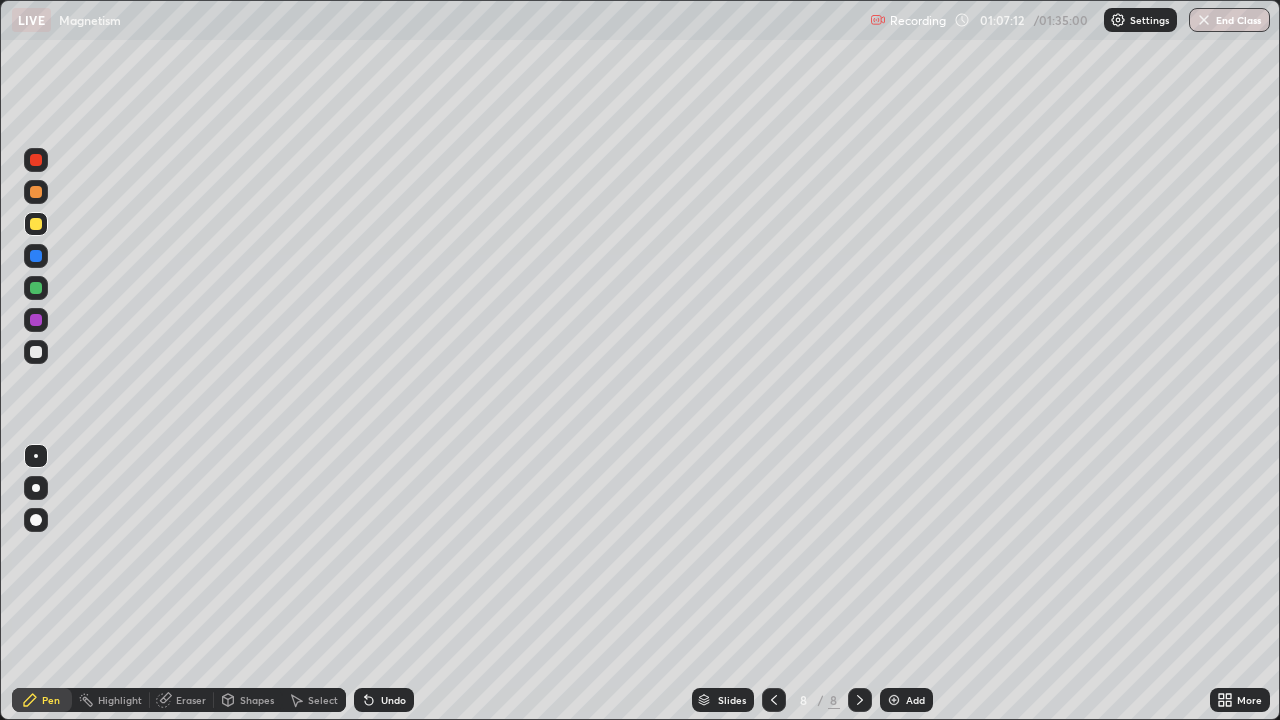 click 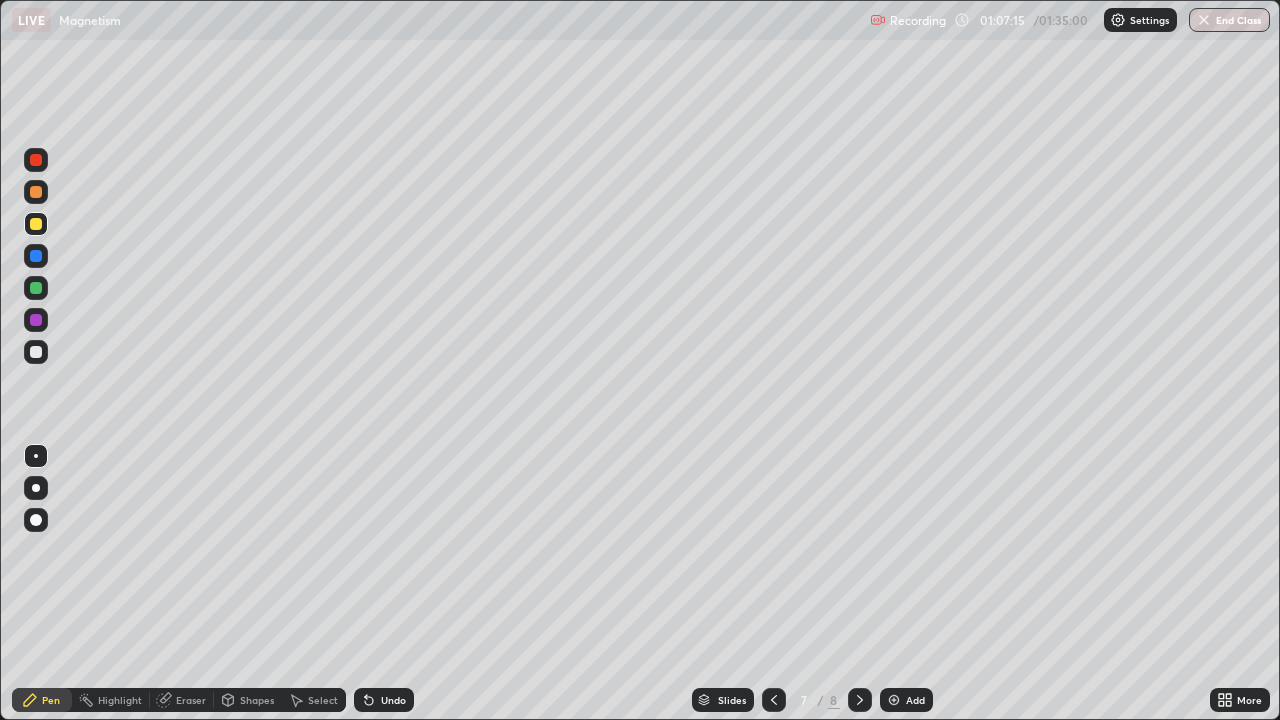 click 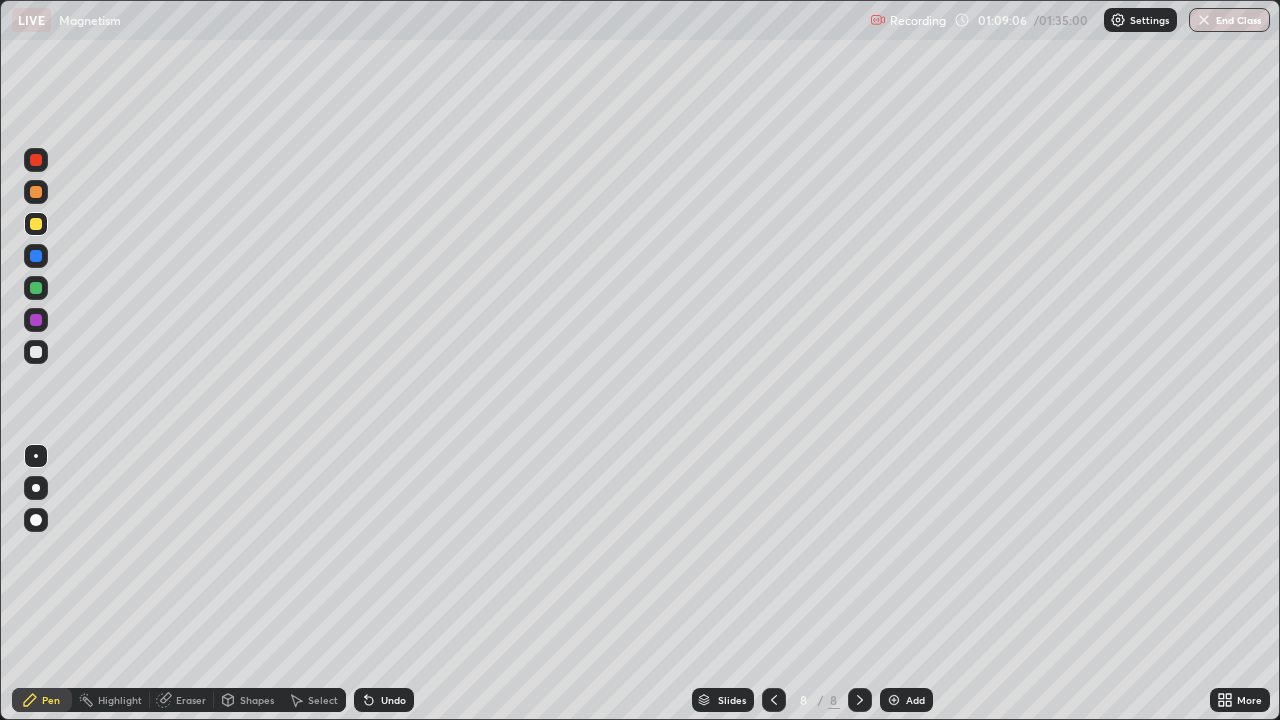 click on "Eraser" at bounding box center [191, 700] 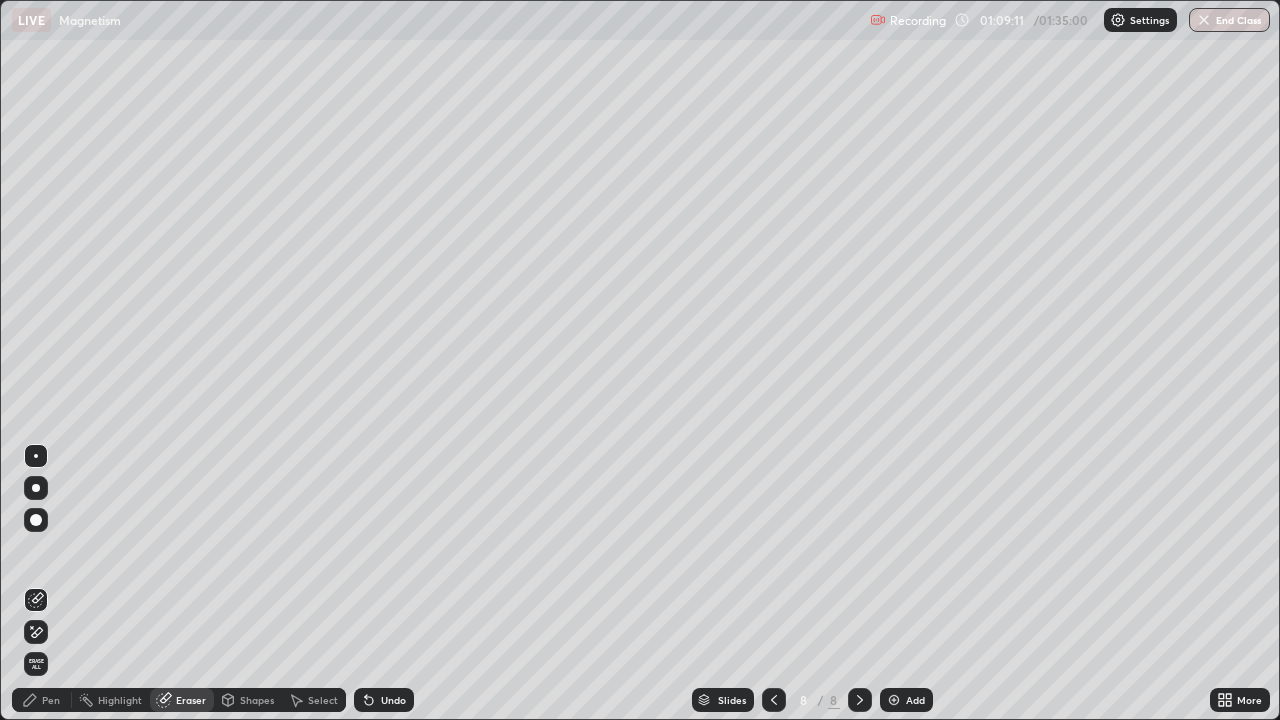 click on "Pen" at bounding box center [51, 700] 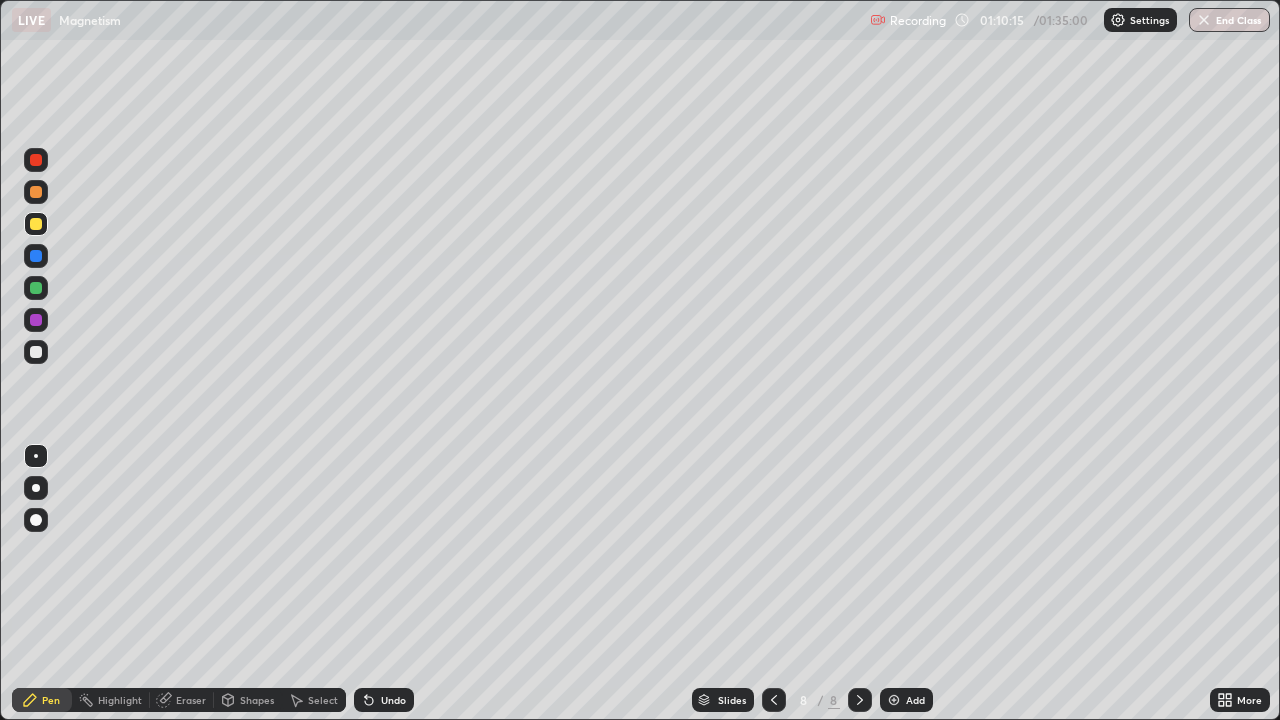 click on "Eraser" at bounding box center [182, 700] 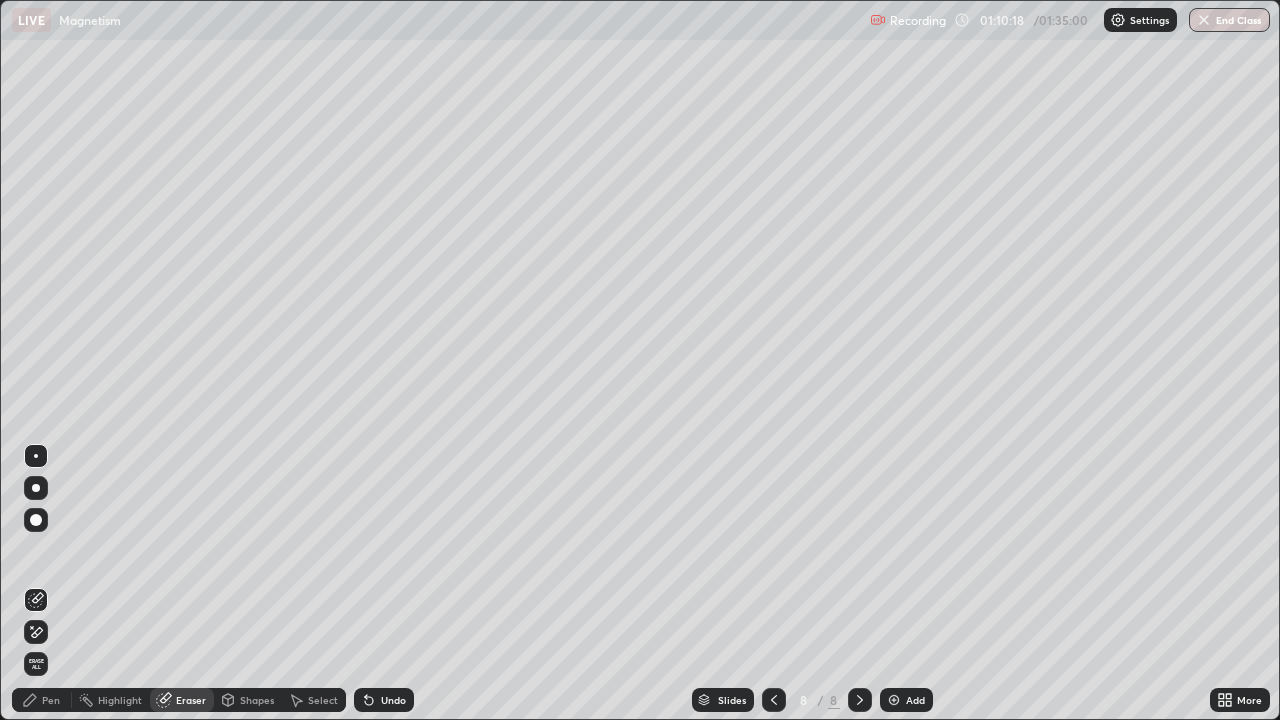 click on "Pen" at bounding box center [51, 700] 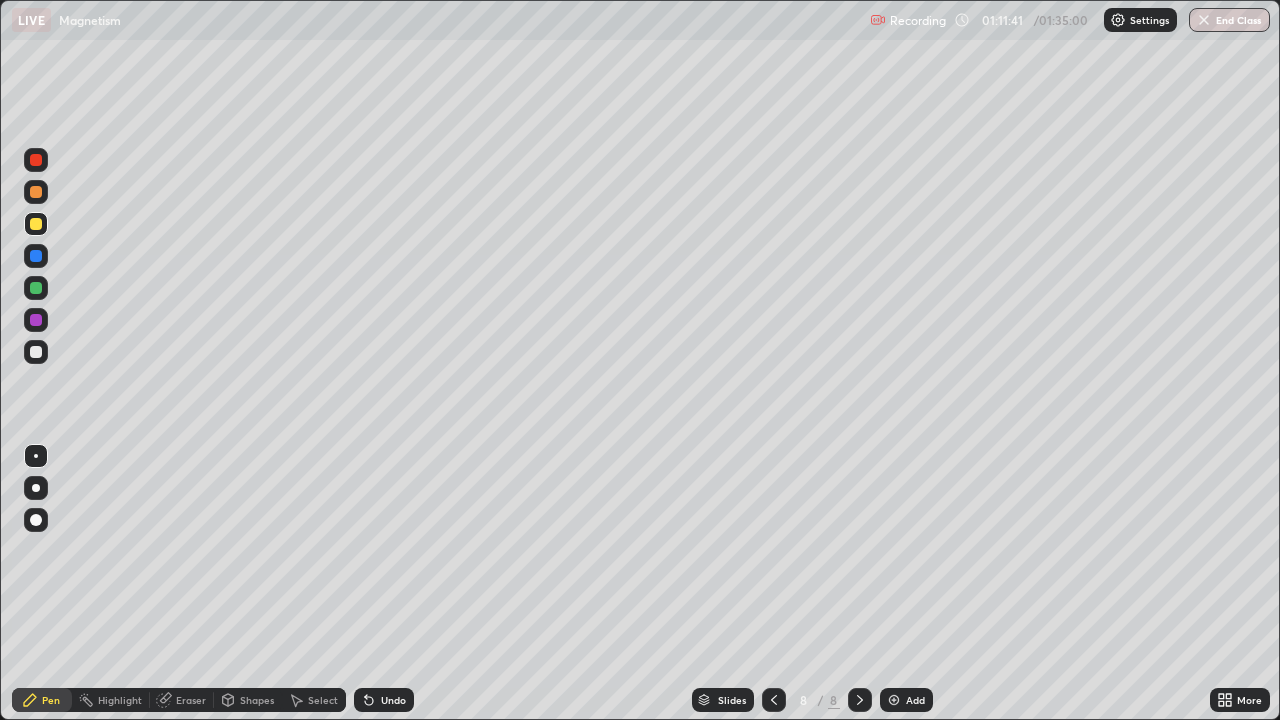 click on "Add" at bounding box center [915, 700] 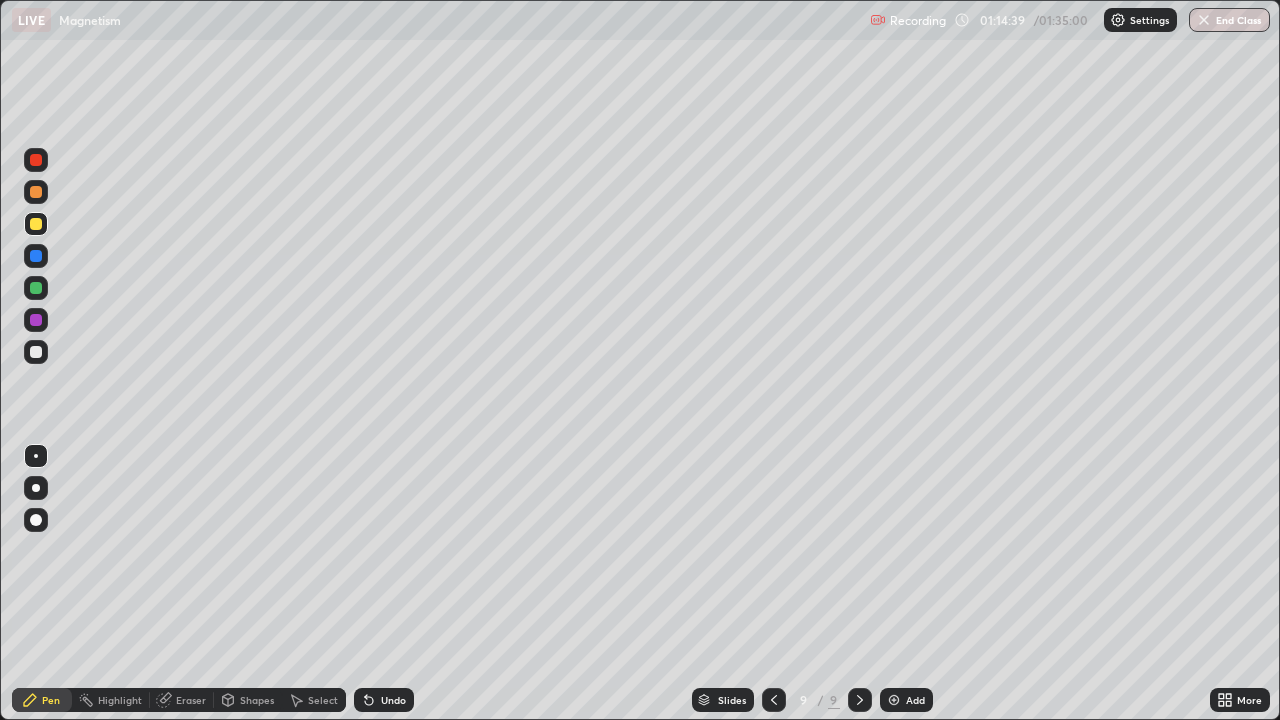 click at bounding box center [36, 288] 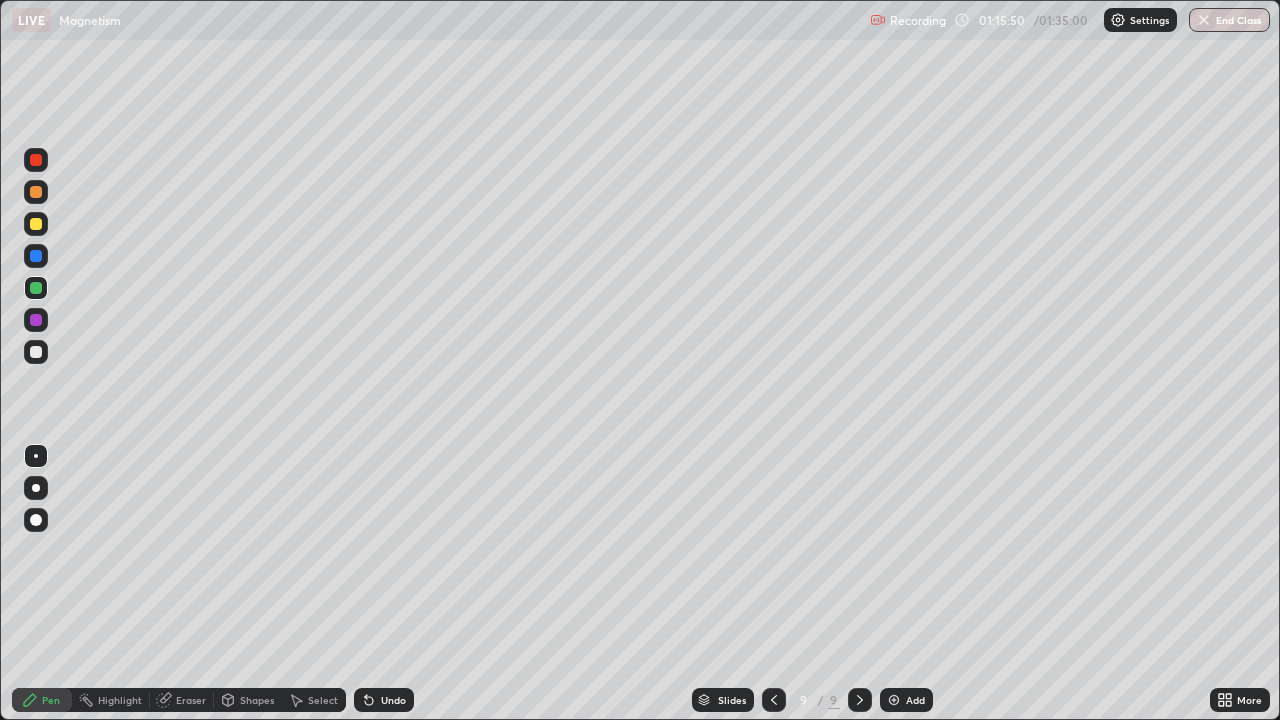 click 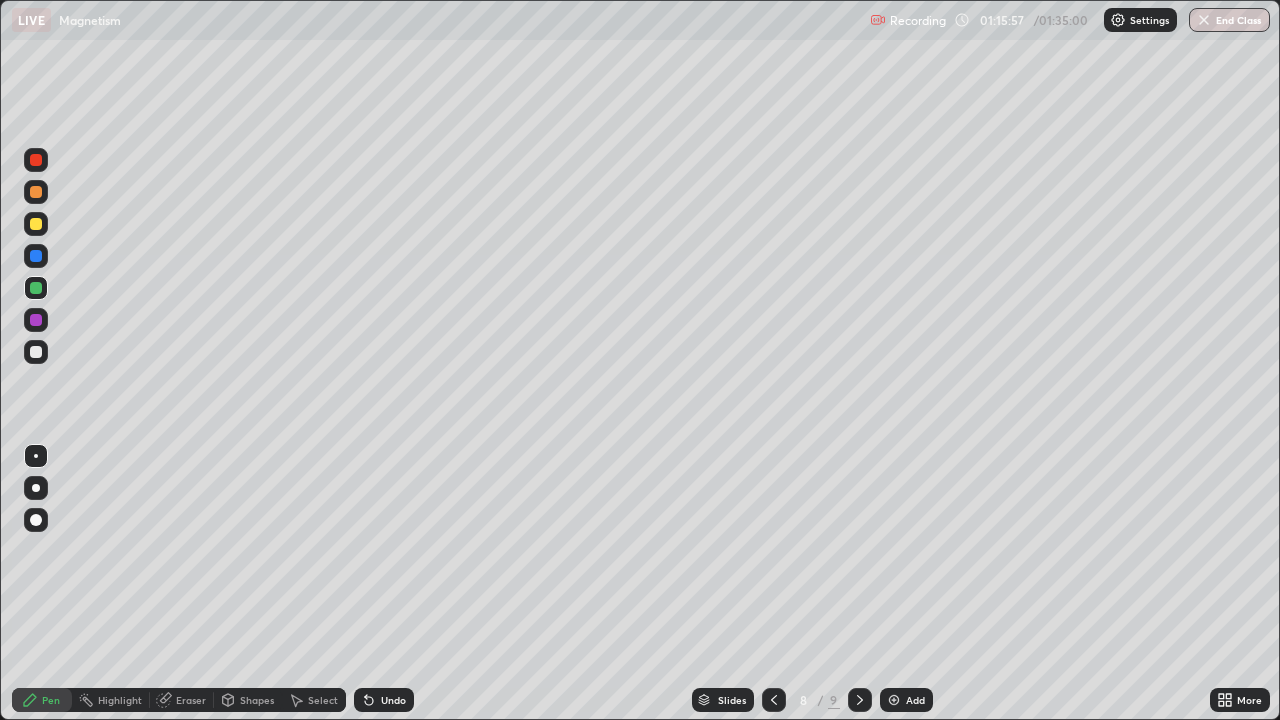 click 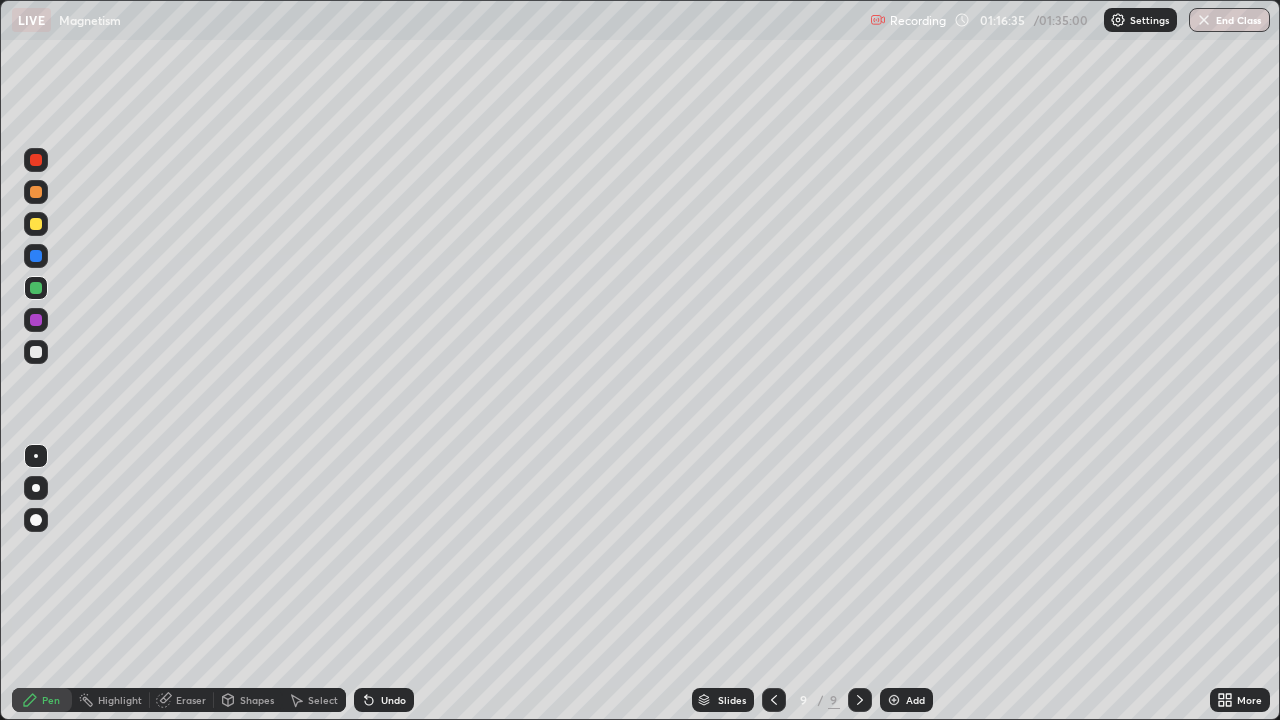 click at bounding box center [774, 700] 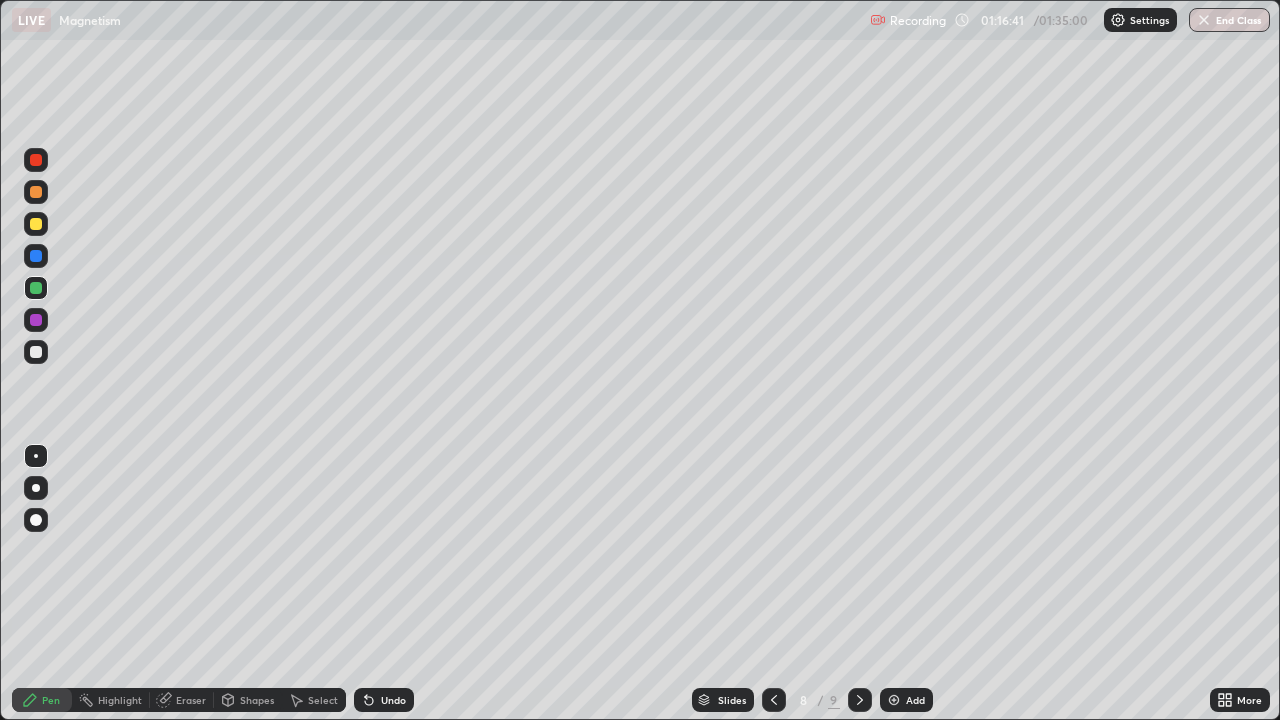 click 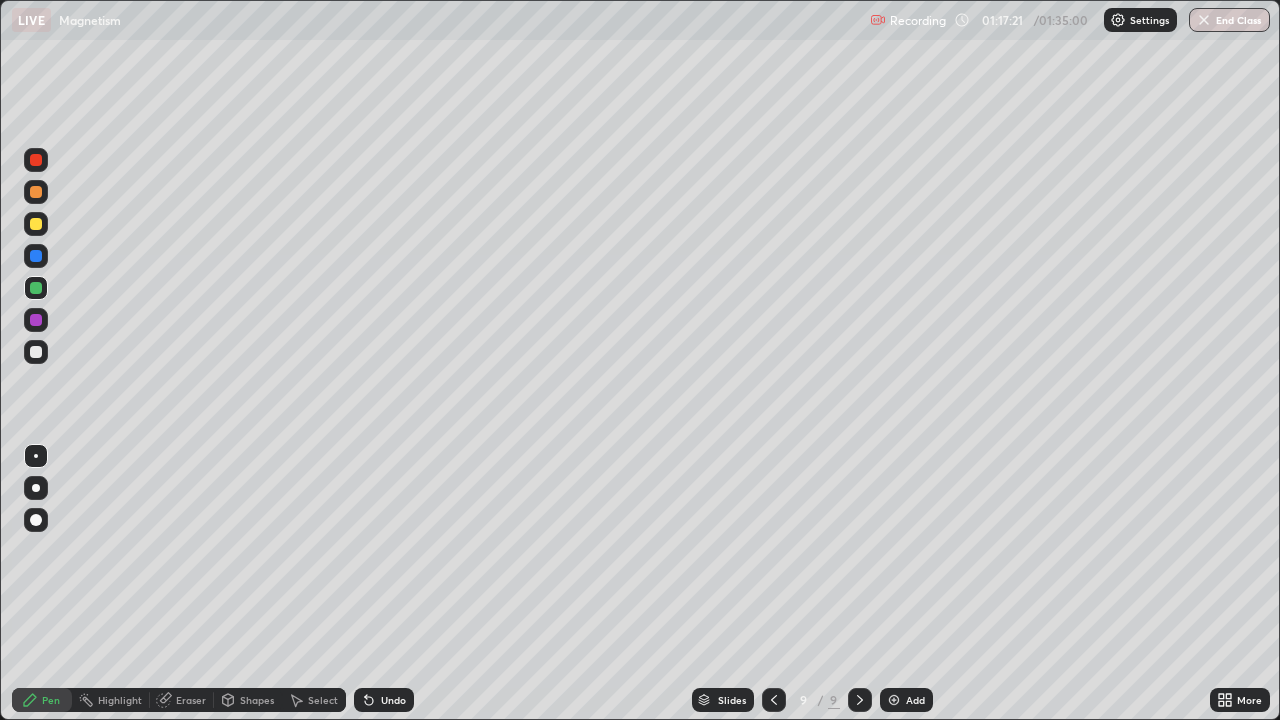 click on "Eraser" at bounding box center [191, 700] 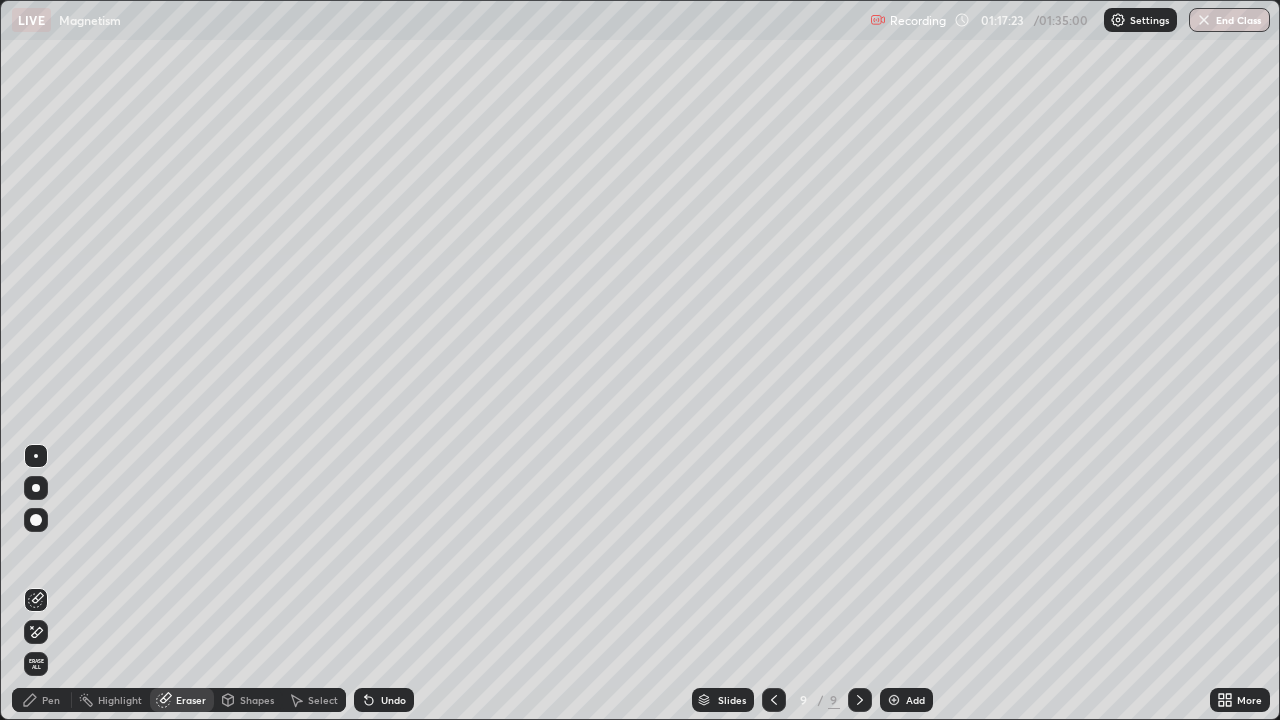 click on "Pen" at bounding box center (51, 700) 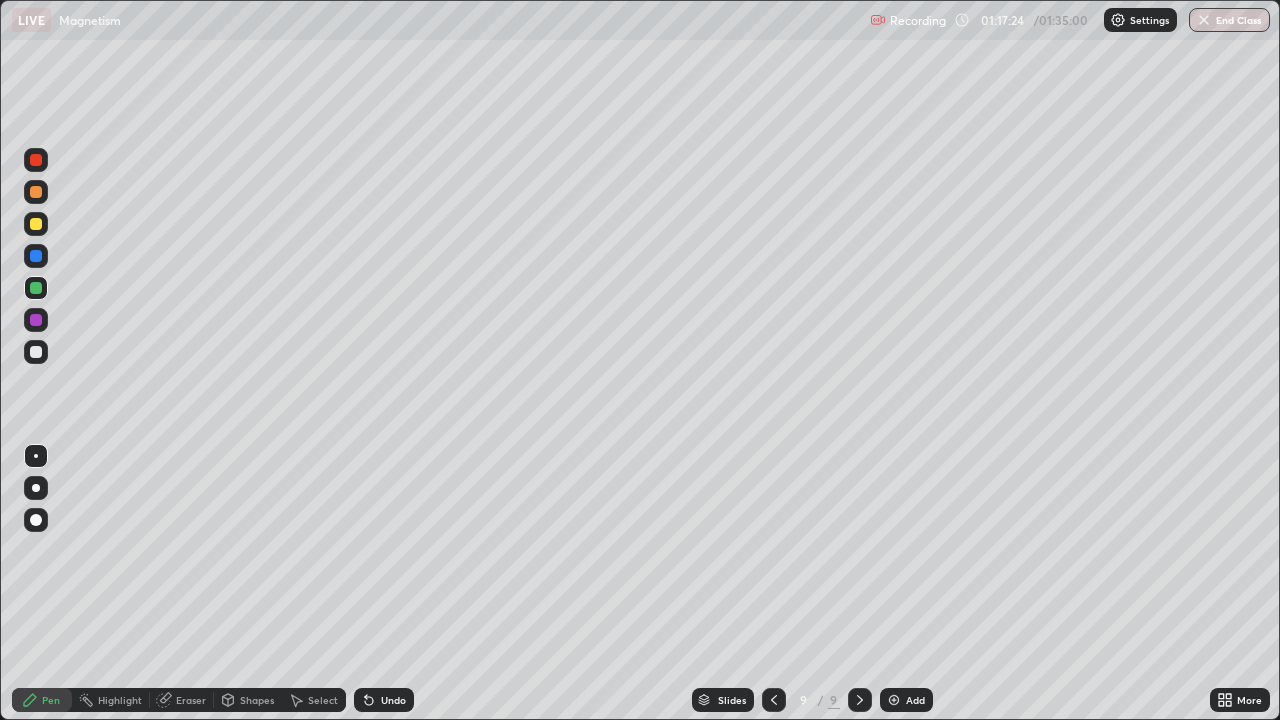click at bounding box center (36, 352) 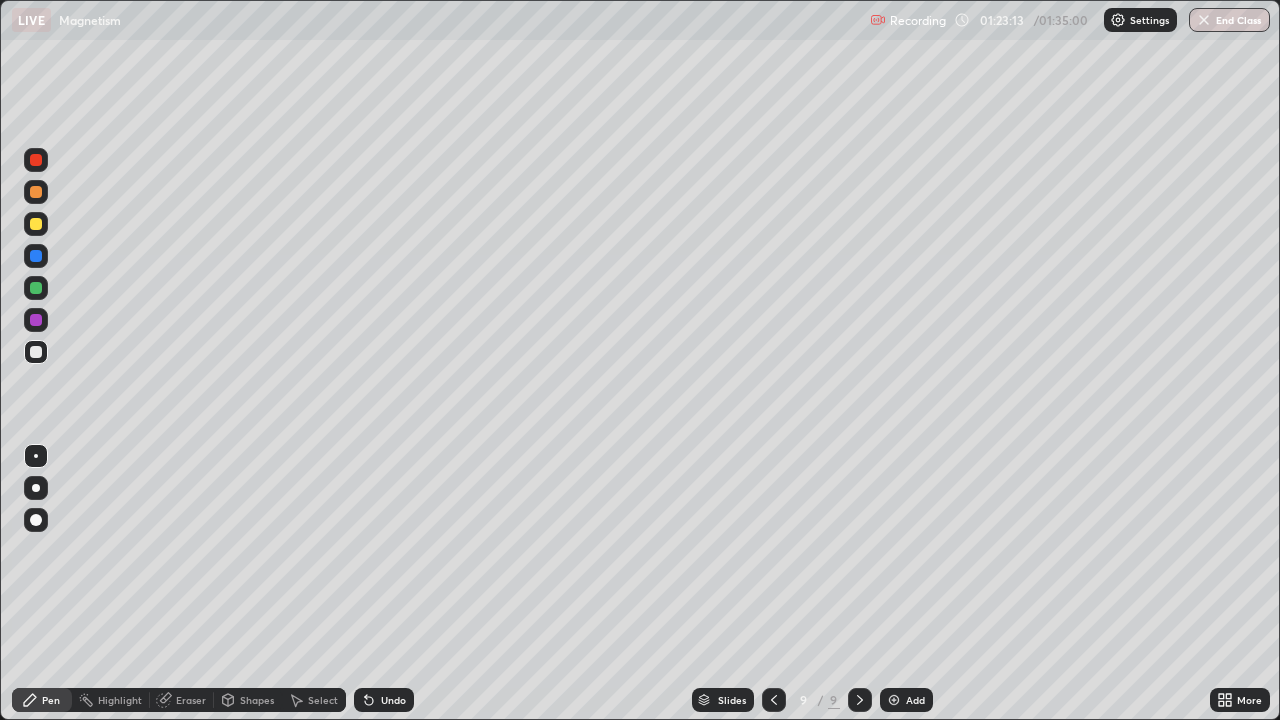 click on "Add" at bounding box center [915, 700] 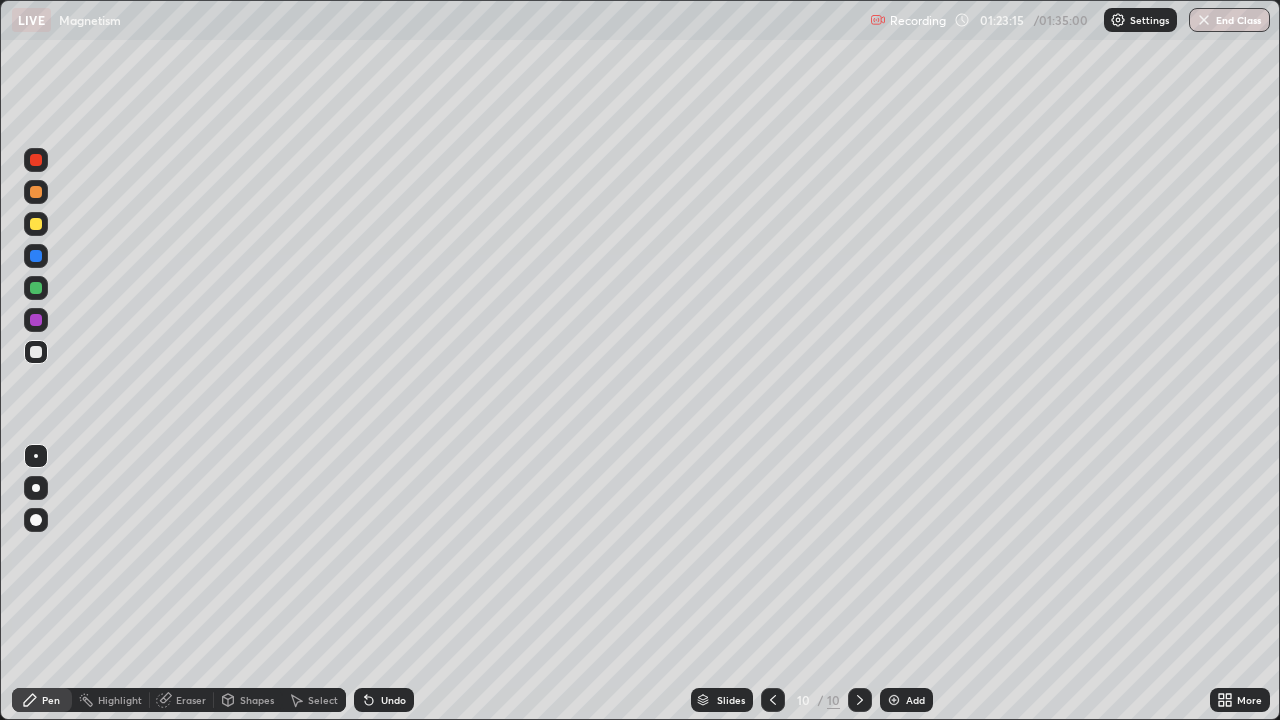 click at bounding box center (36, 224) 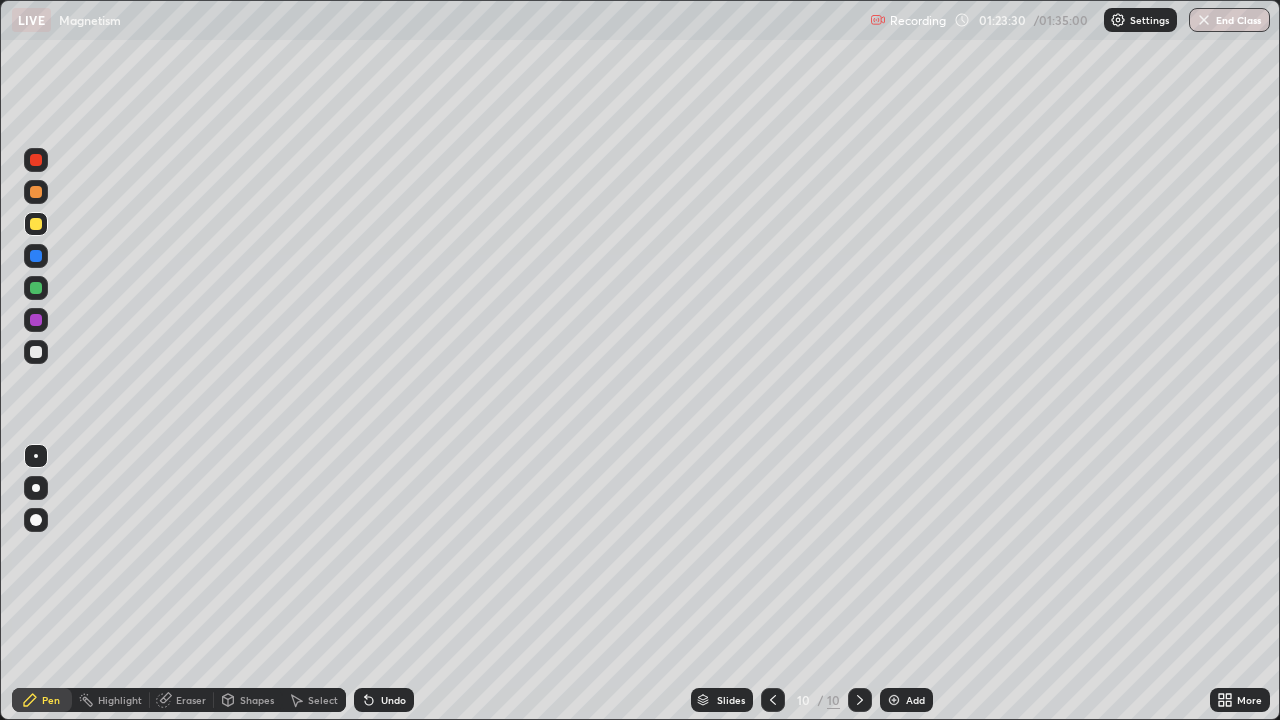 click on "Eraser" at bounding box center (182, 700) 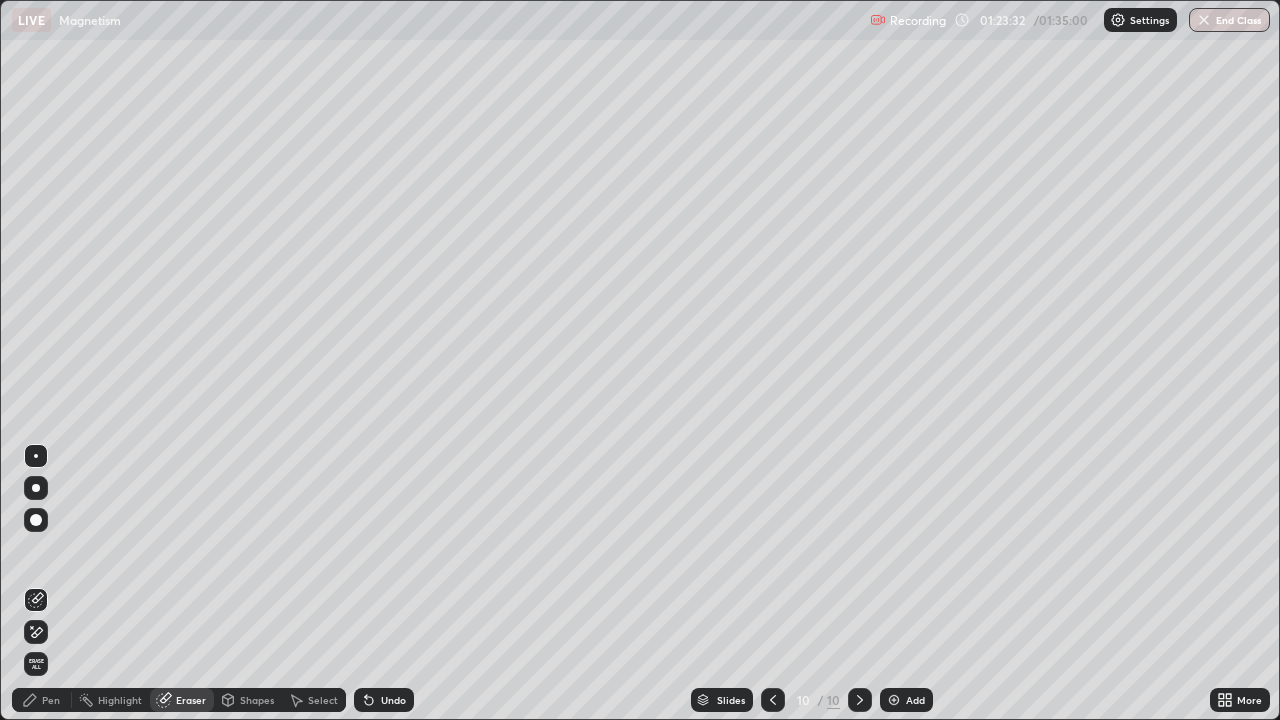 click on "Pen" at bounding box center (51, 700) 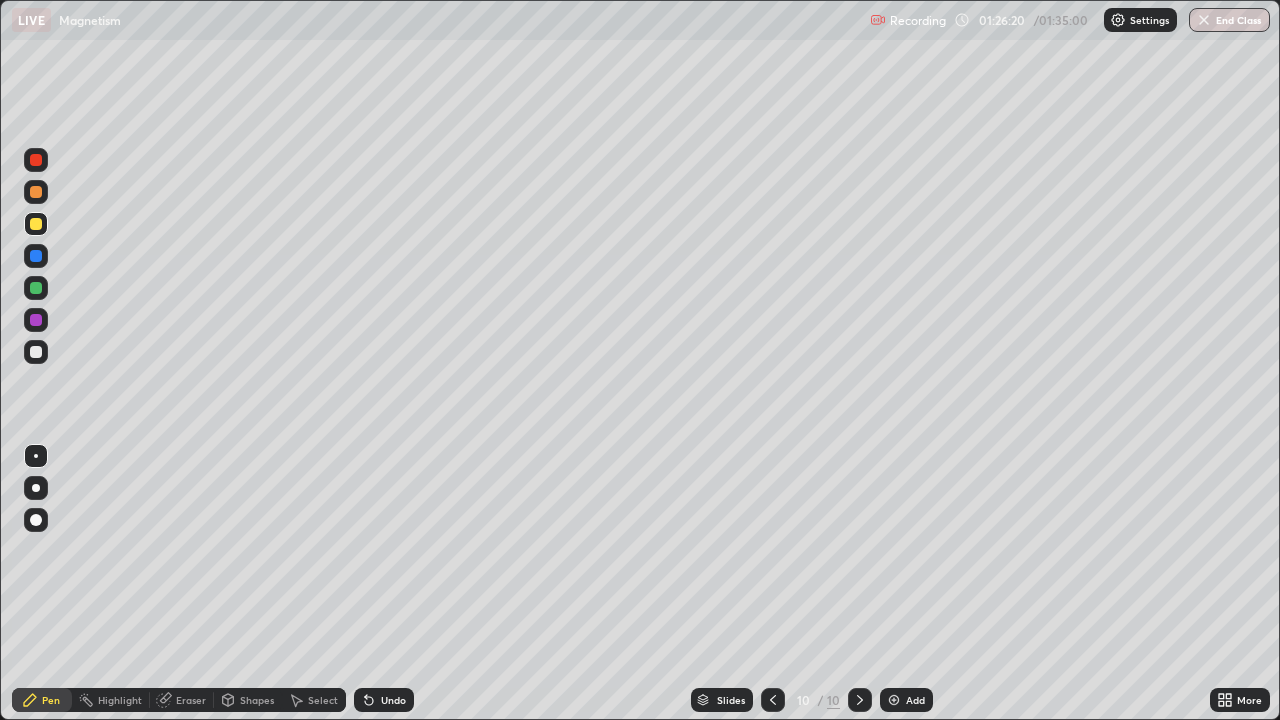 click 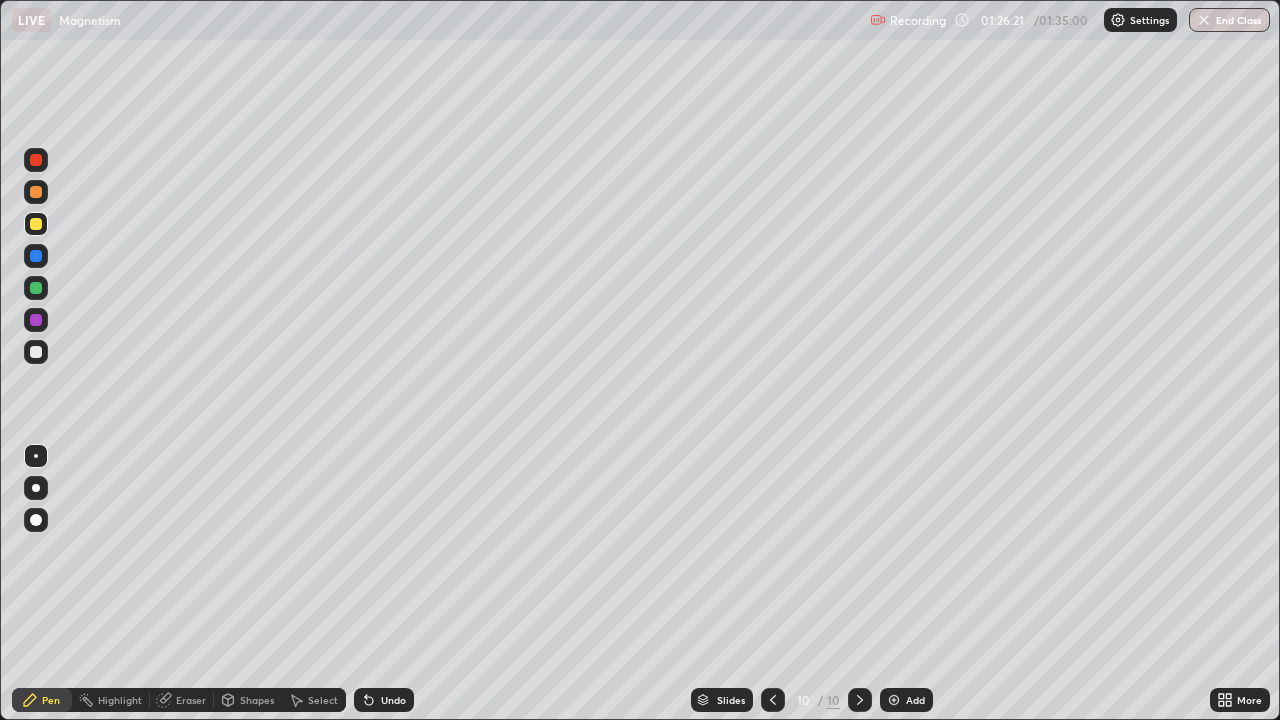 click on "Add" at bounding box center (915, 700) 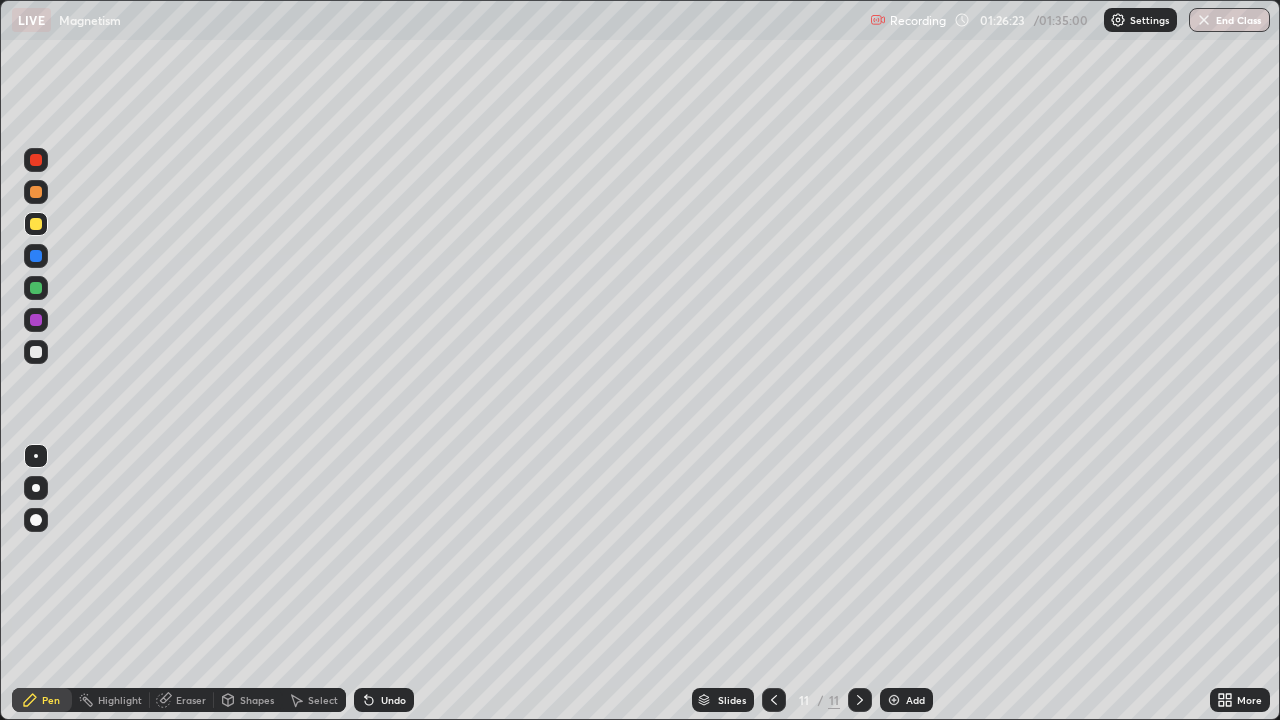 click at bounding box center (36, 352) 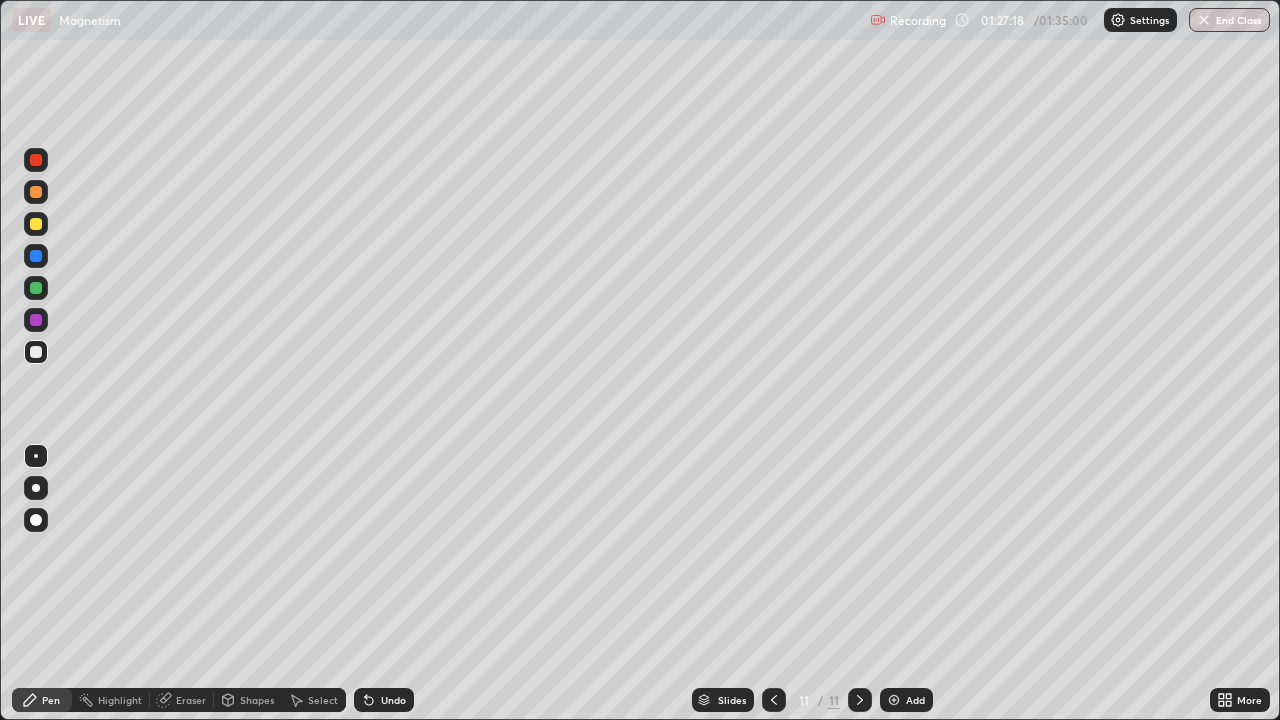 click on "Eraser" at bounding box center [191, 700] 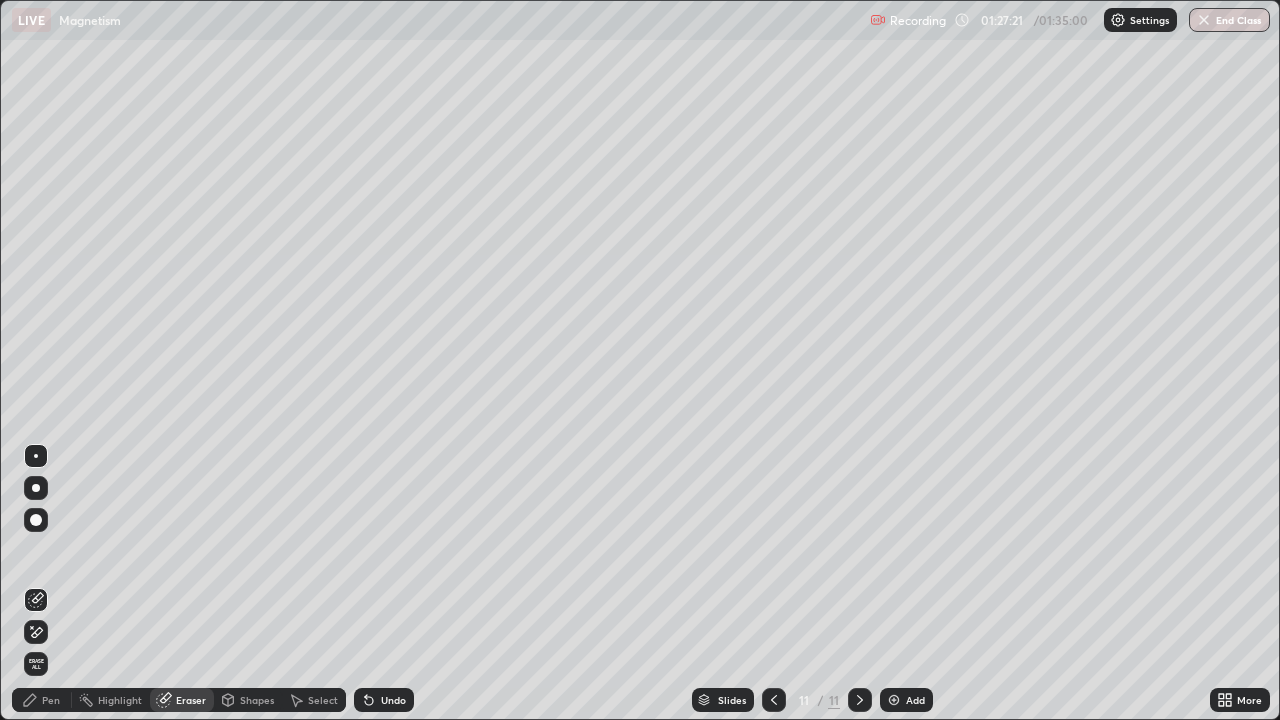 click on "Pen" at bounding box center (51, 700) 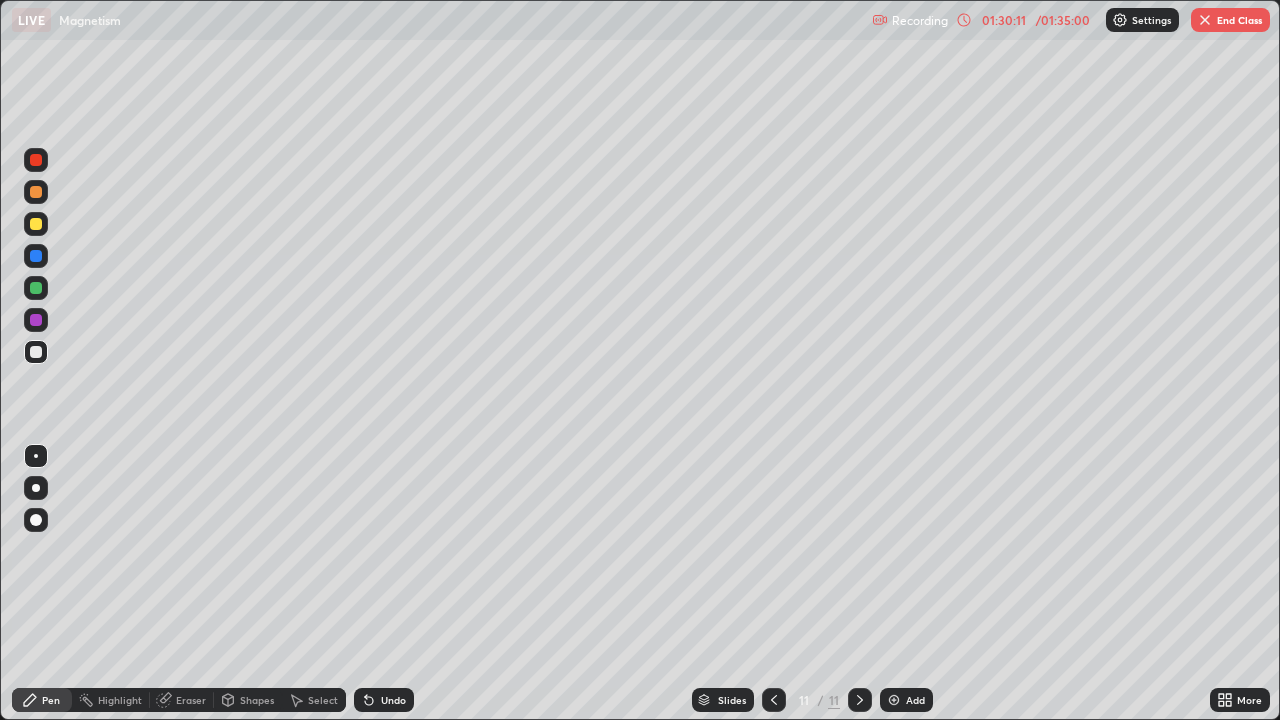 click on "Eraser" at bounding box center [191, 700] 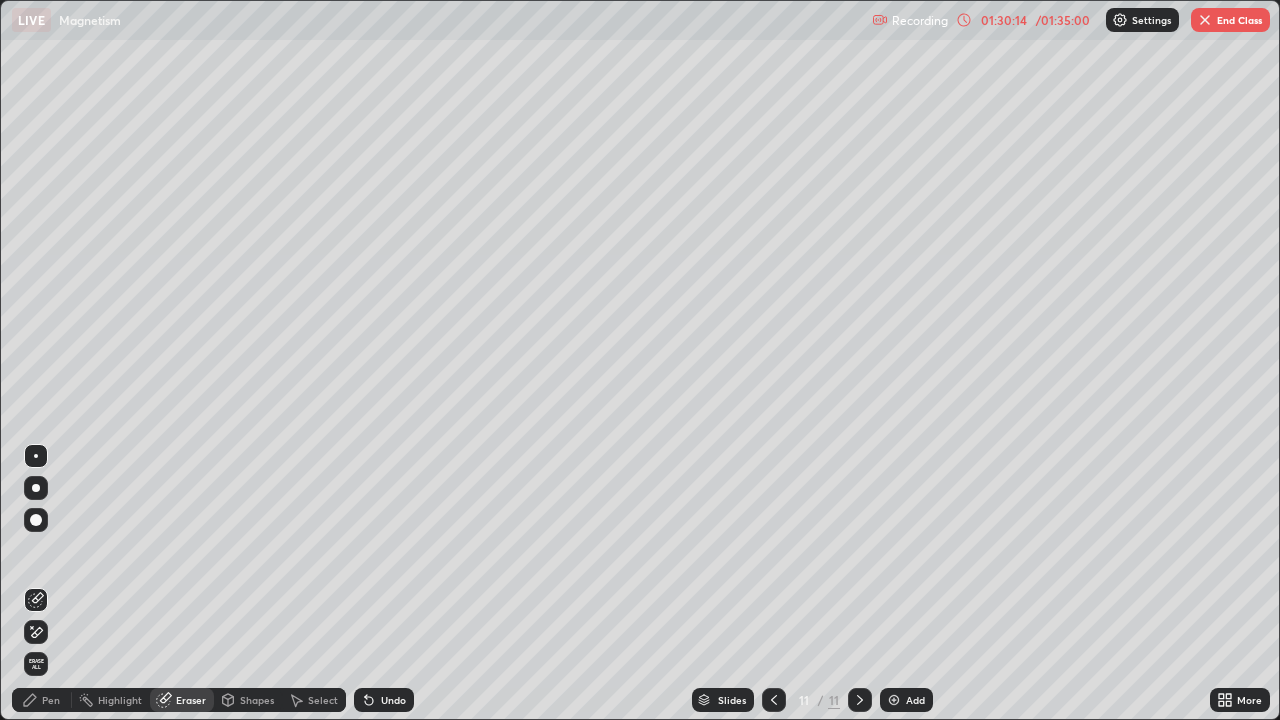 click on "Pen" at bounding box center [51, 700] 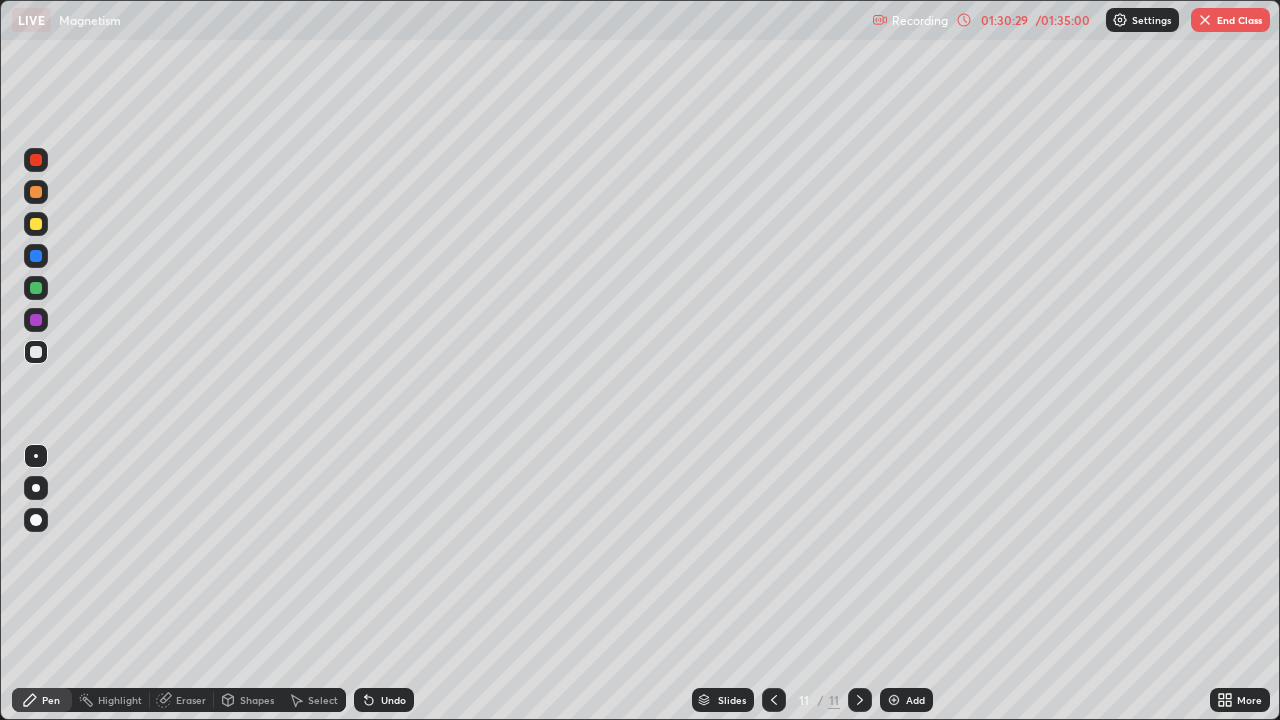 click on "Eraser" at bounding box center [182, 700] 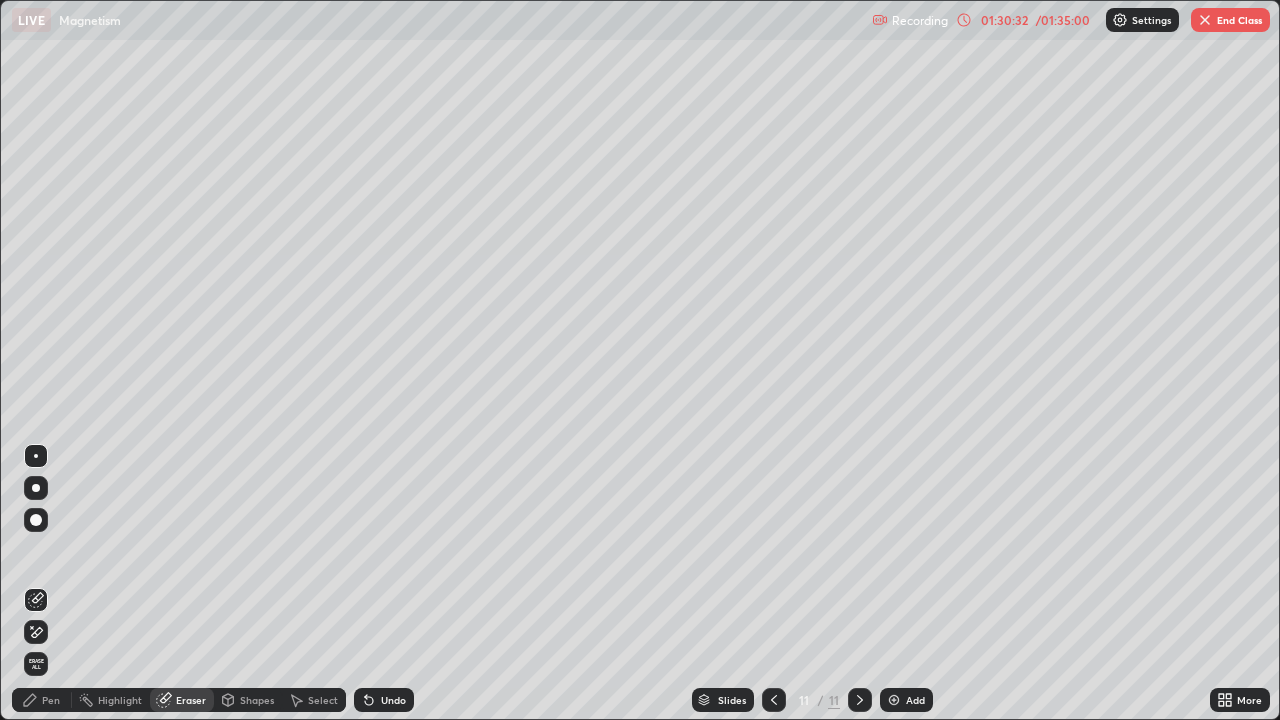 click on "Pen" at bounding box center [42, 700] 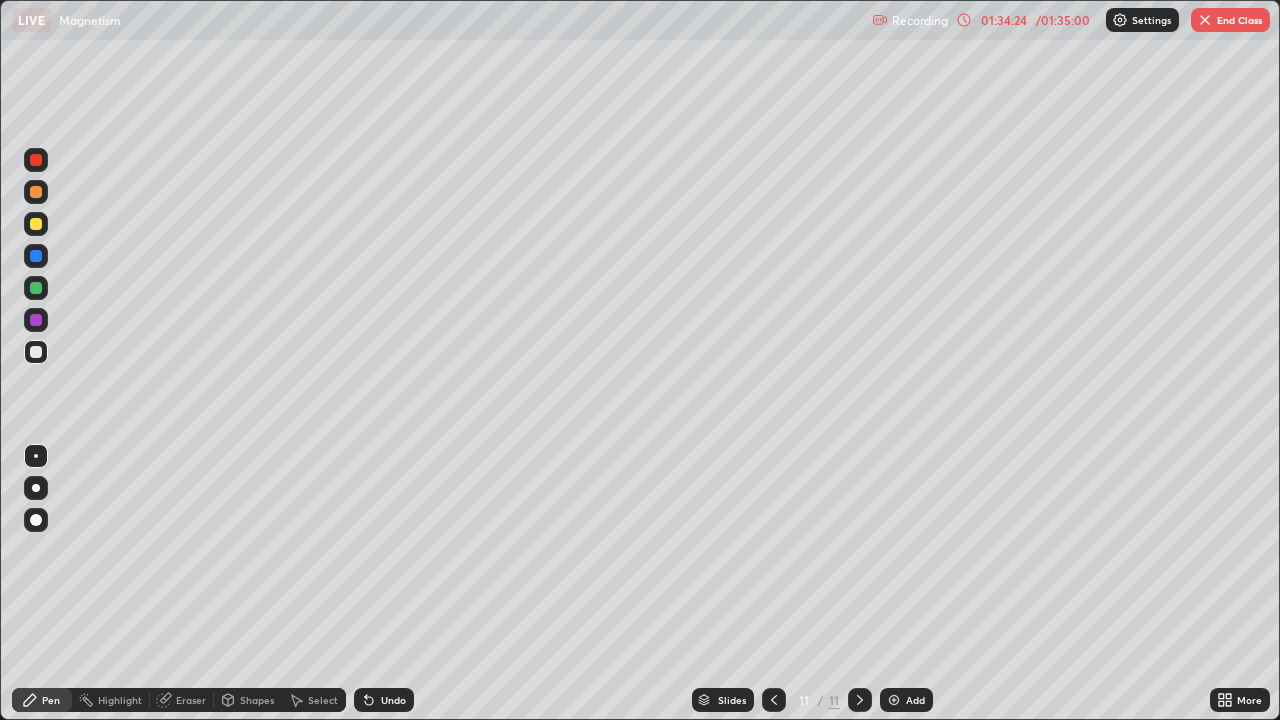 click on "End Class" at bounding box center (1230, 20) 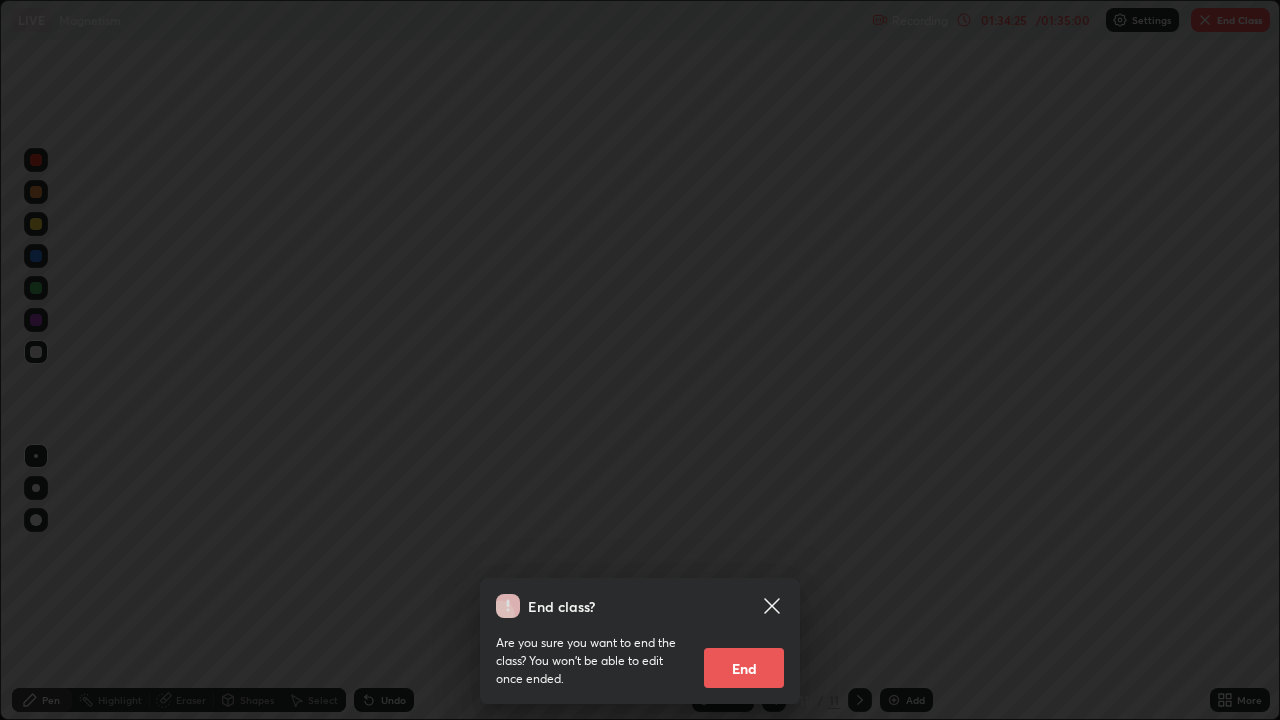 click on "End" at bounding box center (744, 668) 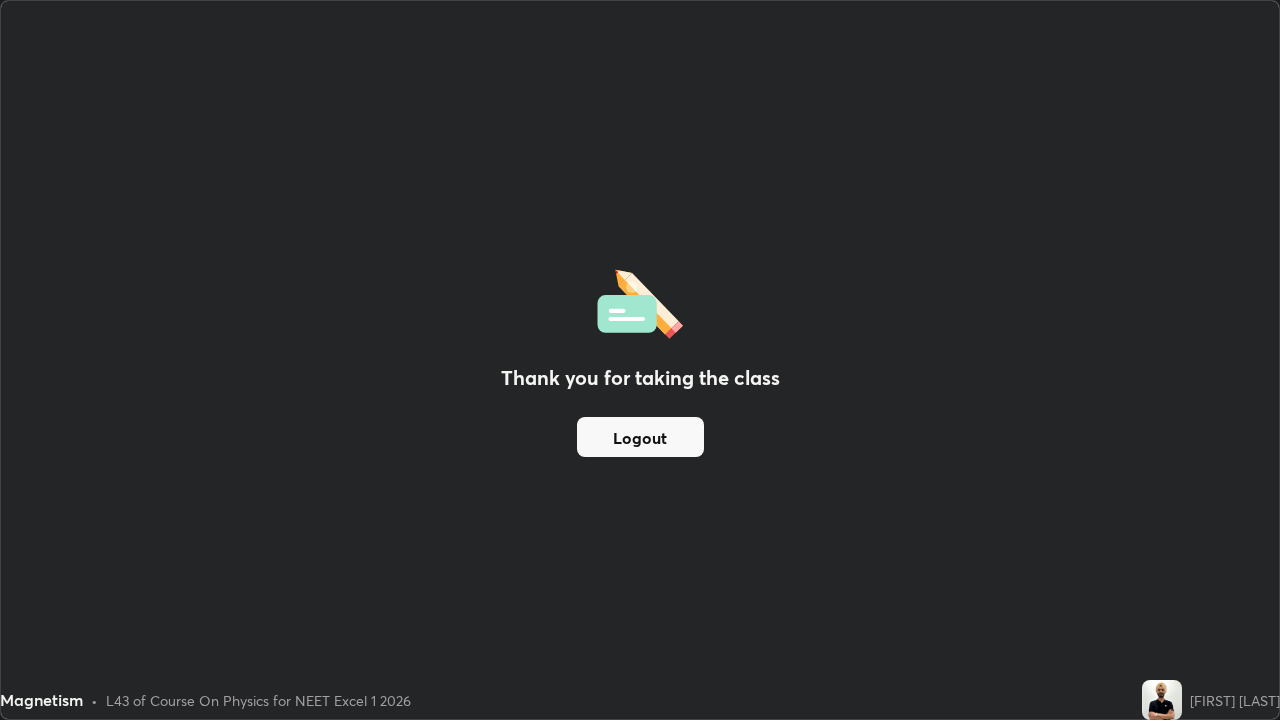 click on "Logout" at bounding box center [640, 437] 